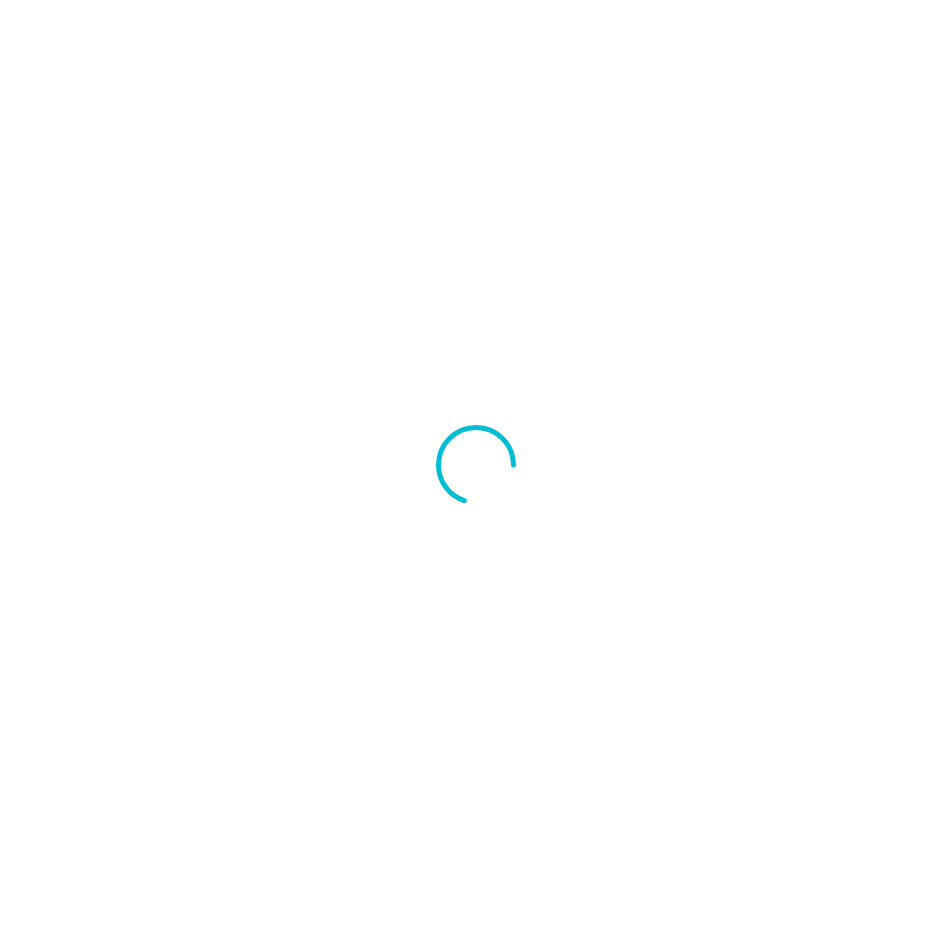scroll, scrollTop: 0, scrollLeft: 0, axis: both 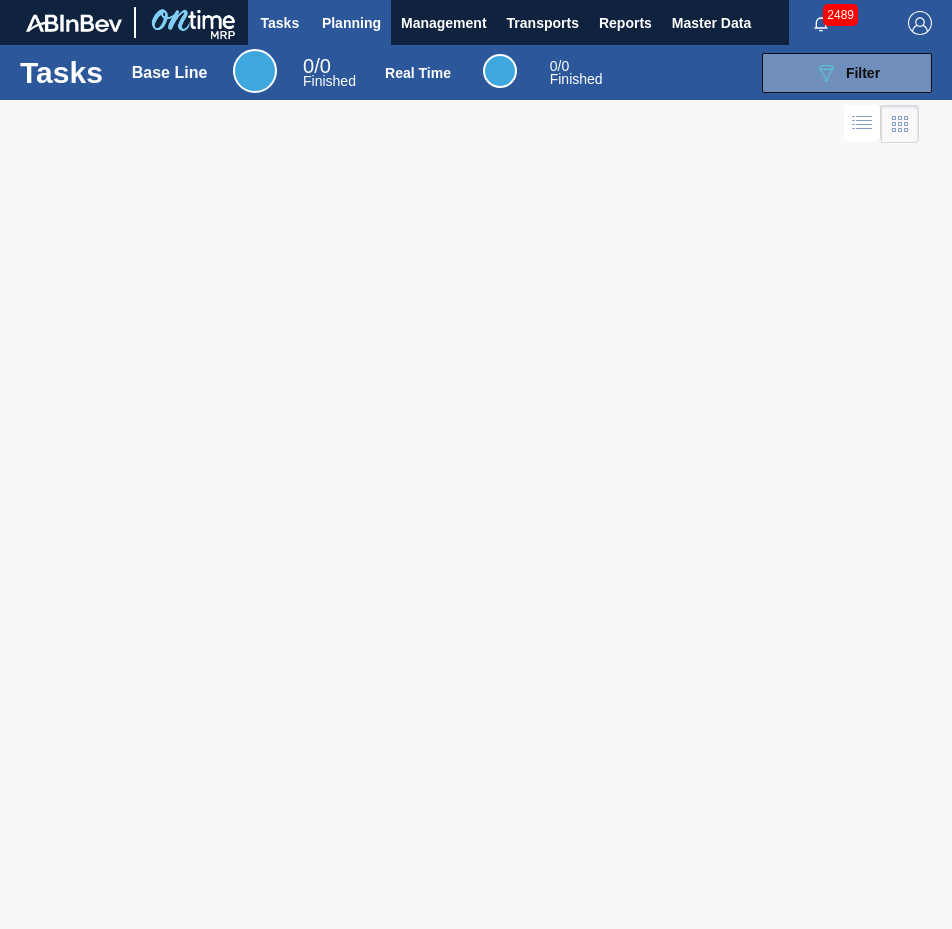 click on "Planning" at bounding box center [351, 23] 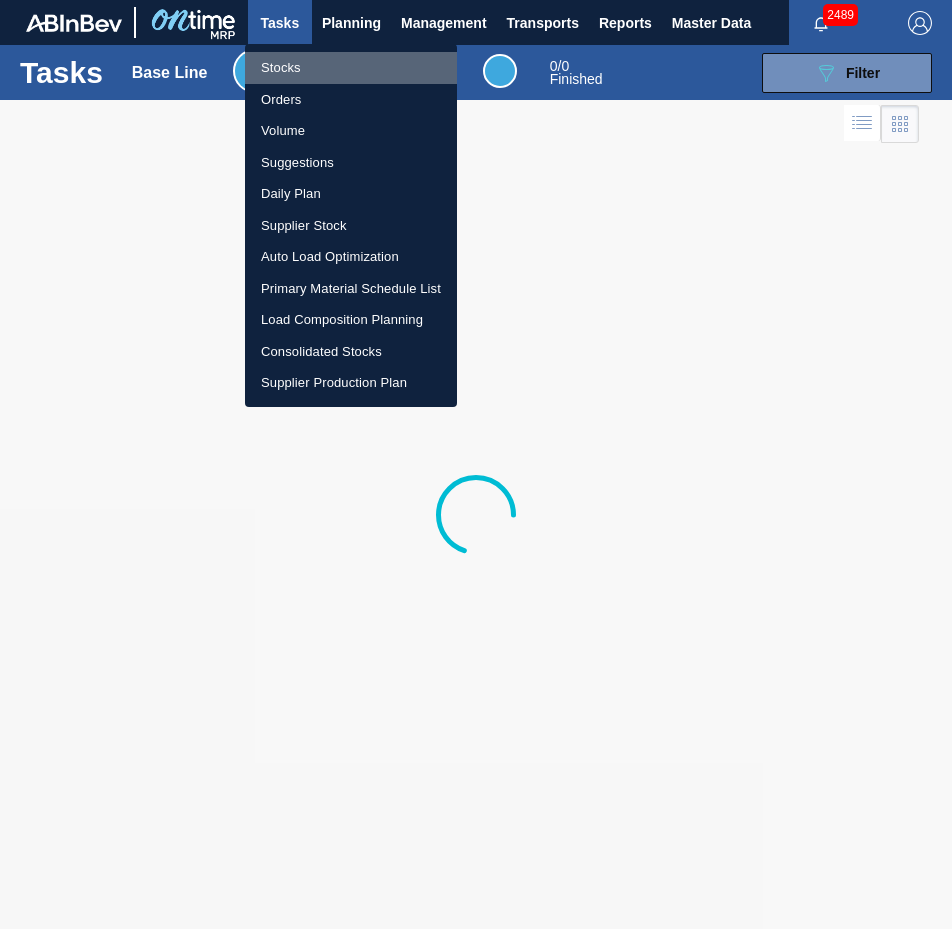 click on "Stocks" at bounding box center [351, 68] 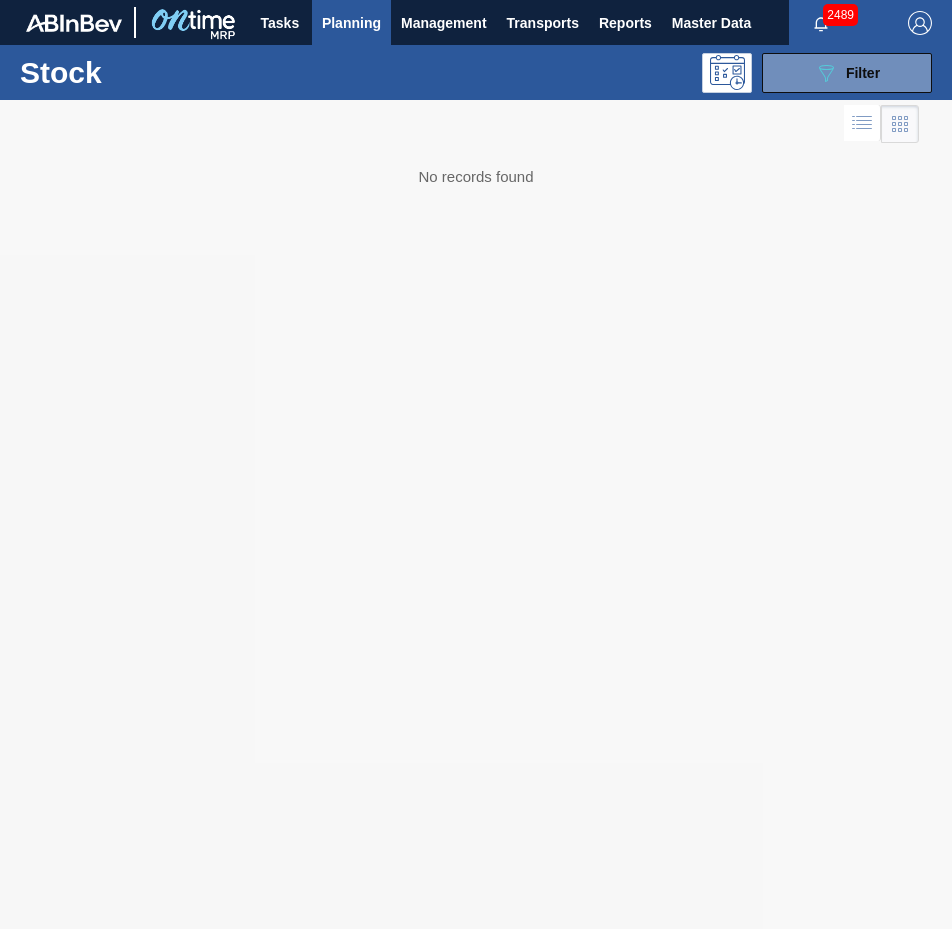 click at bounding box center [476, 514] 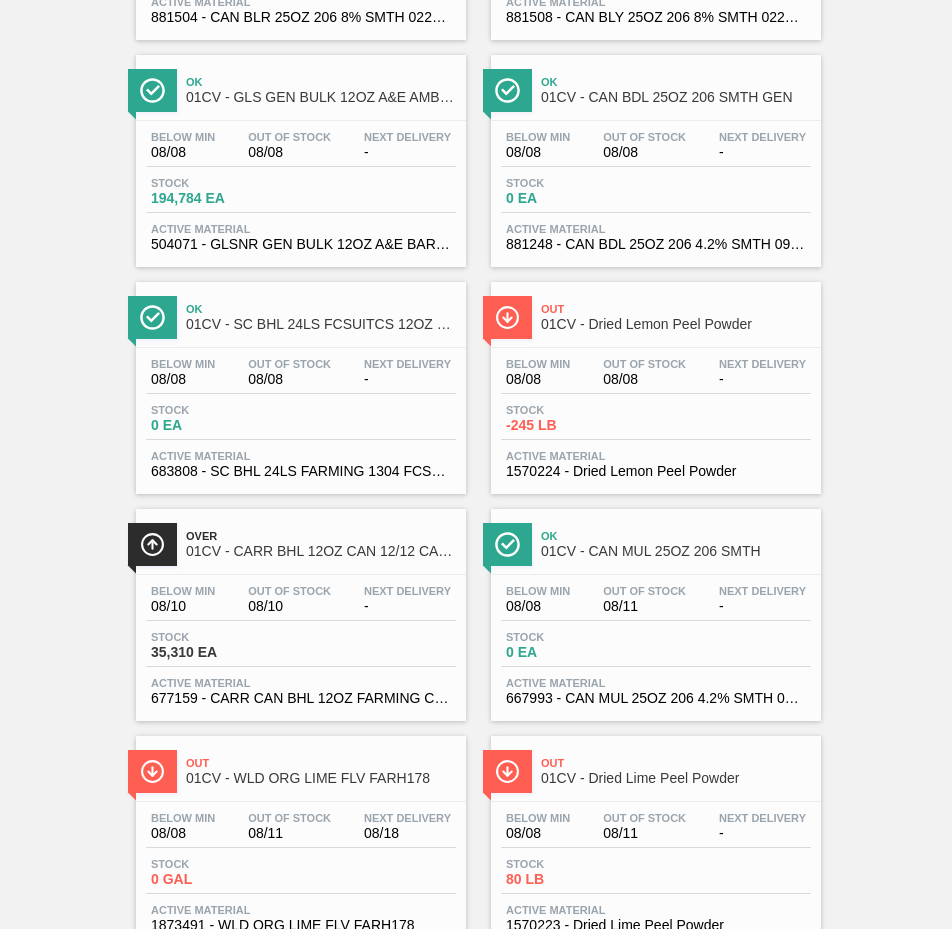 scroll, scrollTop: 0, scrollLeft: 0, axis: both 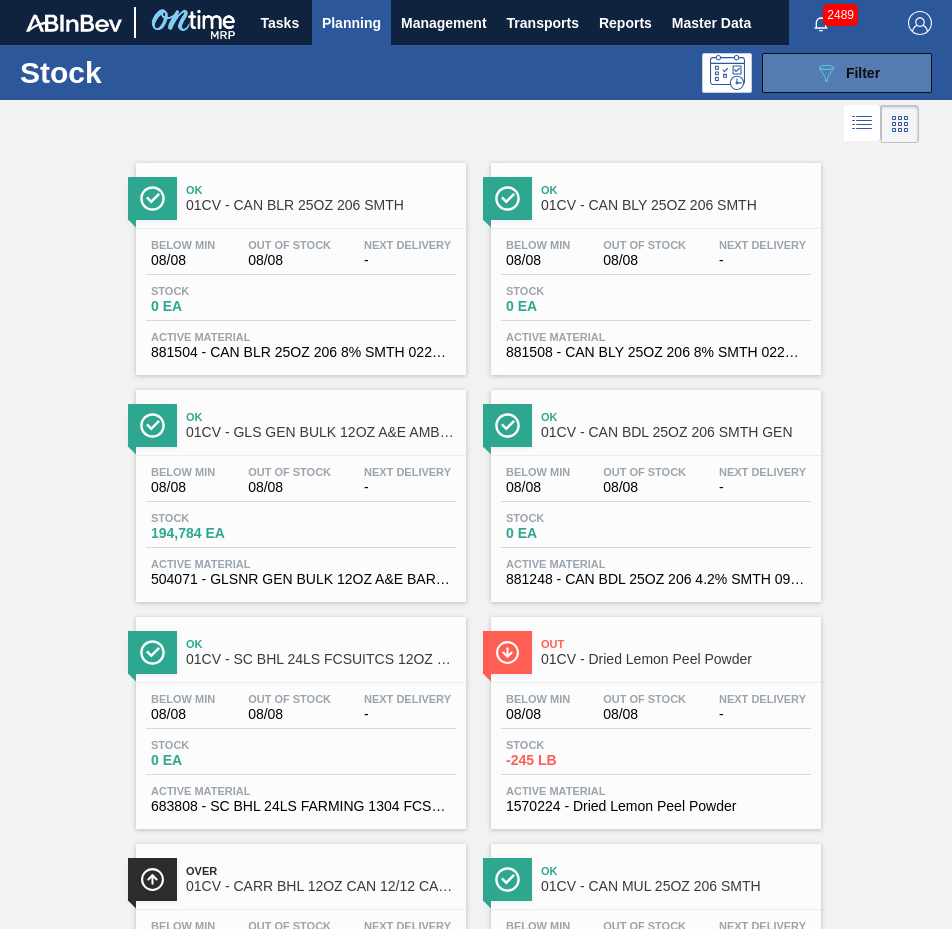 click on "Filter" at bounding box center [863, 73] 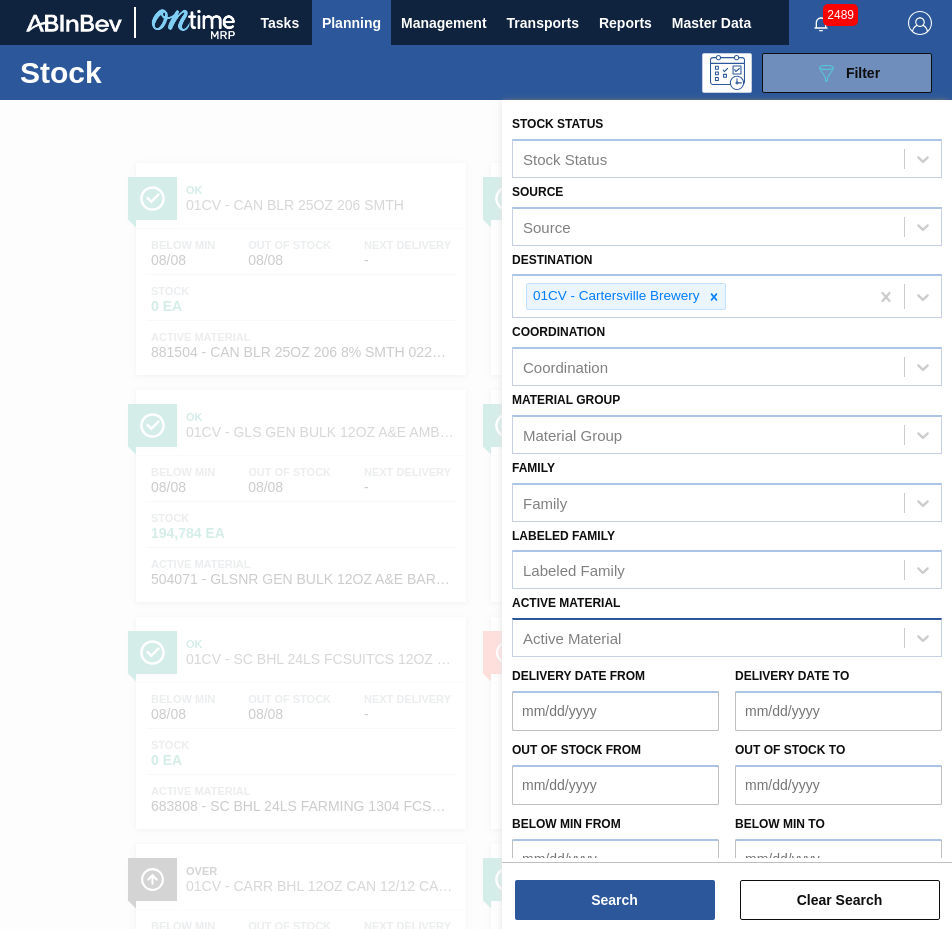 click on "Active Material" at bounding box center [708, 638] 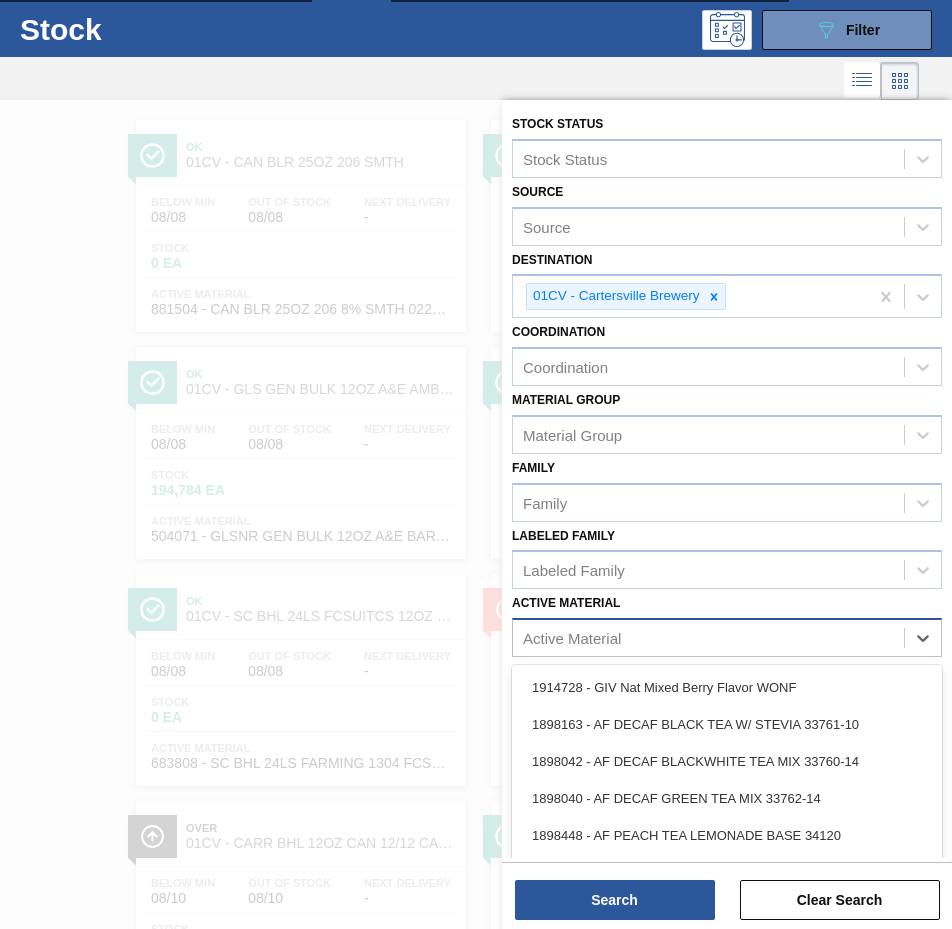 scroll, scrollTop: 44, scrollLeft: 0, axis: vertical 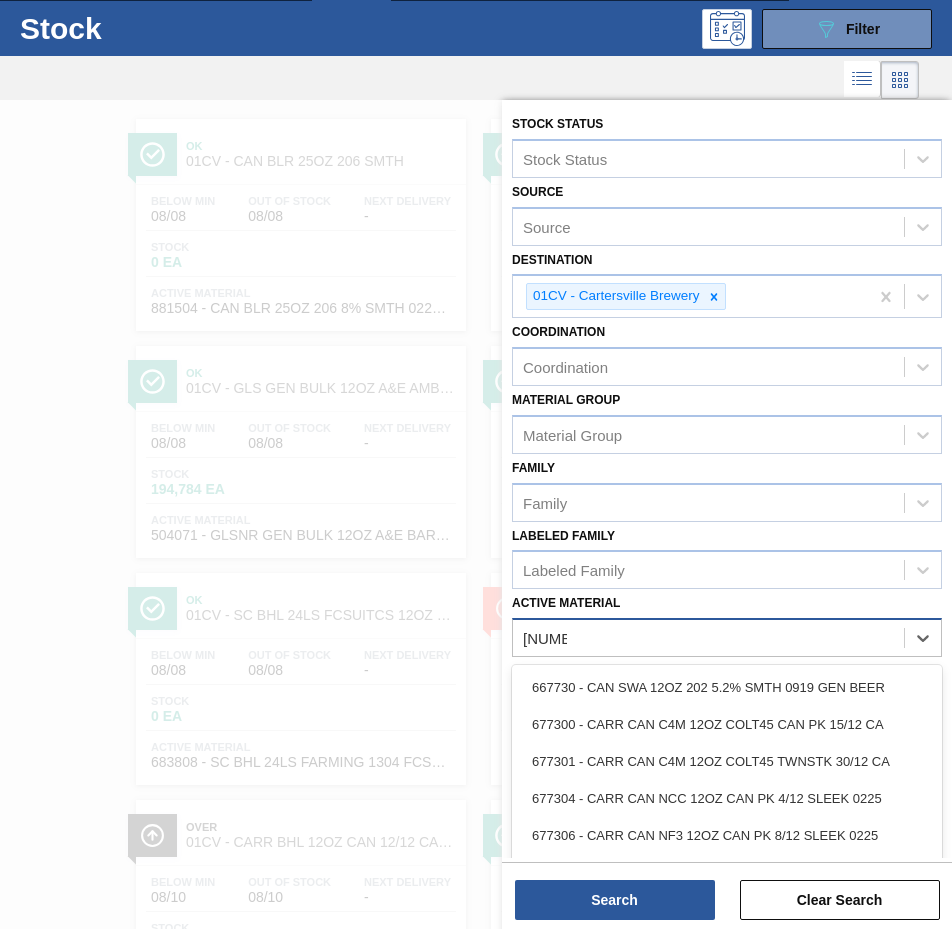 type on "677305" 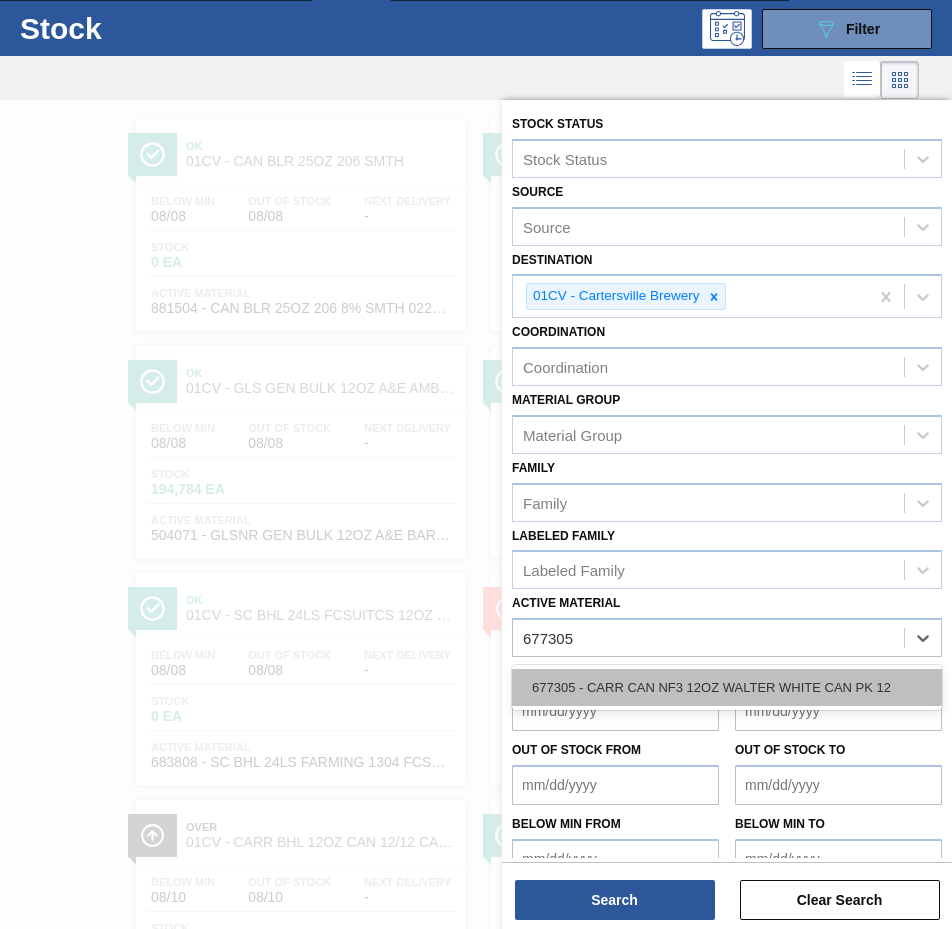 click on "677305 - CARR CAN NF3 12OZ WALTER WHITE CAN PK 12" at bounding box center [727, 687] 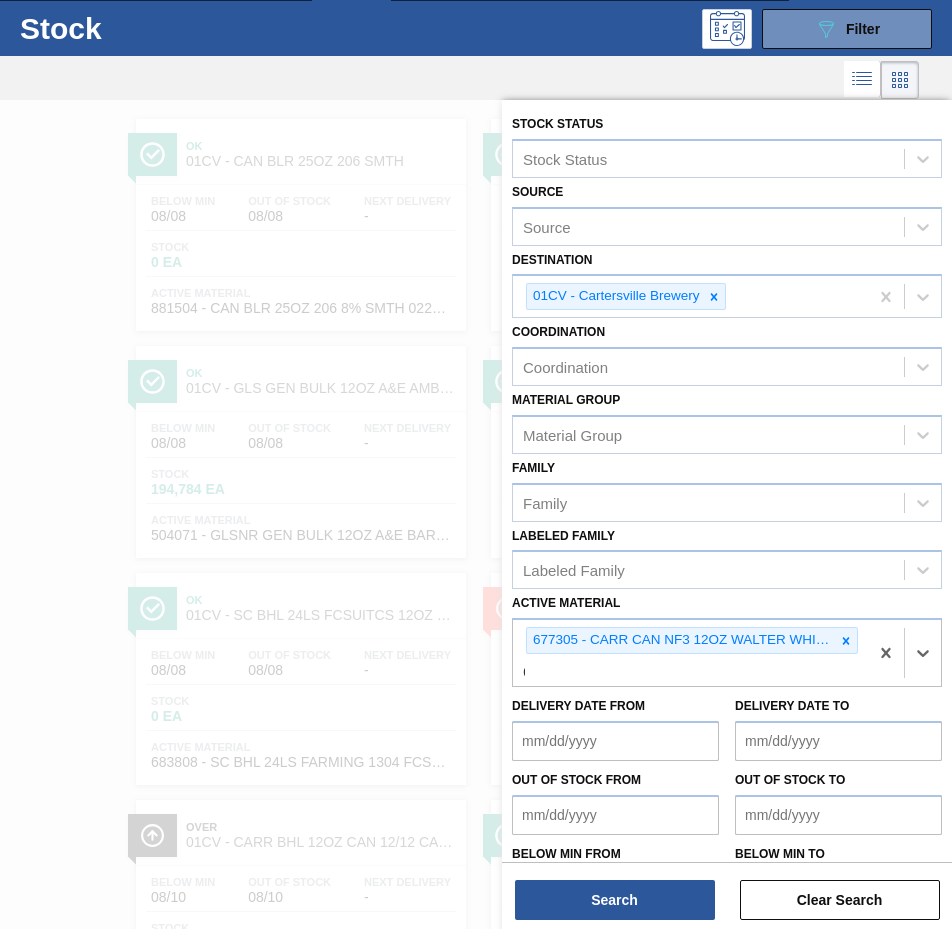 type 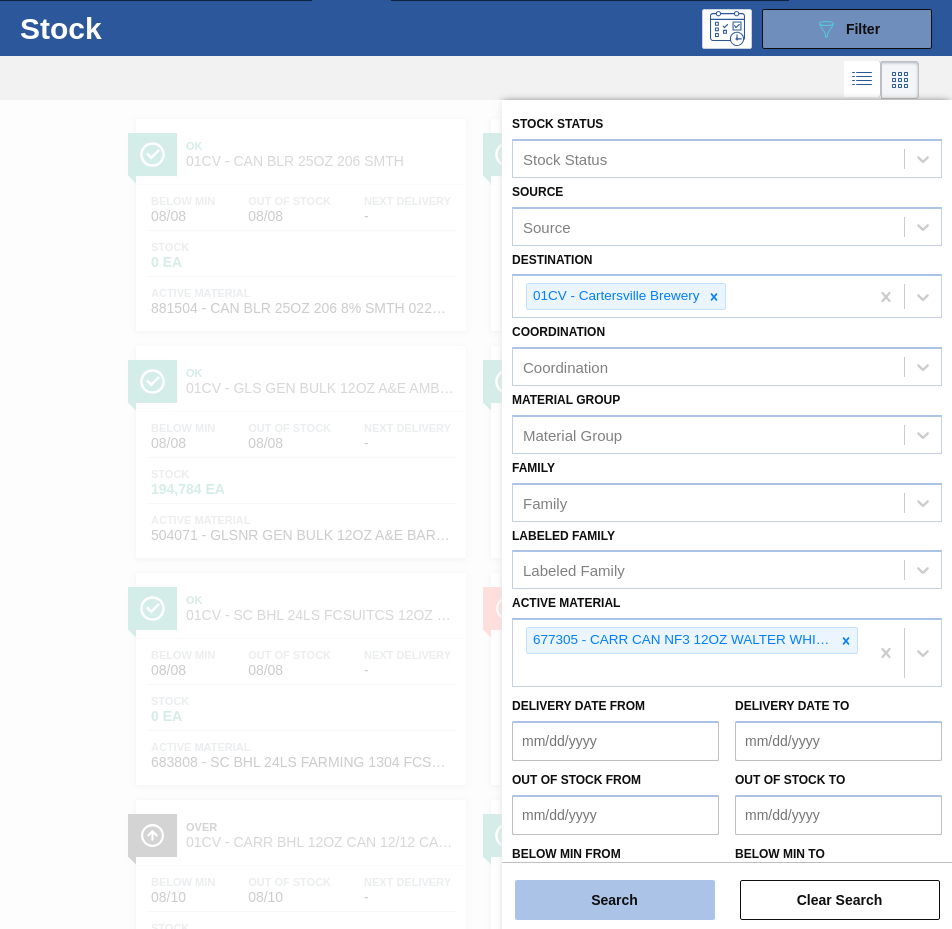 click on "Search" at bounding box center (615, 900) 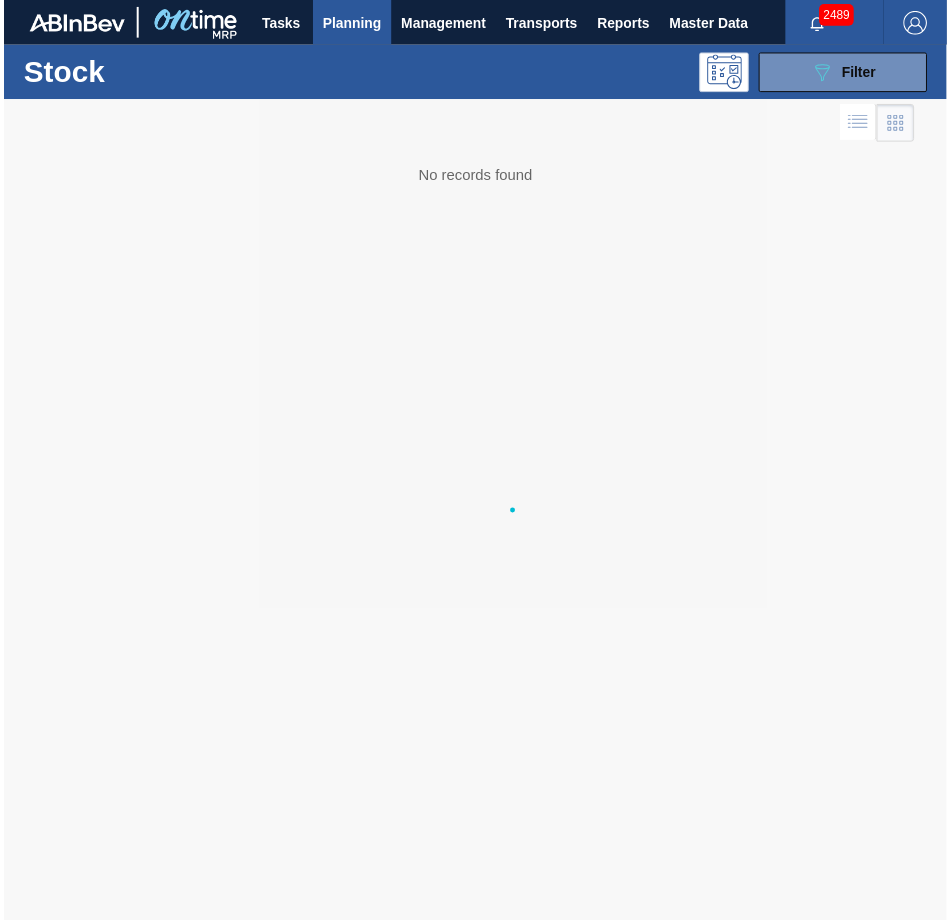 scroll, scrollTop: 0, scrollLeft: 0, axis: both 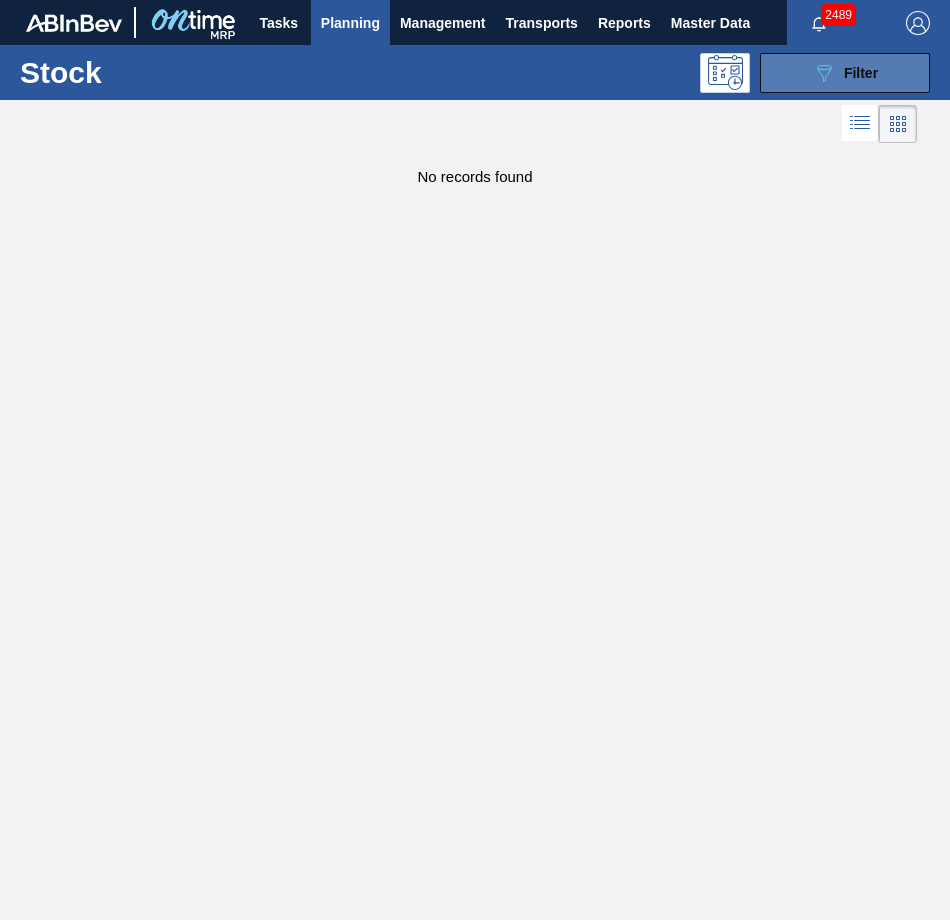 click on "089F7B8B-B2A5-4AFE-B5C0-19BA573D28AC Filter" at bounding box center (845, 73) 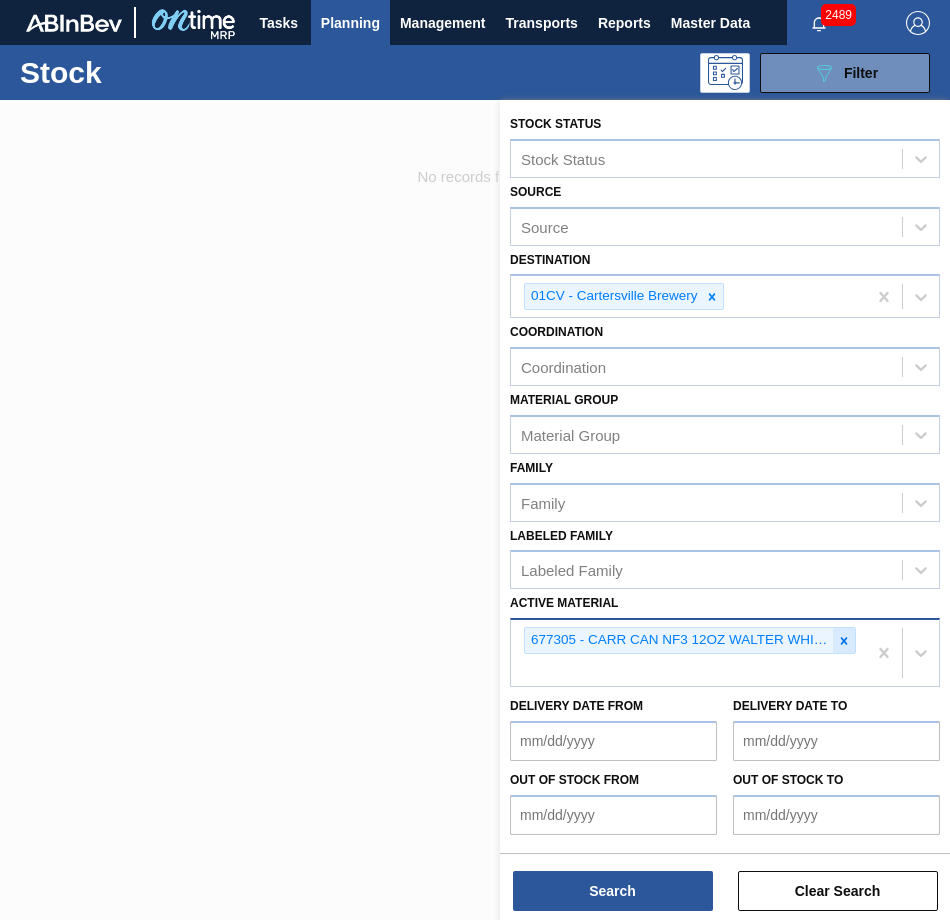 click 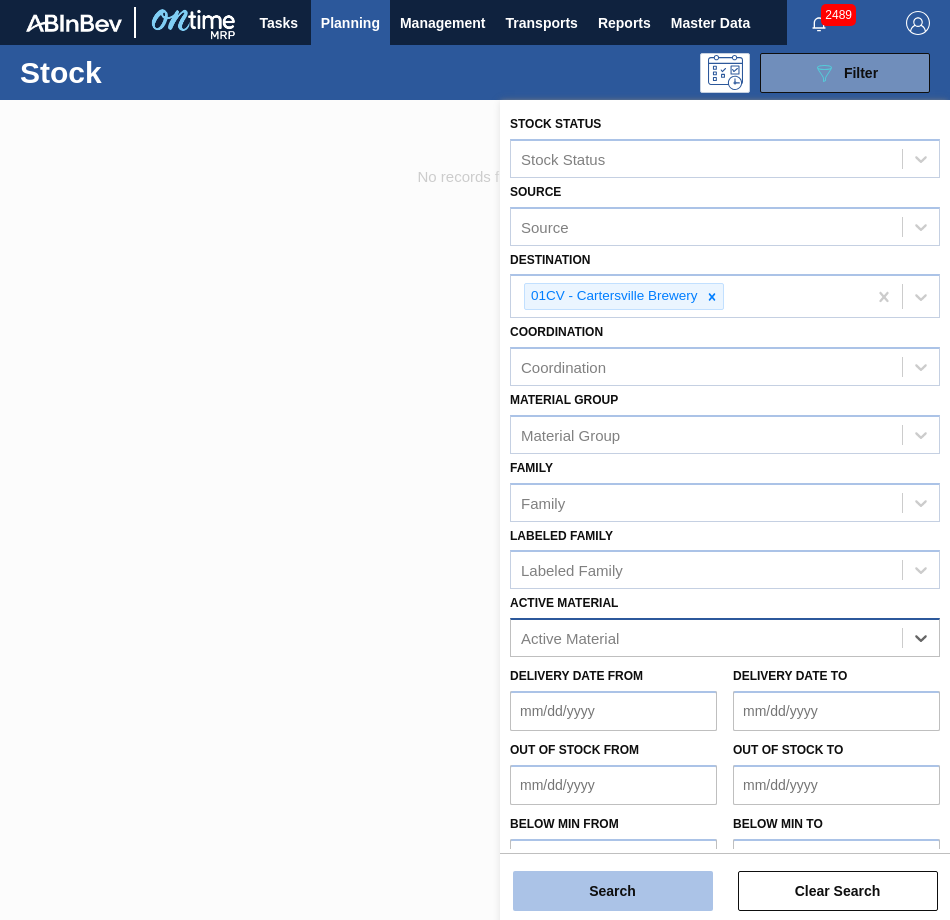 click on "Search" at bounding box center (613, 891) 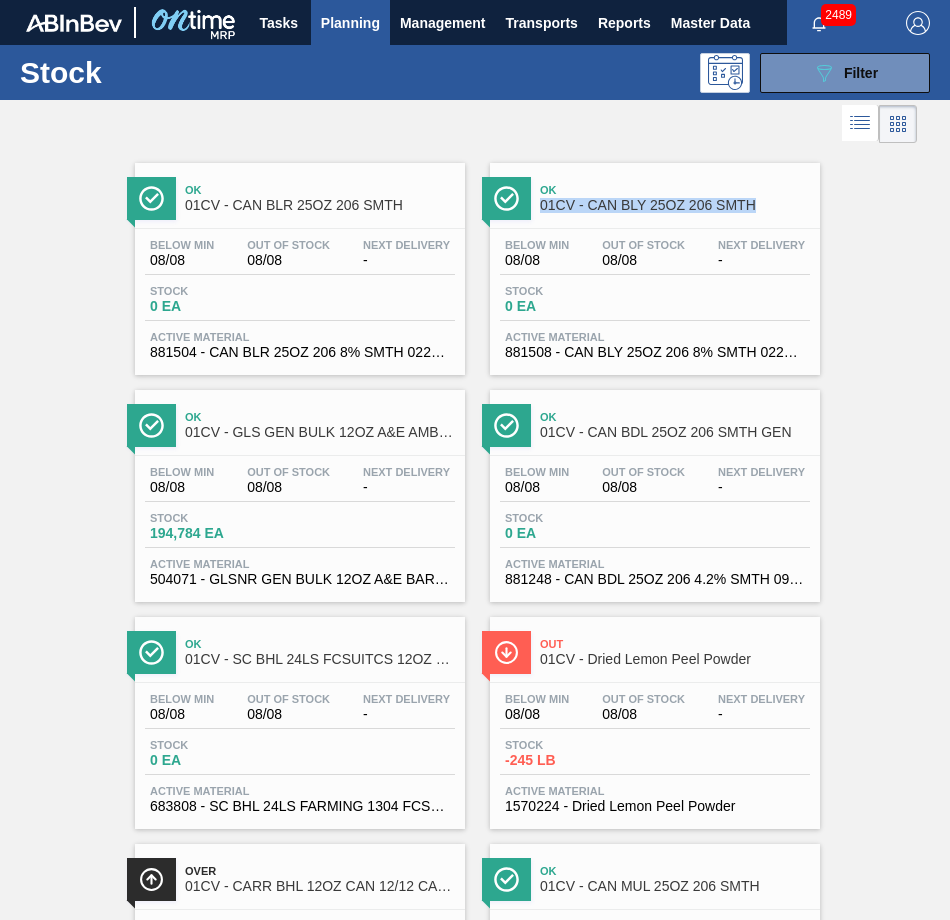 drag, startPoint x: 878, startPoint y: 226, endPoint x: 378, endPoint y: -91, distance: 592.0211 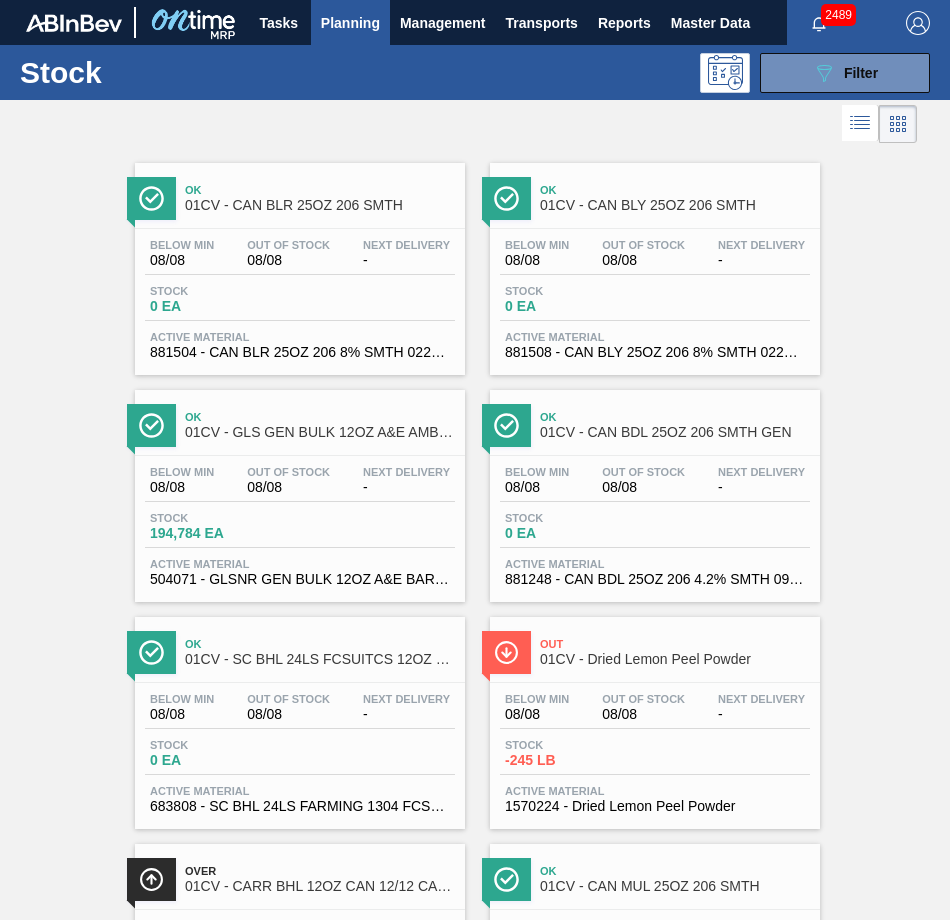 scroll, scrollTop: 2161, scrollLeft: 0, axis: vertical 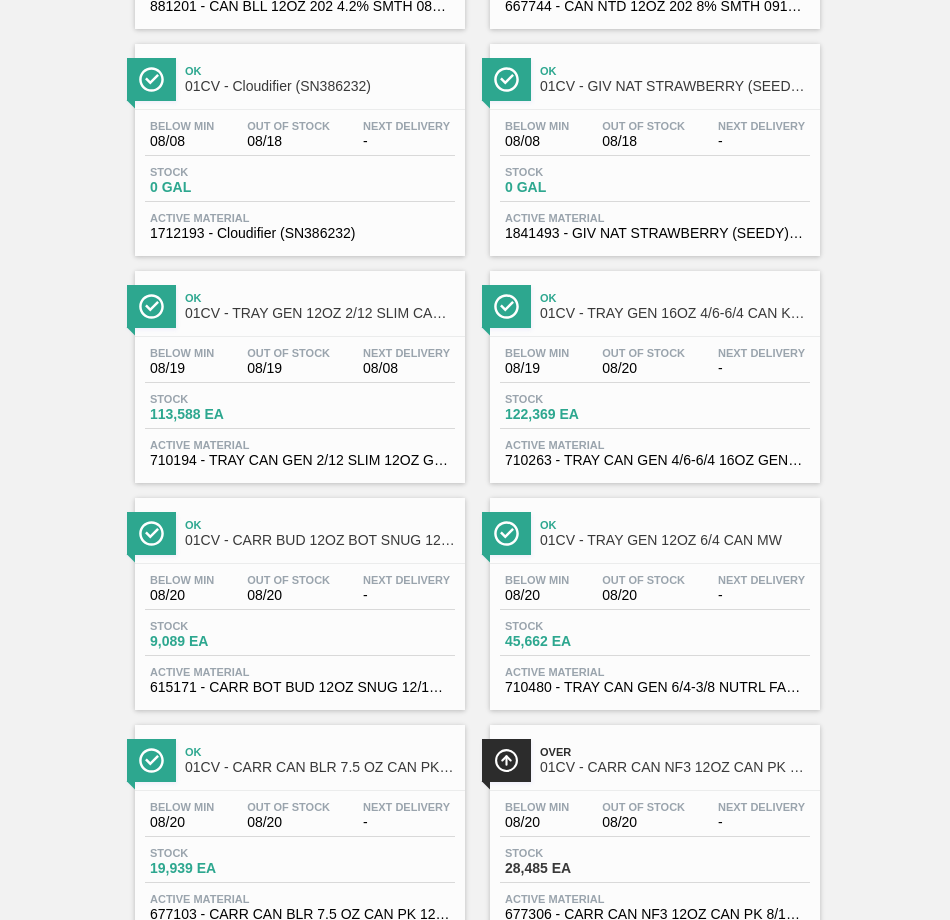 click on "Out Of Stock" at bounding box center (643, 353) 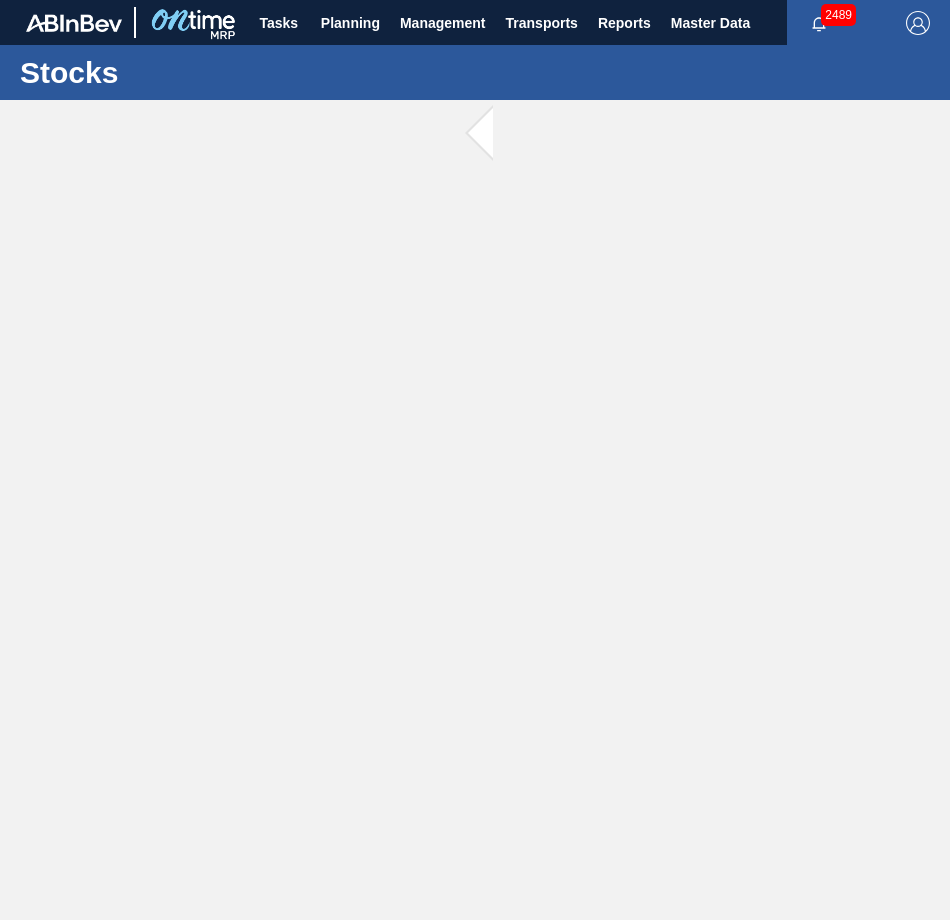 scroll, scrollTop: 0, scrollLeft: 0, axis: both 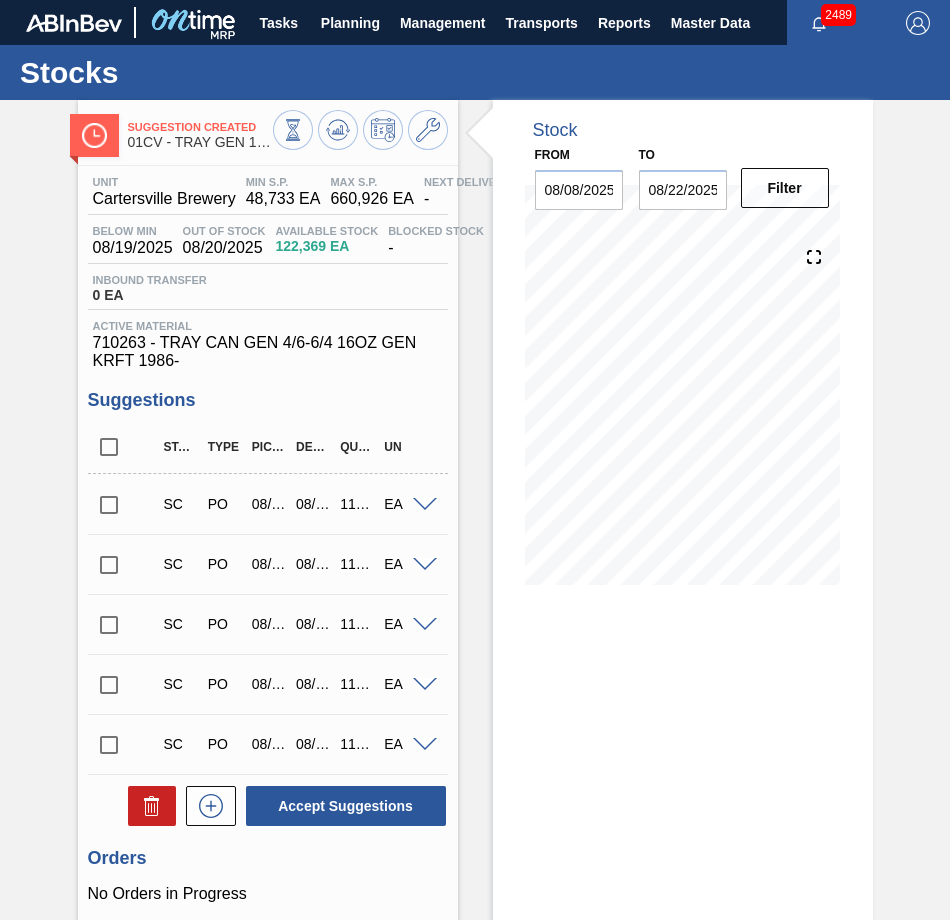 click at bounding box center [109, 505] 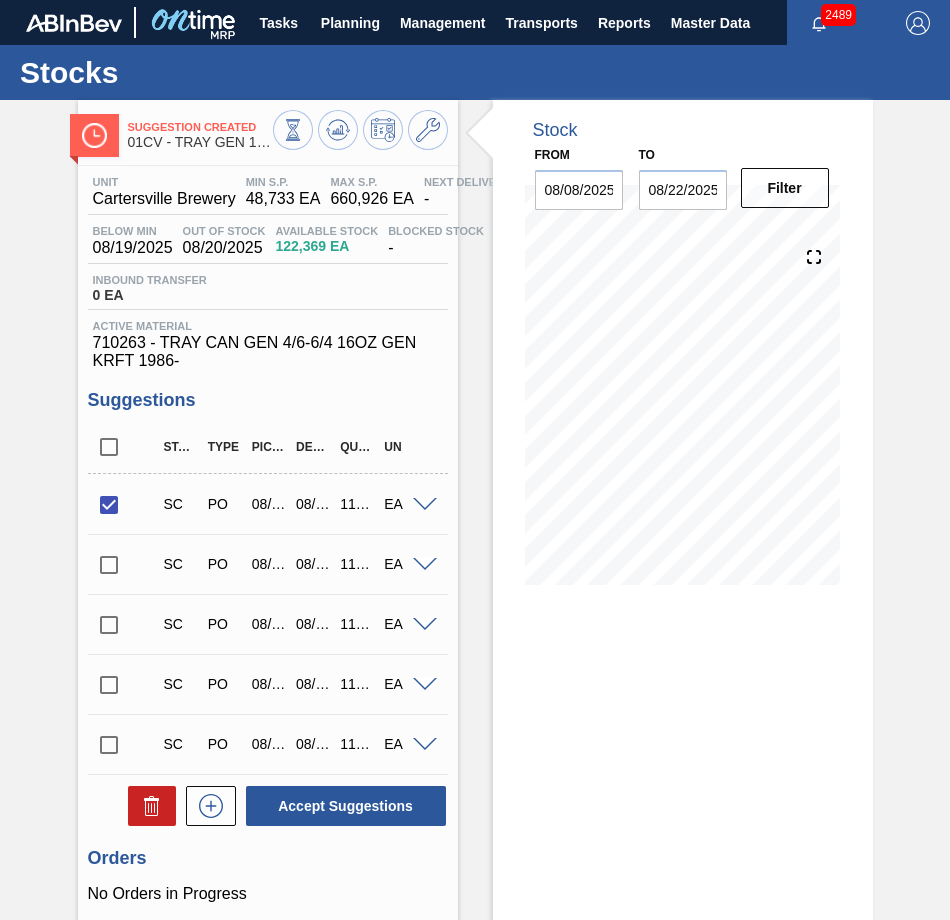 click at bounding box center (109, 565) 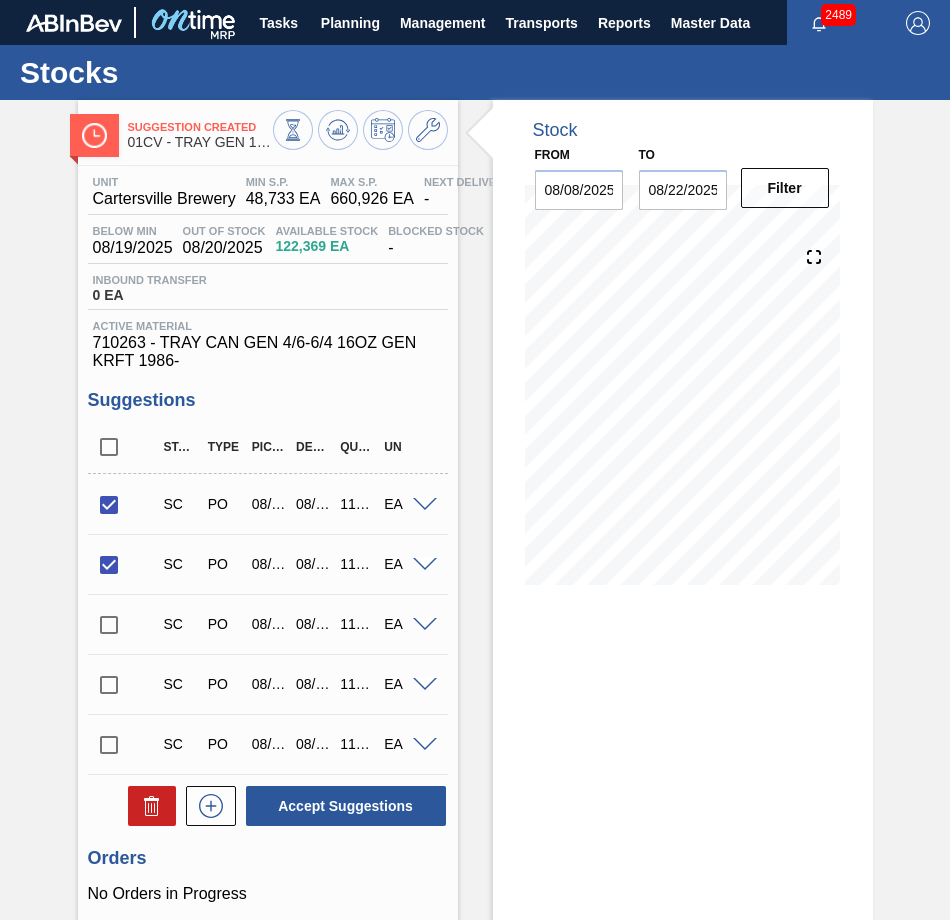 click at bounding box center (109, 625) 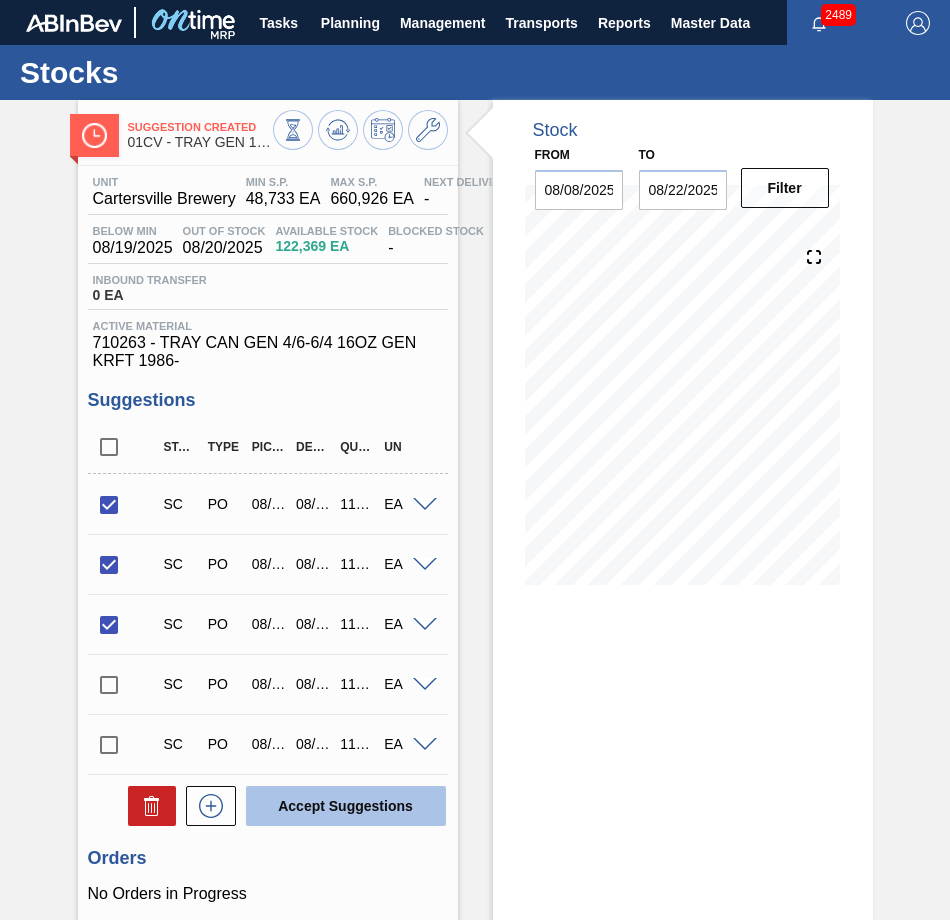 click on "Accept Suggestions" at bounding box center [346, 806] 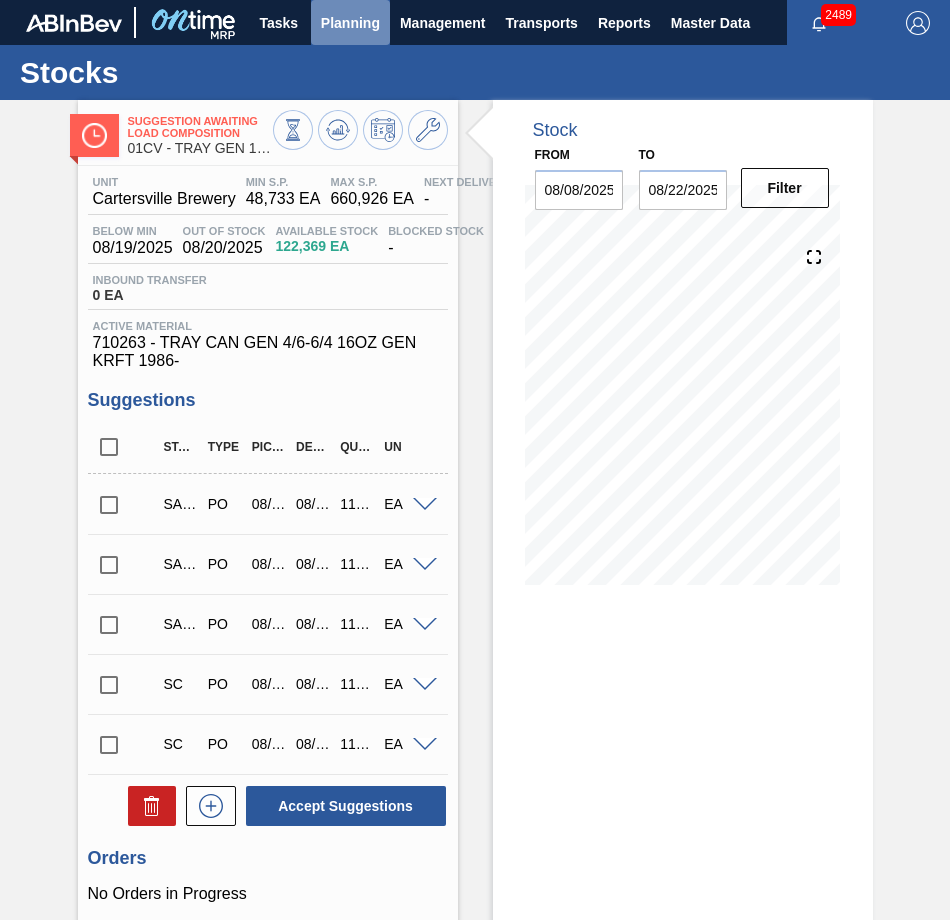 click on "Planning" at bounding box center (350, 23) 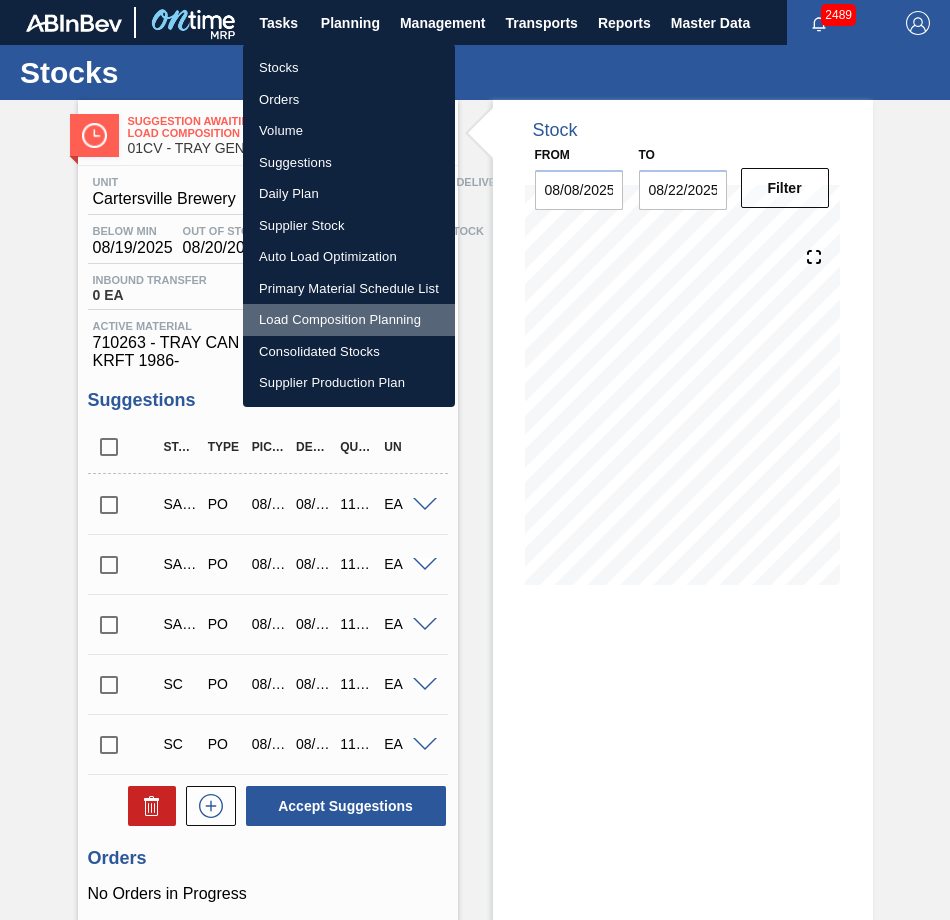 click on "Load Composition Planning" at bounding box center (349, 320) 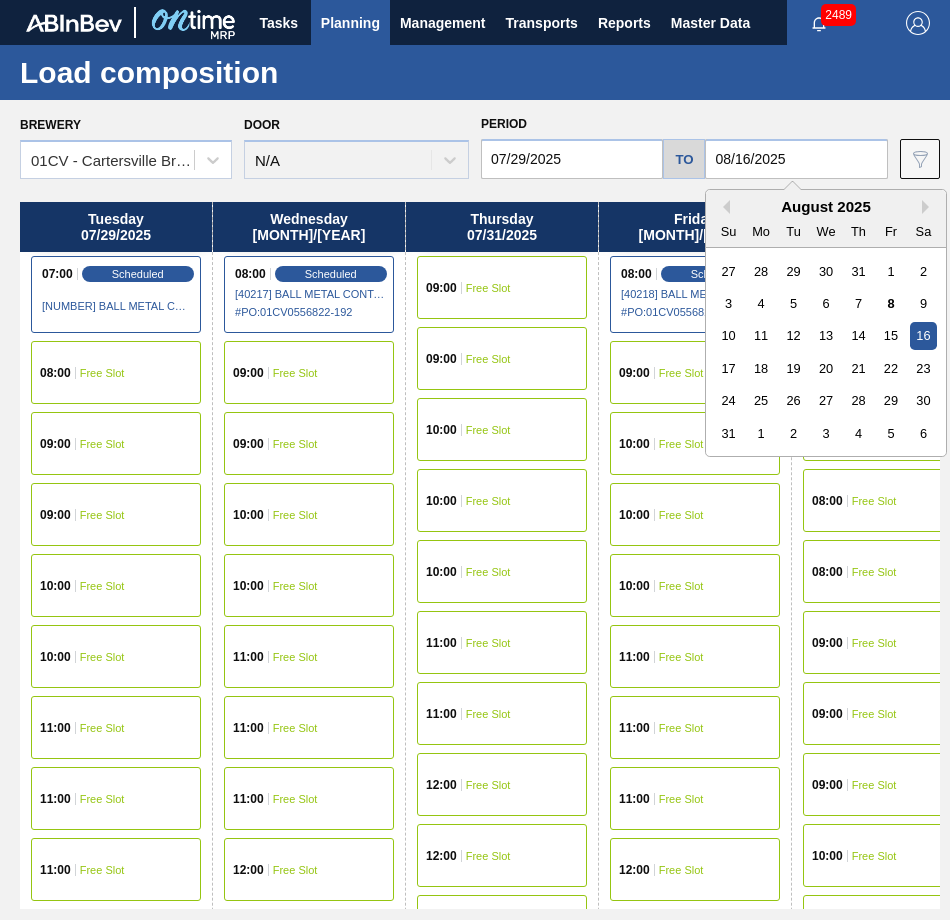 click on "08/16/2025" at bounding box center (796, 159) 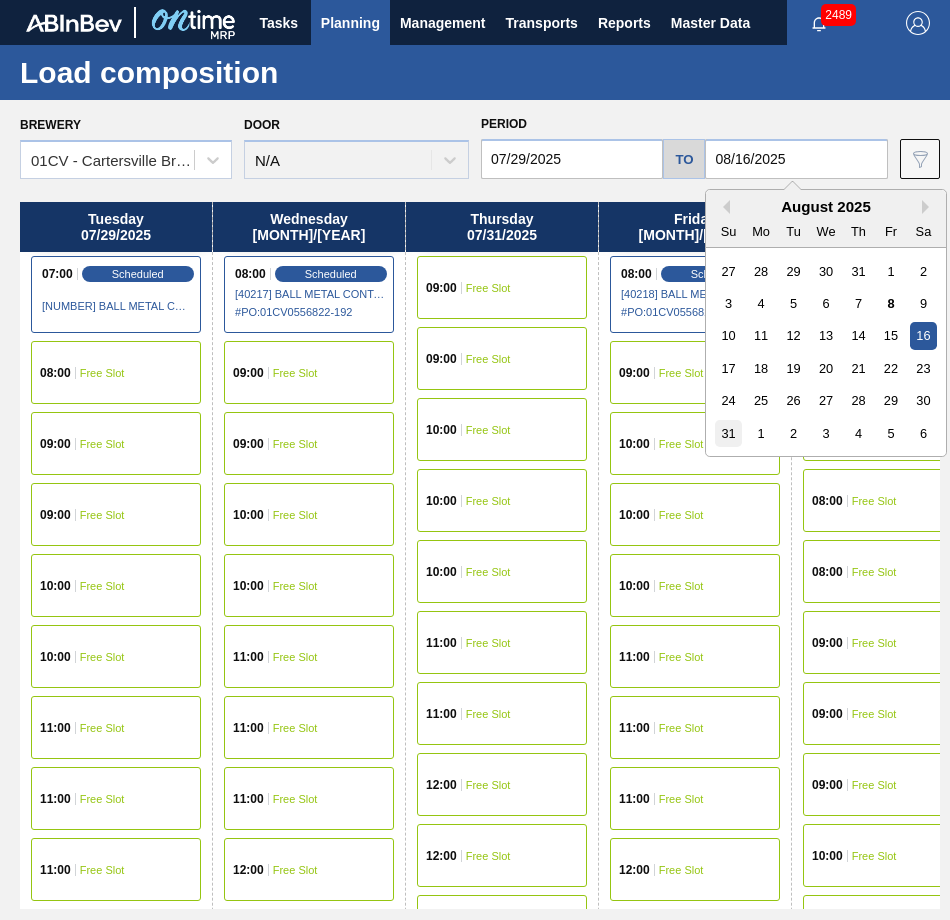 click on "31" at bounding box center (729, 433) 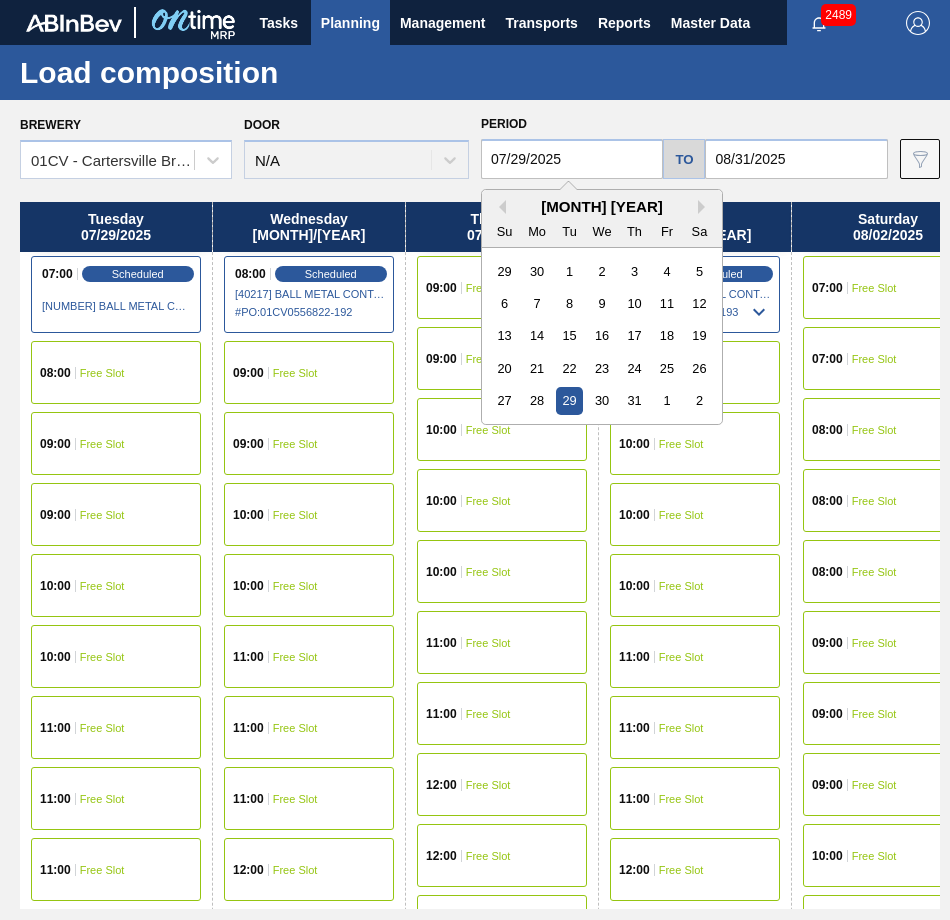 click on "07/29/2025" at bounding box center [572, 159] 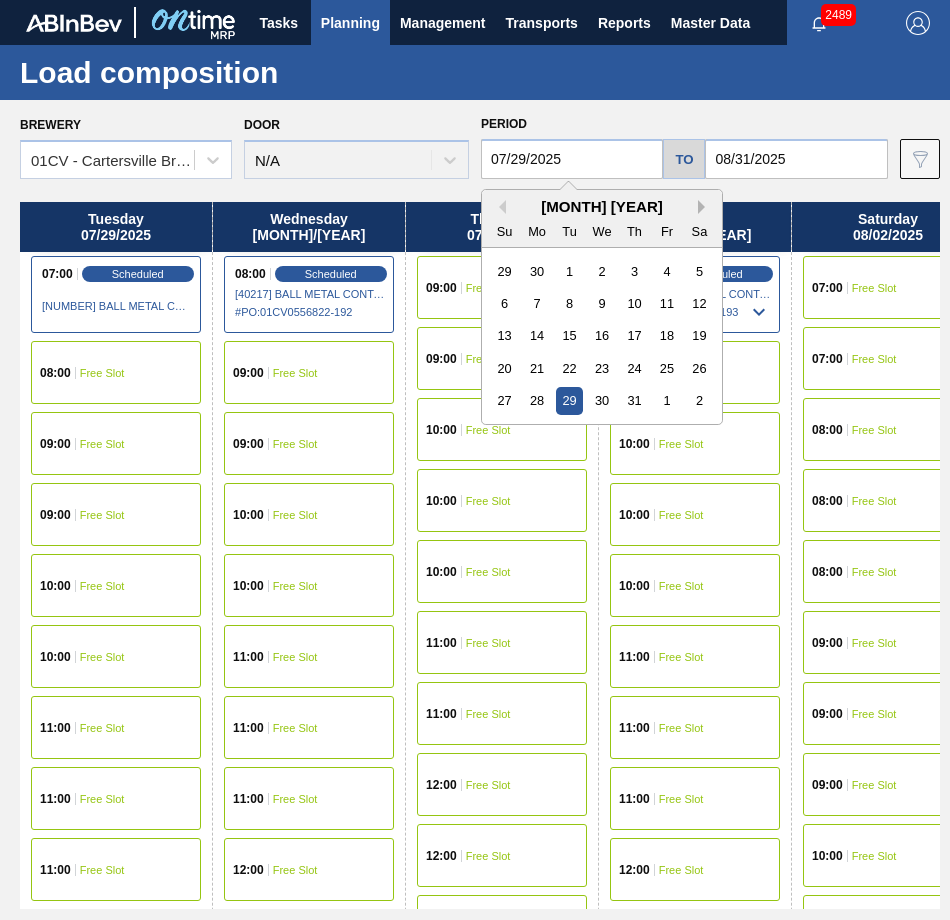 click on "Next Month" at bounding box center (705, 207) 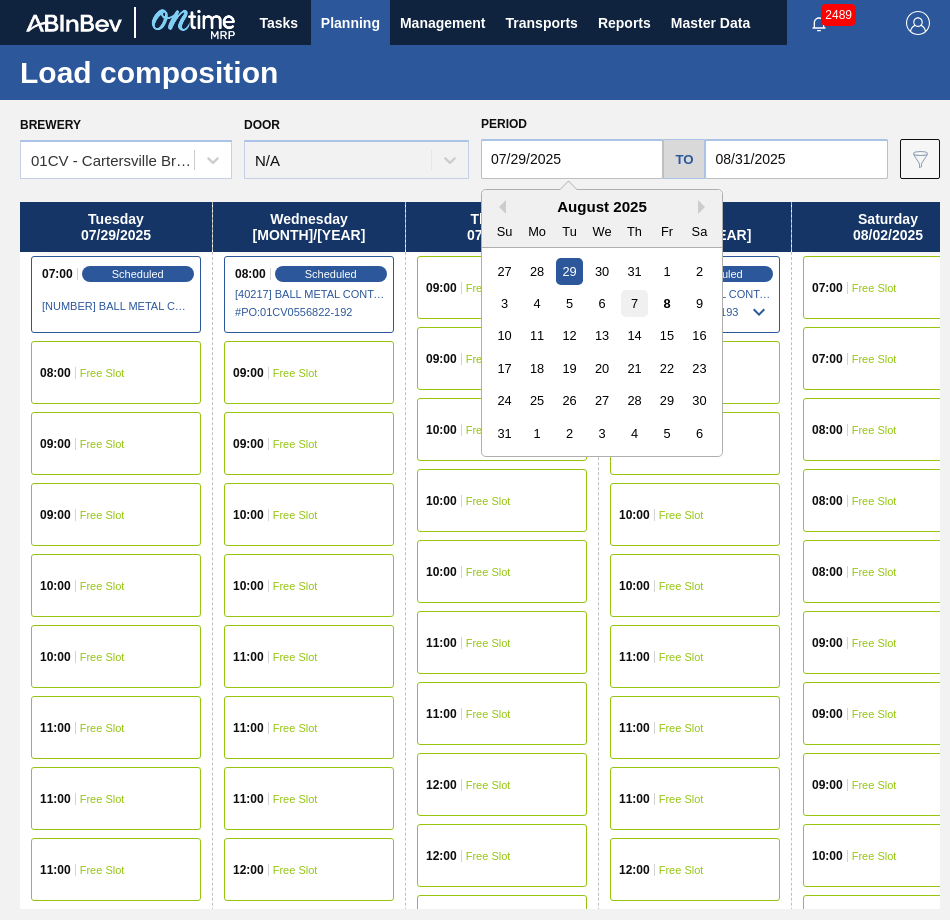 click on "7" at bounding box center (634, 303) 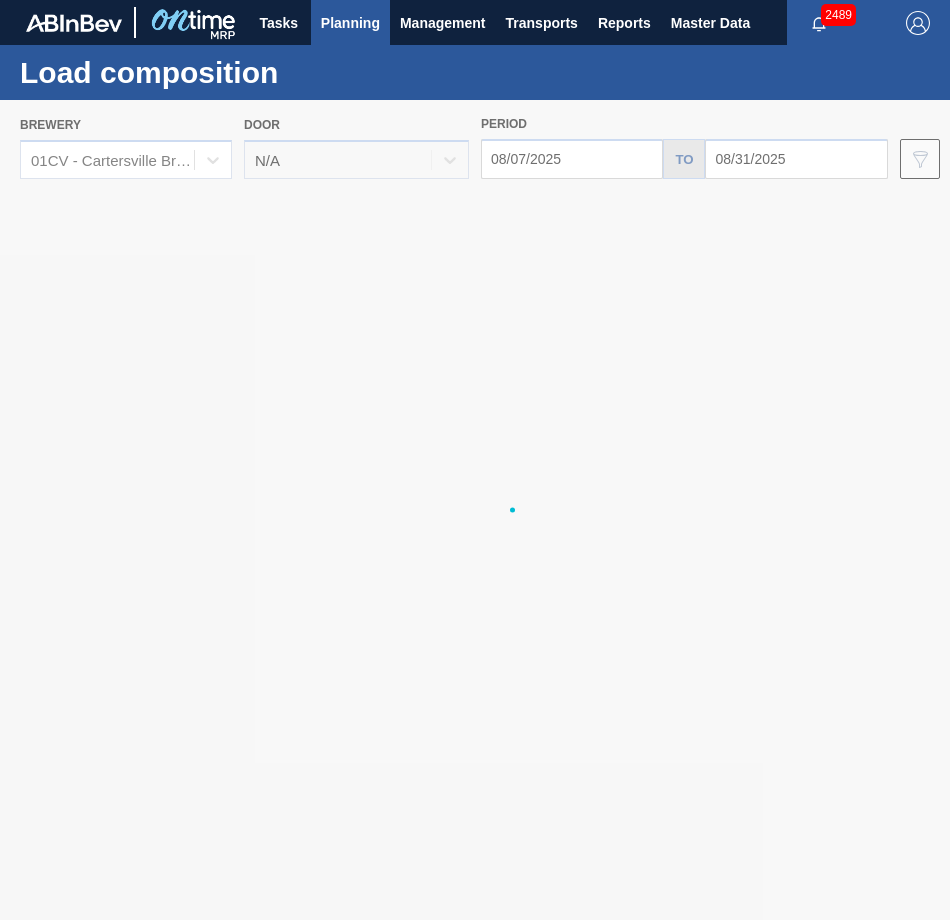 type on "08/07/2025" 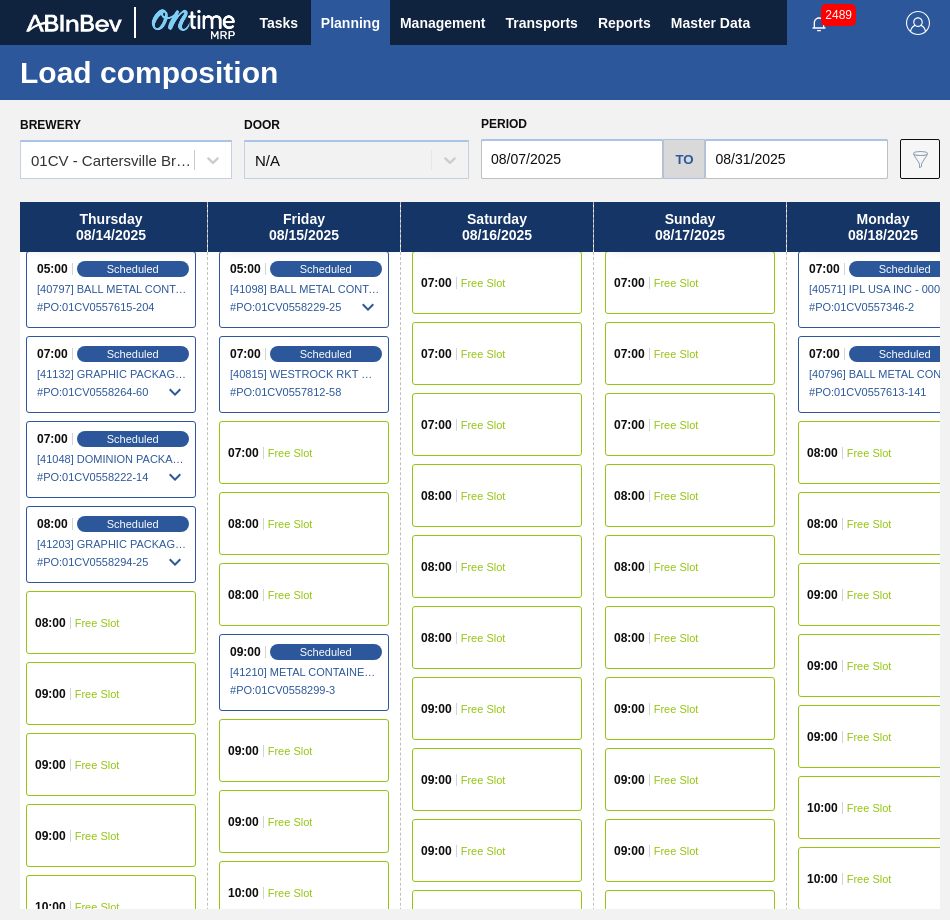 scroll, scrollTop: 5, scrollLeft: 1357, axis: both 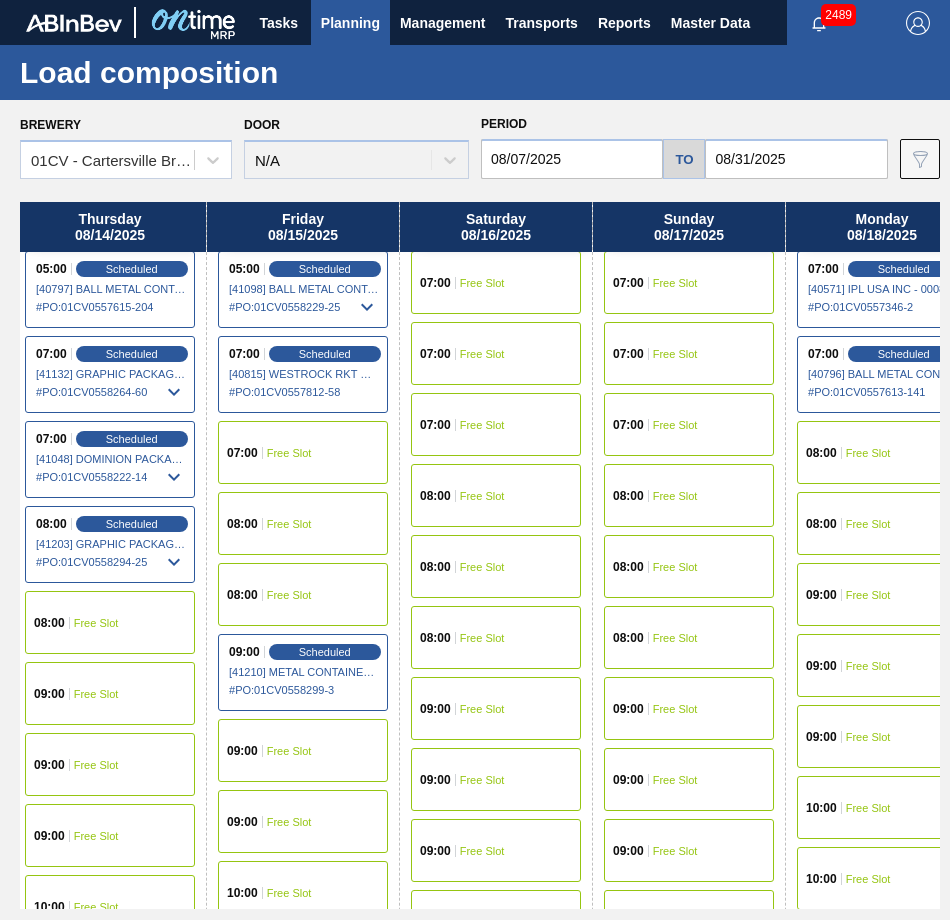 click on "07:00 Free Slot" at bounding box center [496, 282] 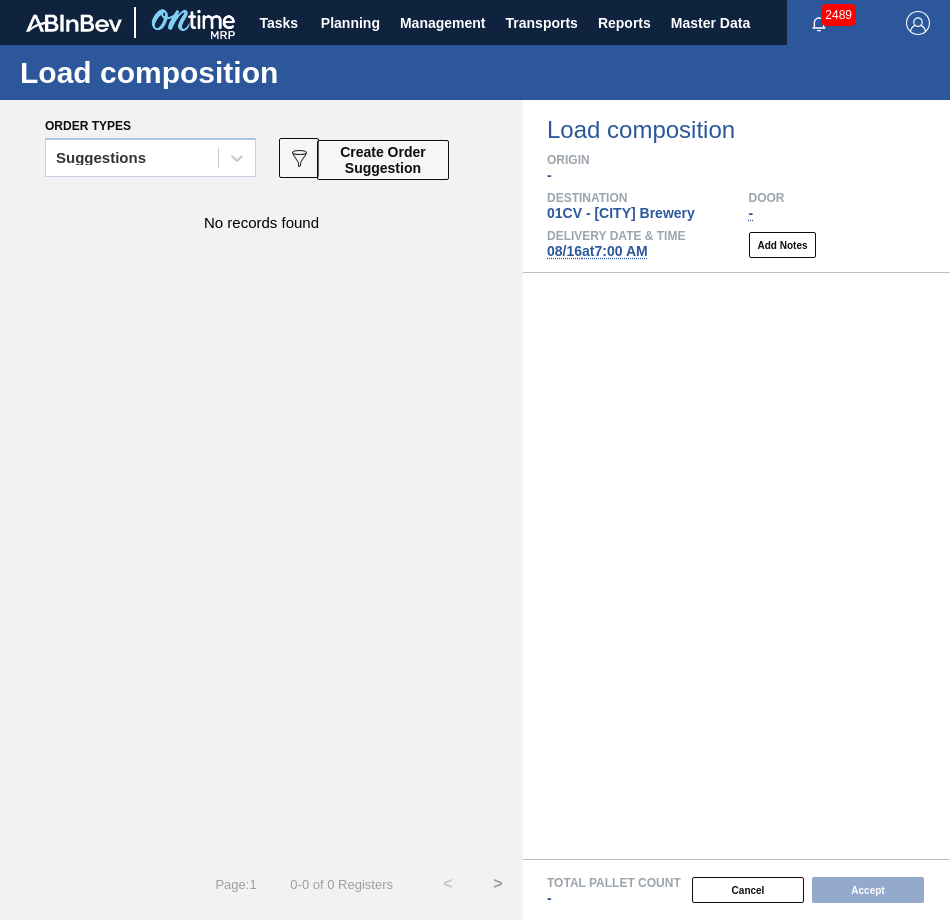 click on "Suggestions" at bounding box center (101, 158) 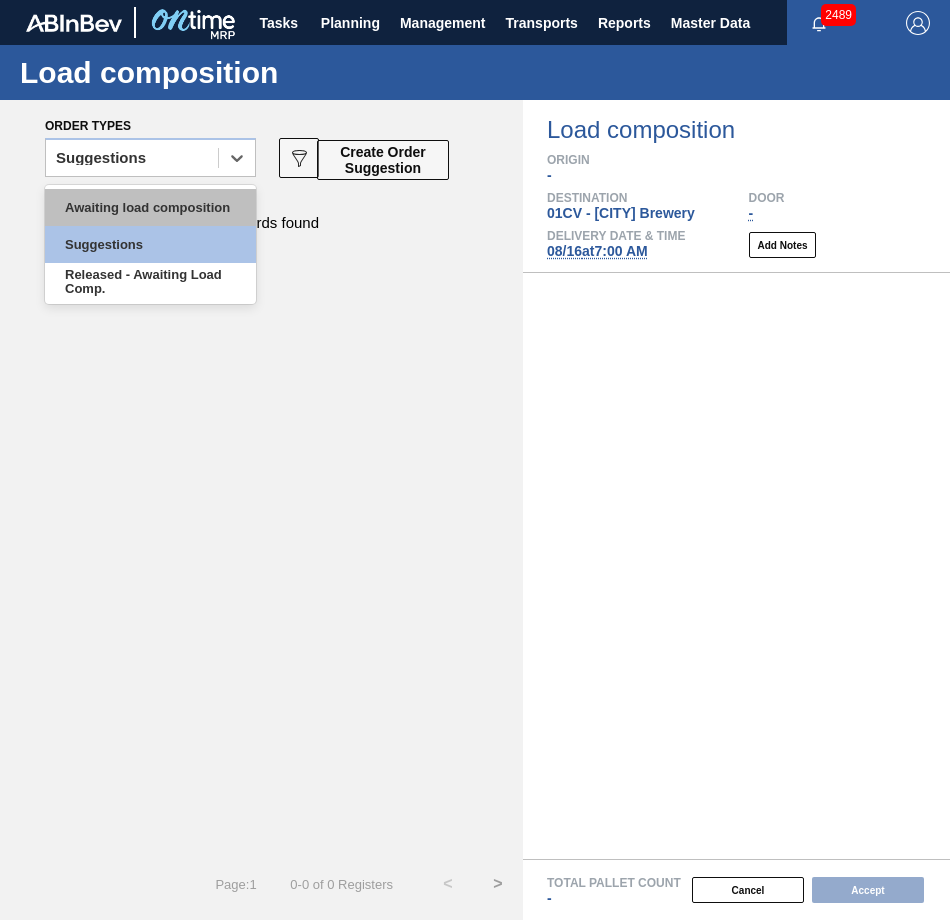 click on "Awaiting load composition" at bounding box center [150, 207] 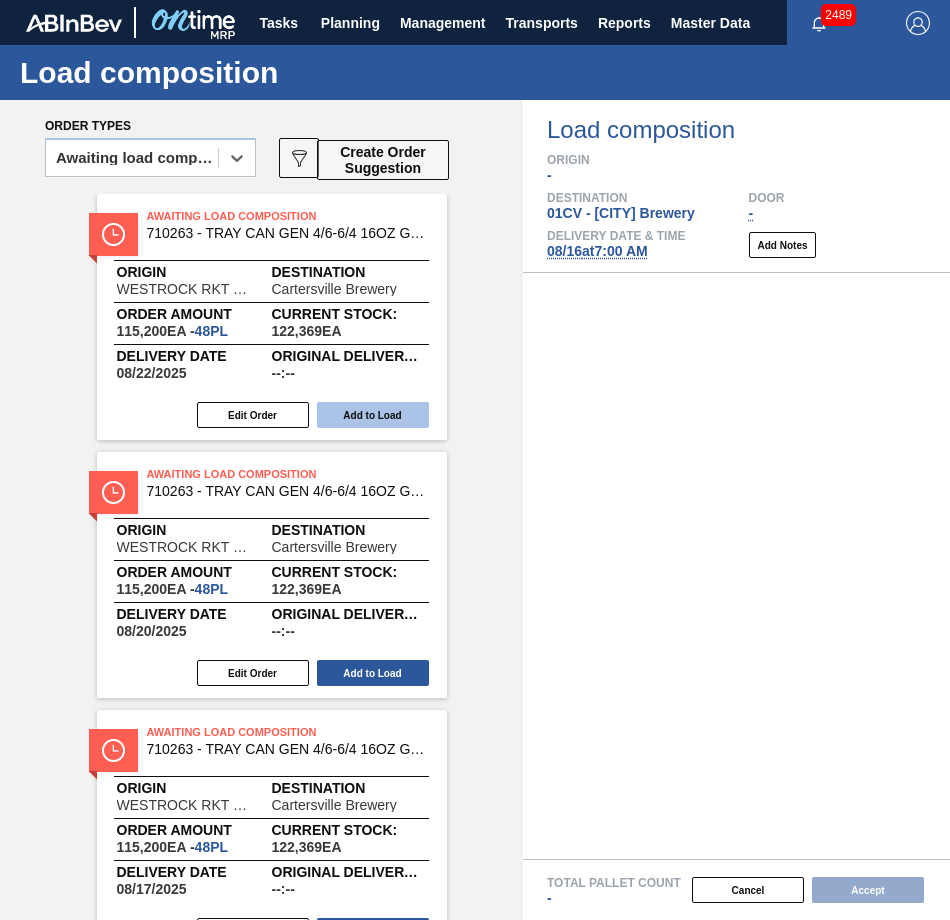 click on "Add to Load" at bounding box center (373, 415) 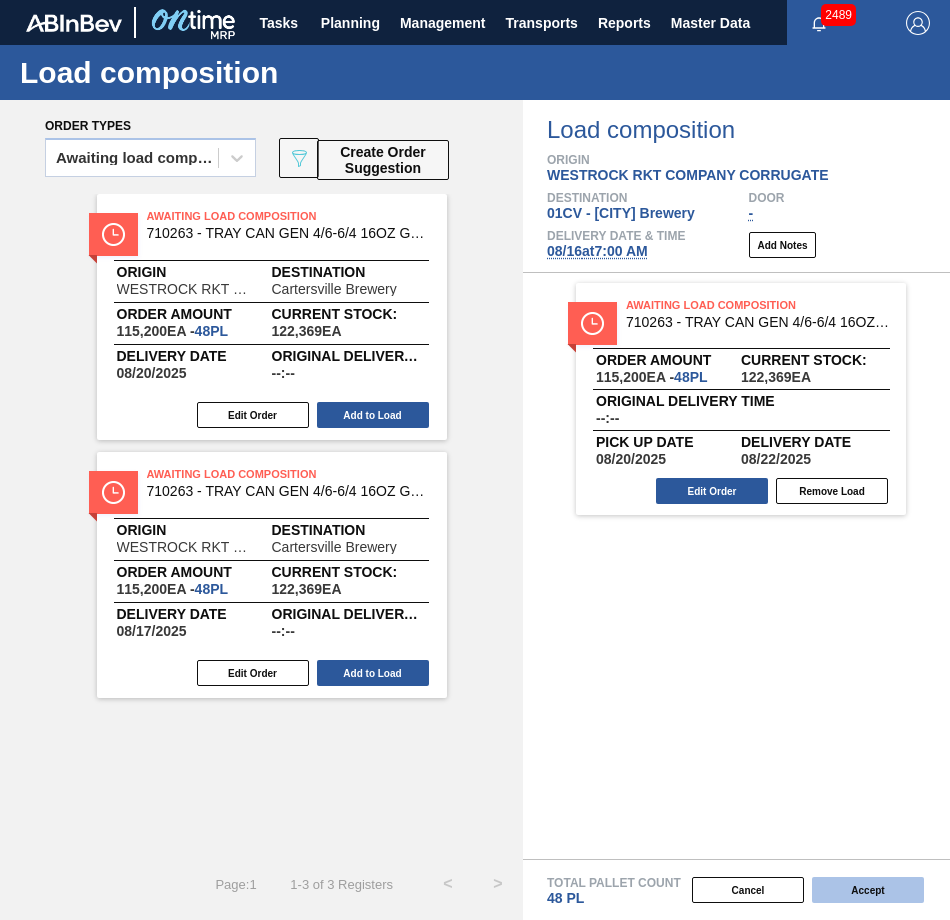 click on "Accept" at bounding box center [868, 890] 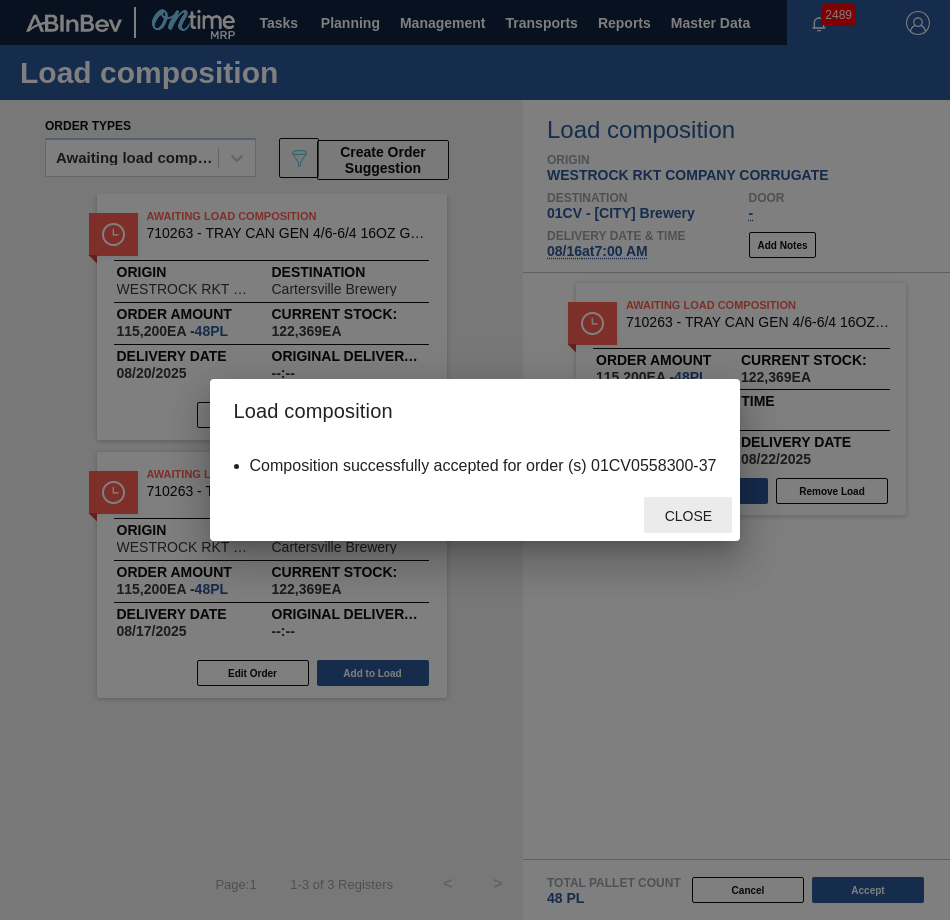 click on "Close" at bounding box center (688, 516) 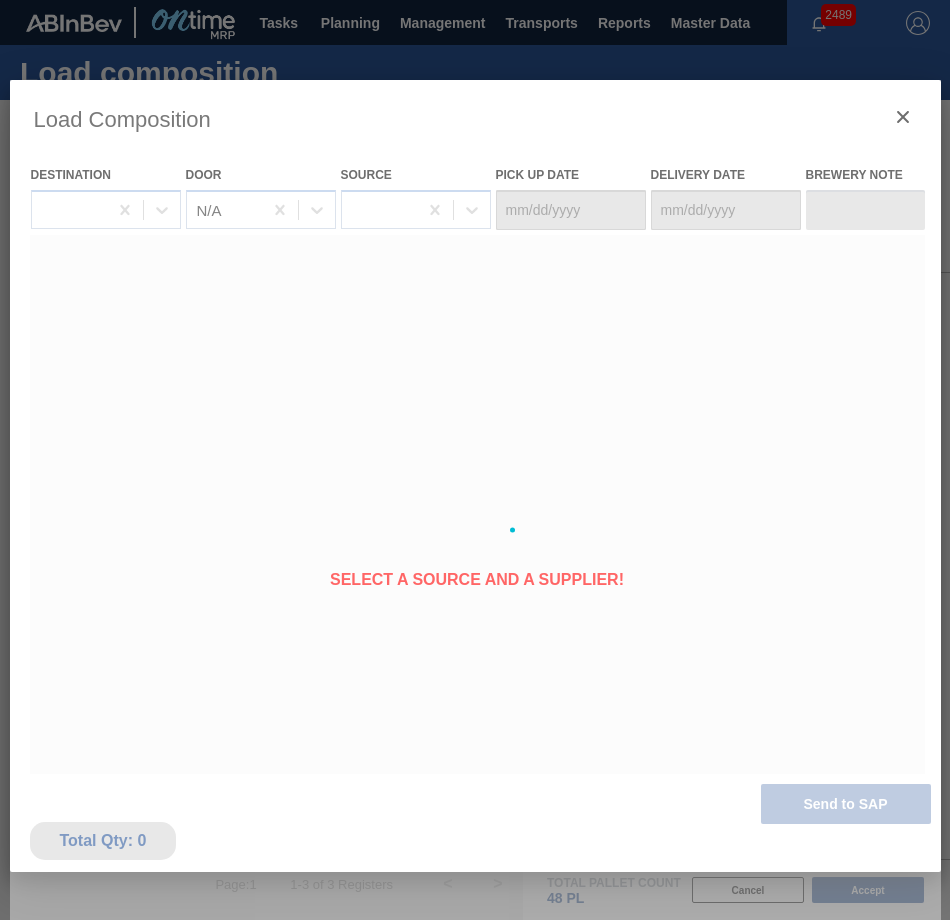 type on "08/14/2025" 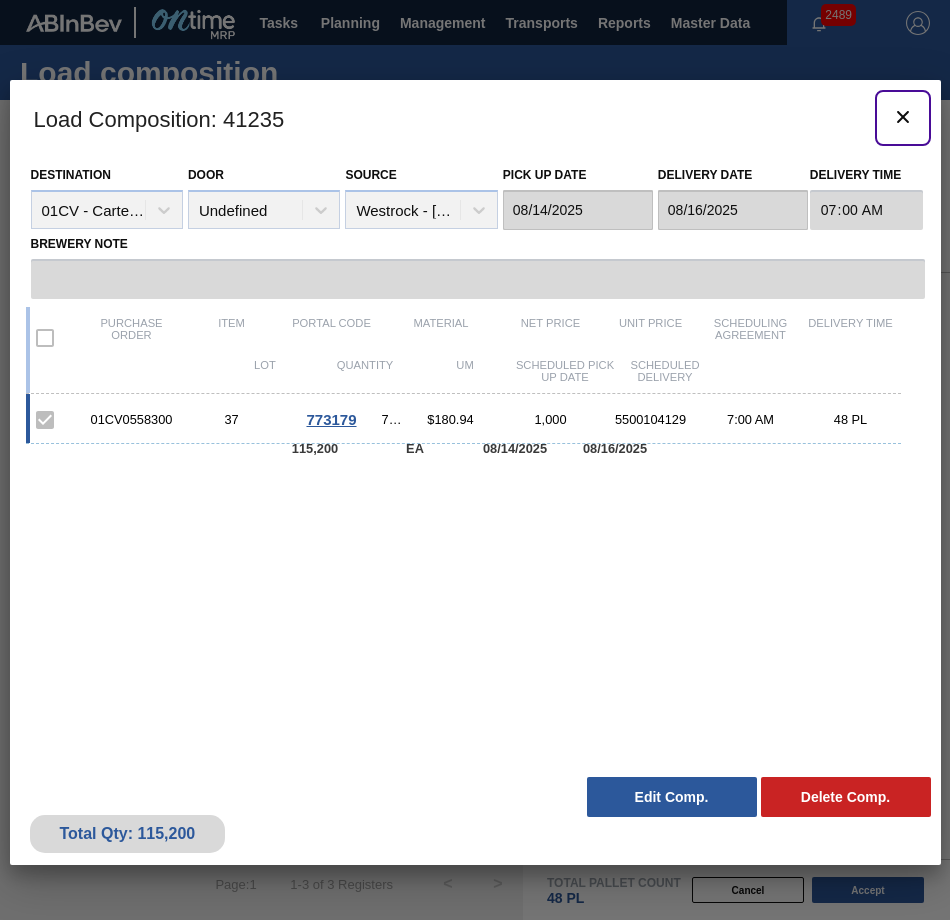click 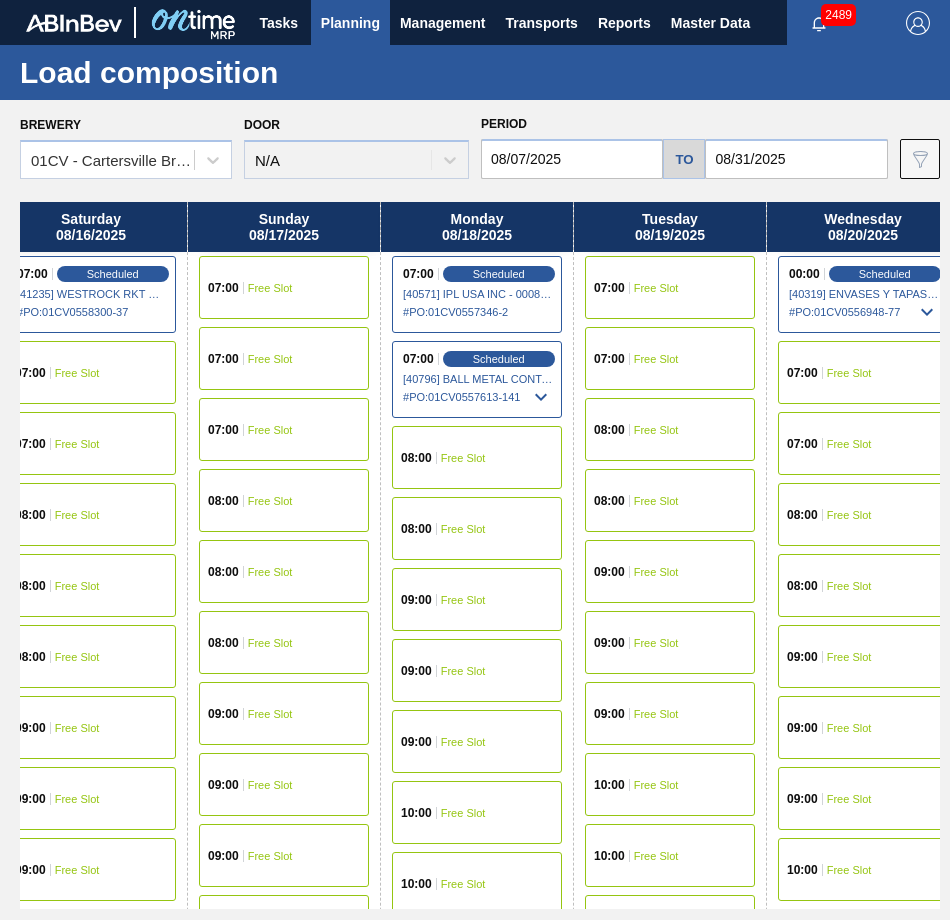 scroll, scrollTop: 0, scrollLeft: 1764, axis: horizontal 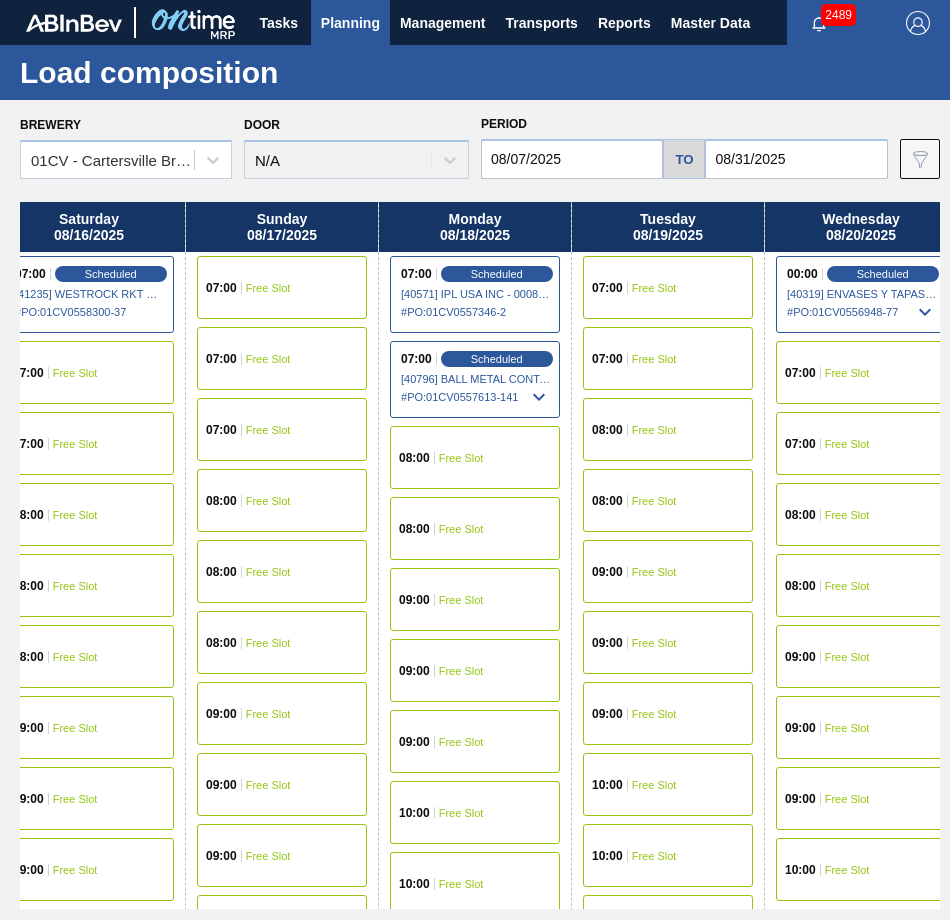 click on "Free Slot" at bounding box center (654, 288) 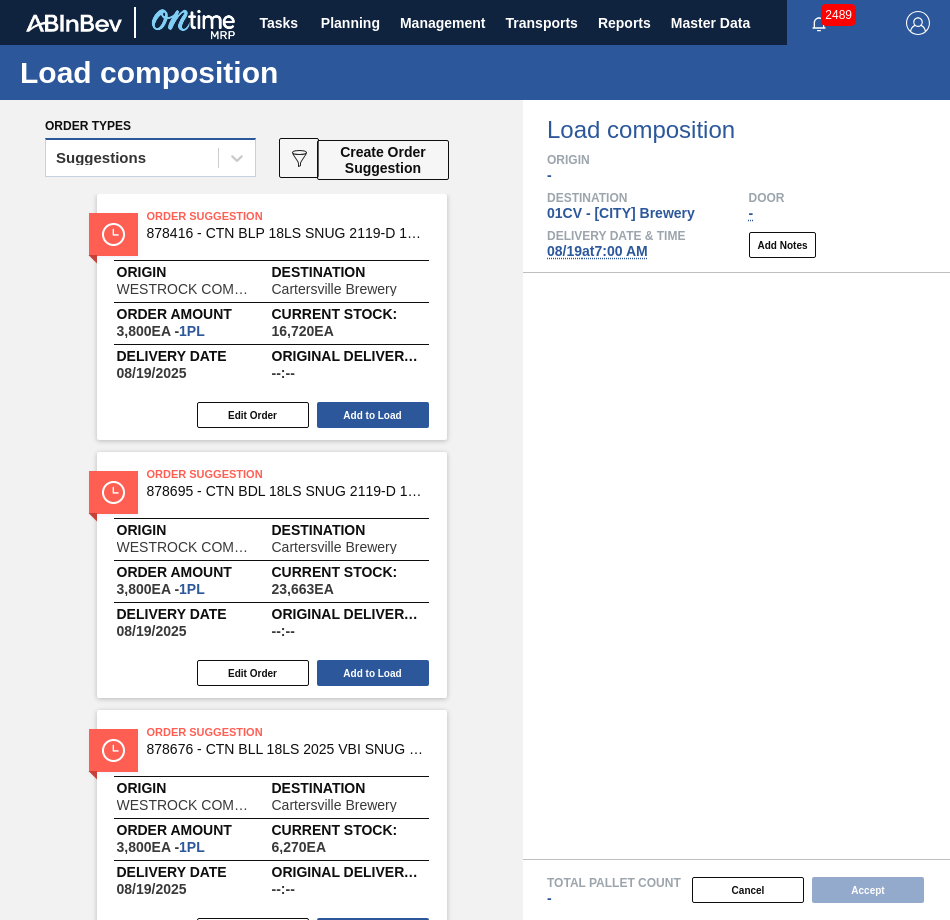 click on "Suggestions" at bounding box center [101, 158] 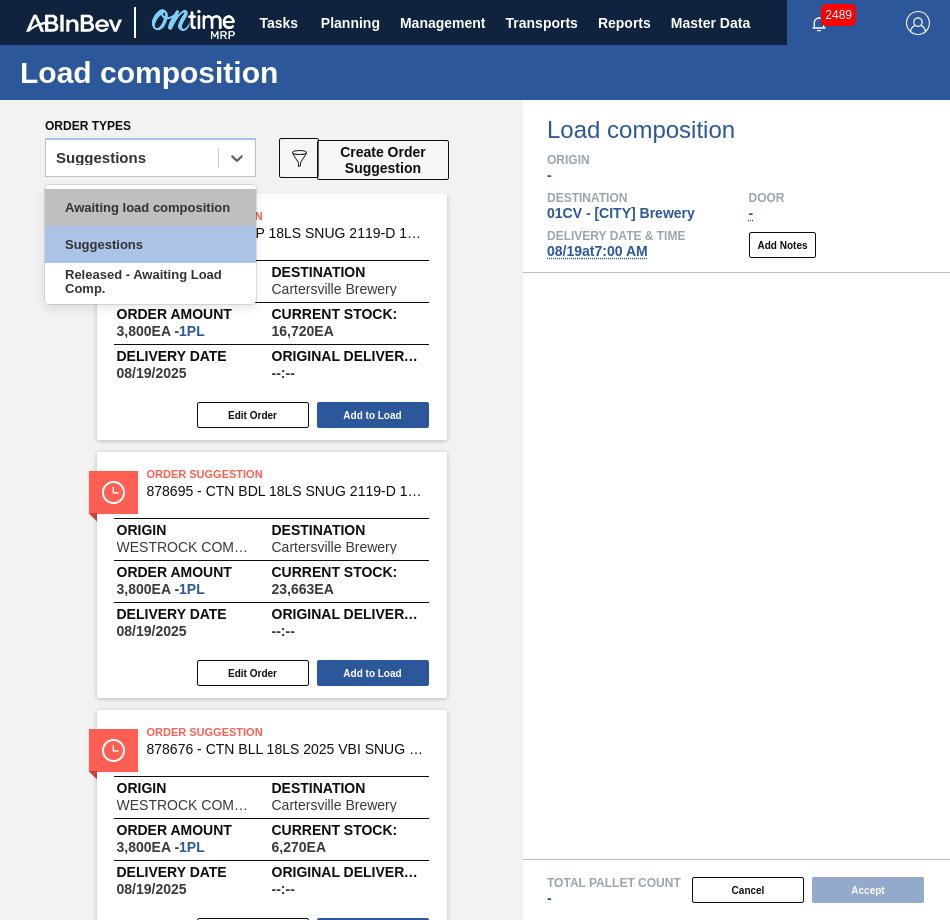click on "Awaiting load composition" at bounding box center [150, 207] 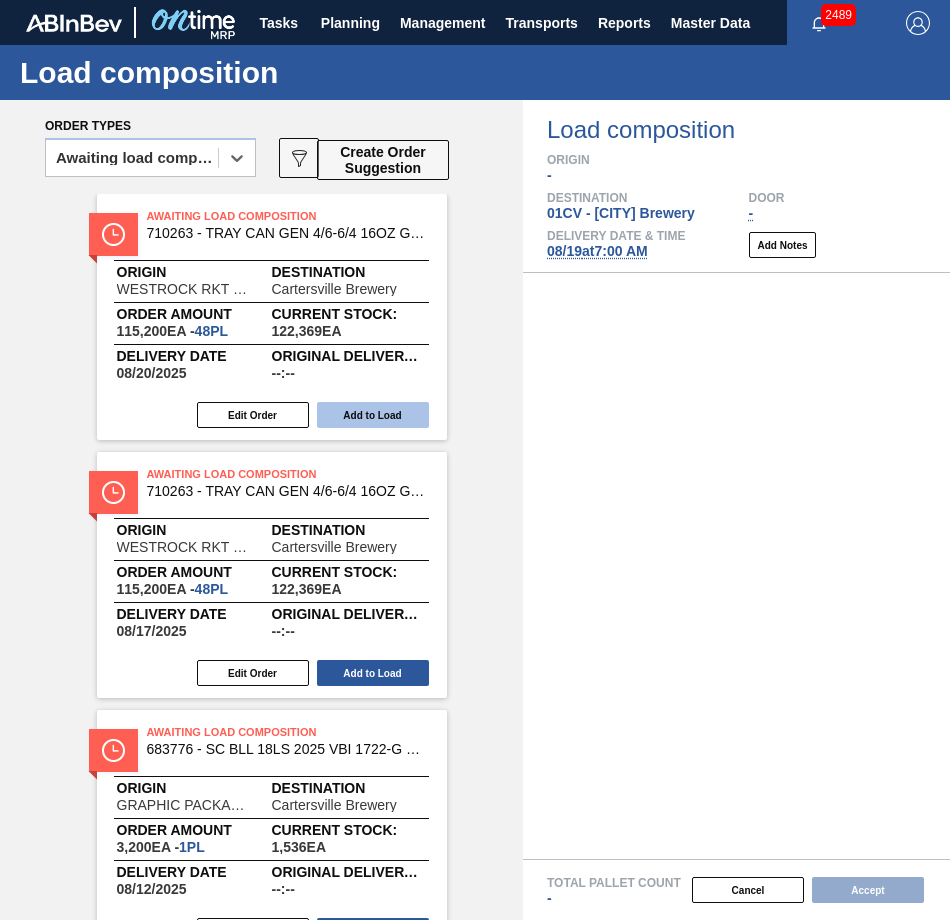 click on "Add to Load" at bounding box center [373, 415] 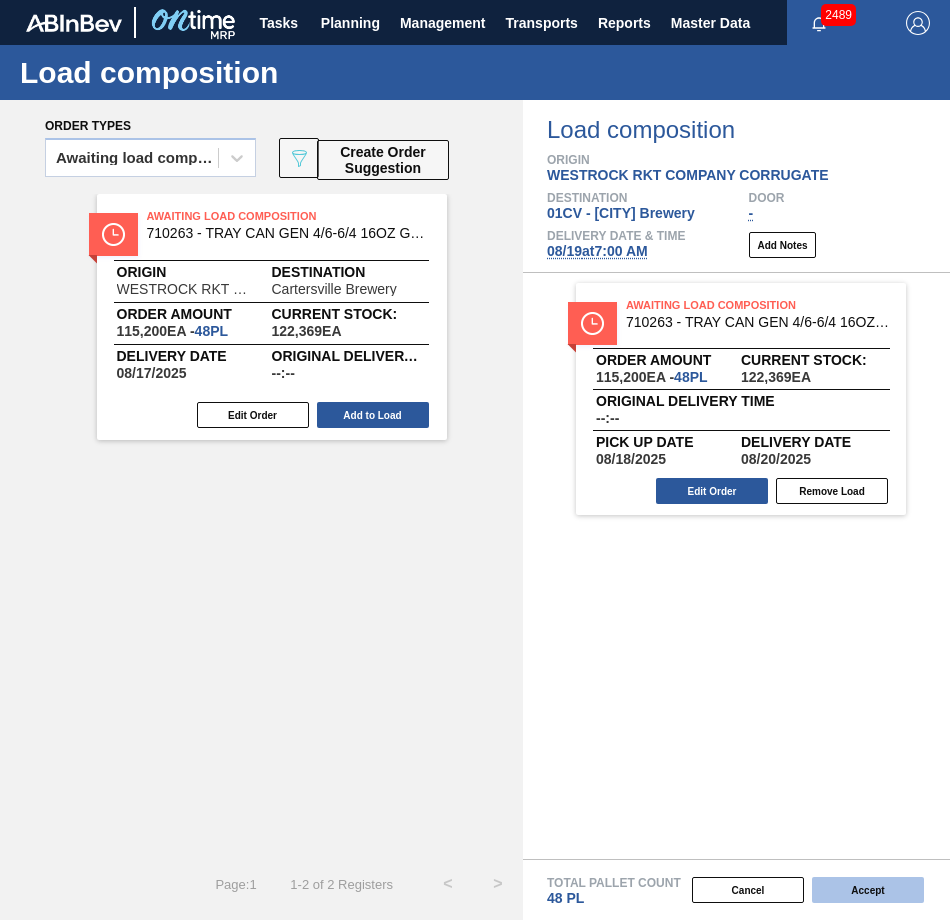 click on "Accept" at bounding box center [868, 890] 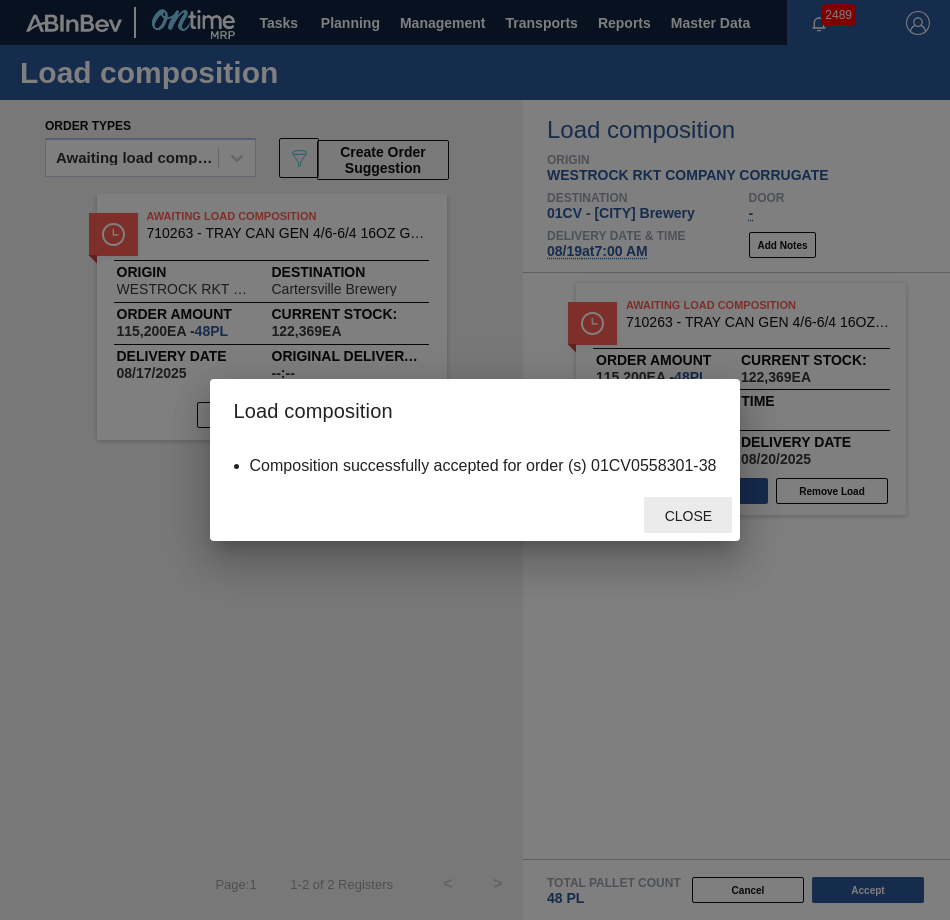 click on "Close" at bounding box center [688, 516] 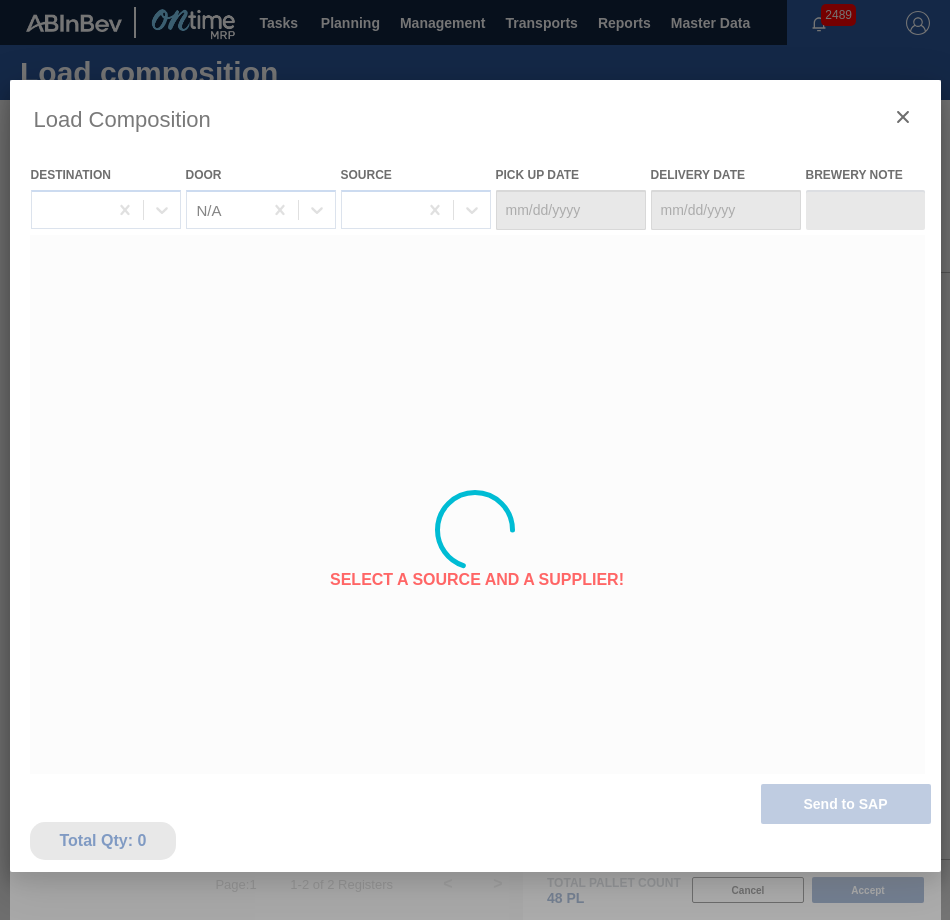 type on "08/17/2025" 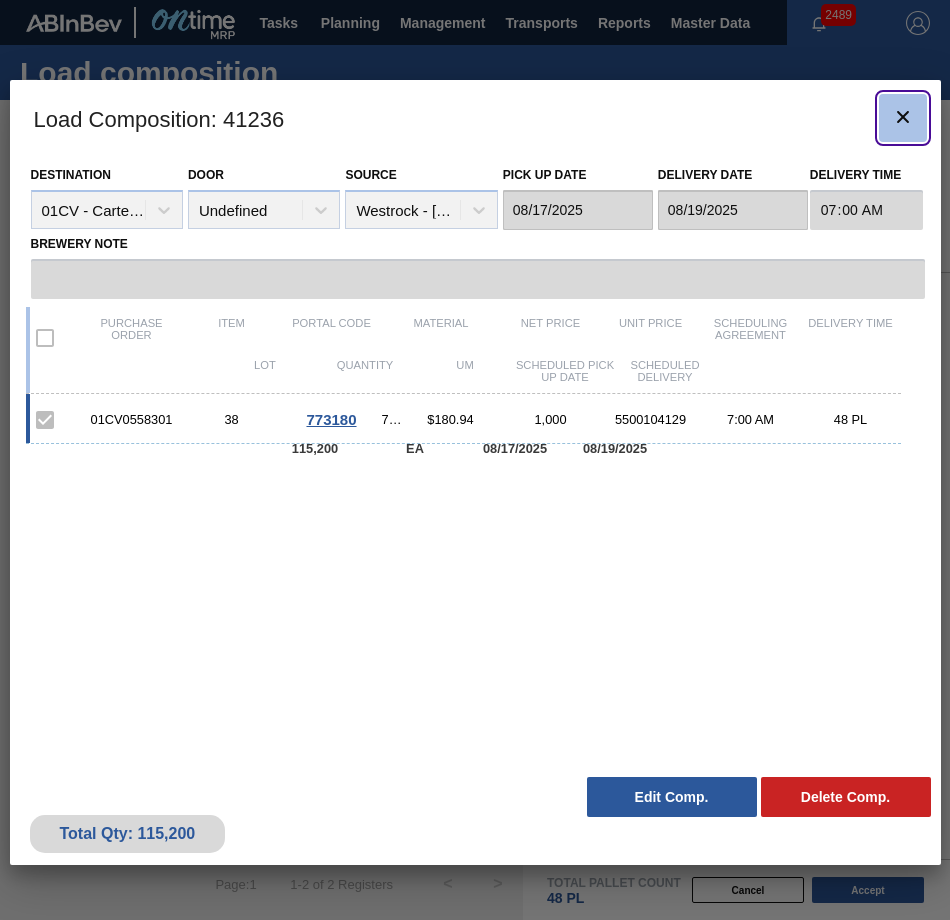 click at bounding box center [903, 118] 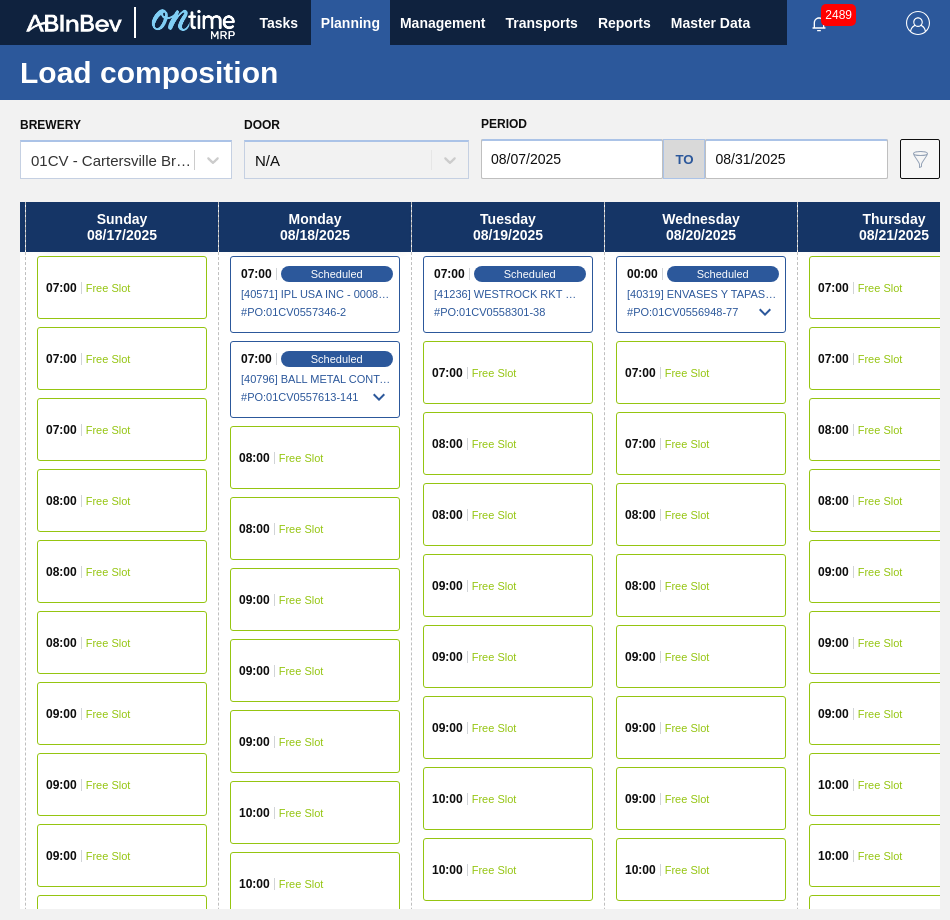 scroll, scrollTop: 0, scrollLeft: 1925, axis: horizontal 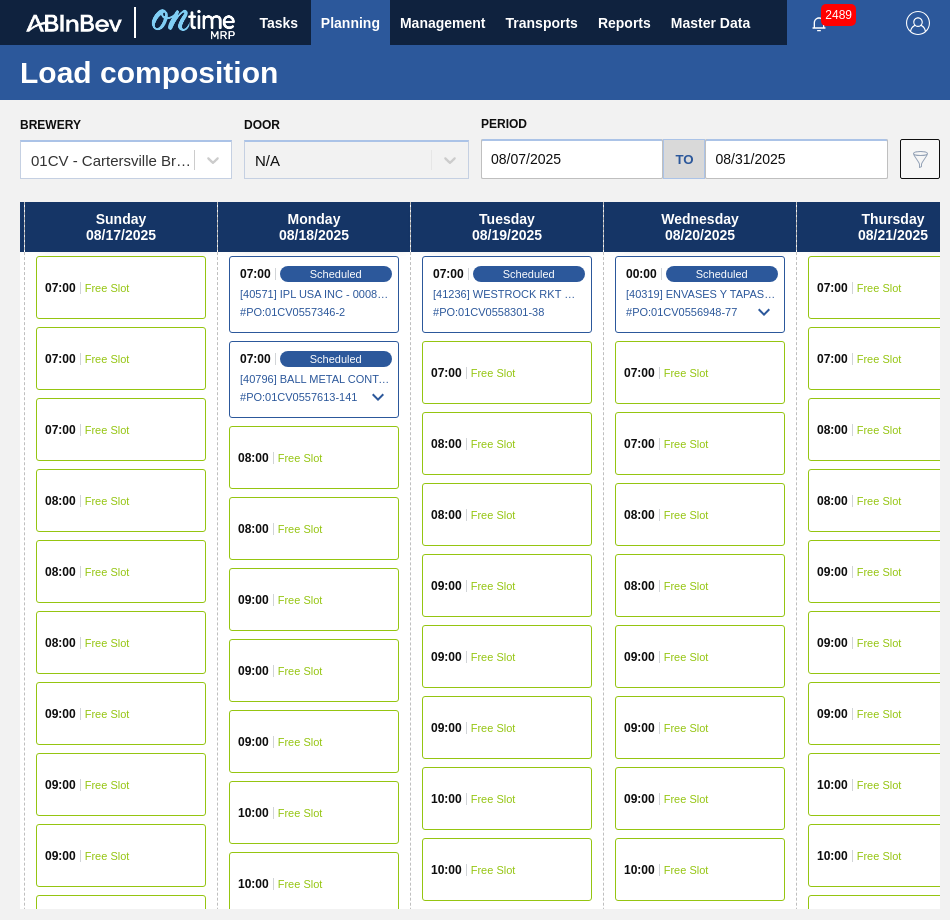 click on "Free Slot" at bounding box center [879, 288] 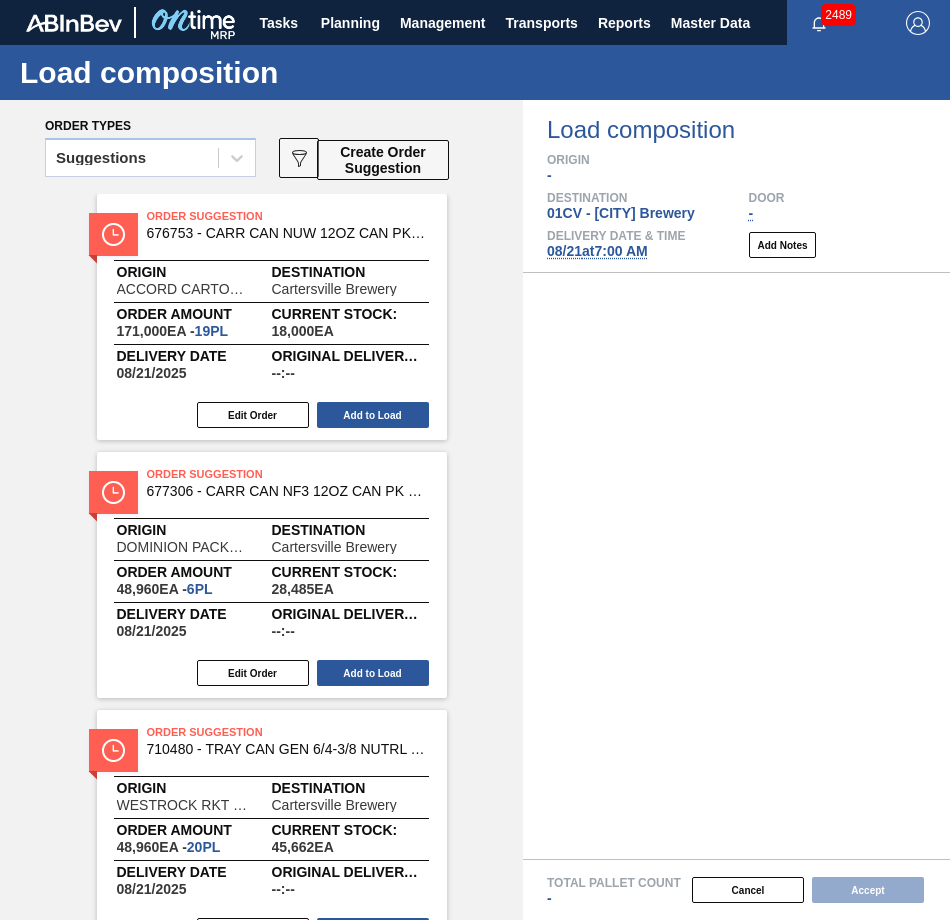 click on "Suggestions" at bounding box center [101, 158] 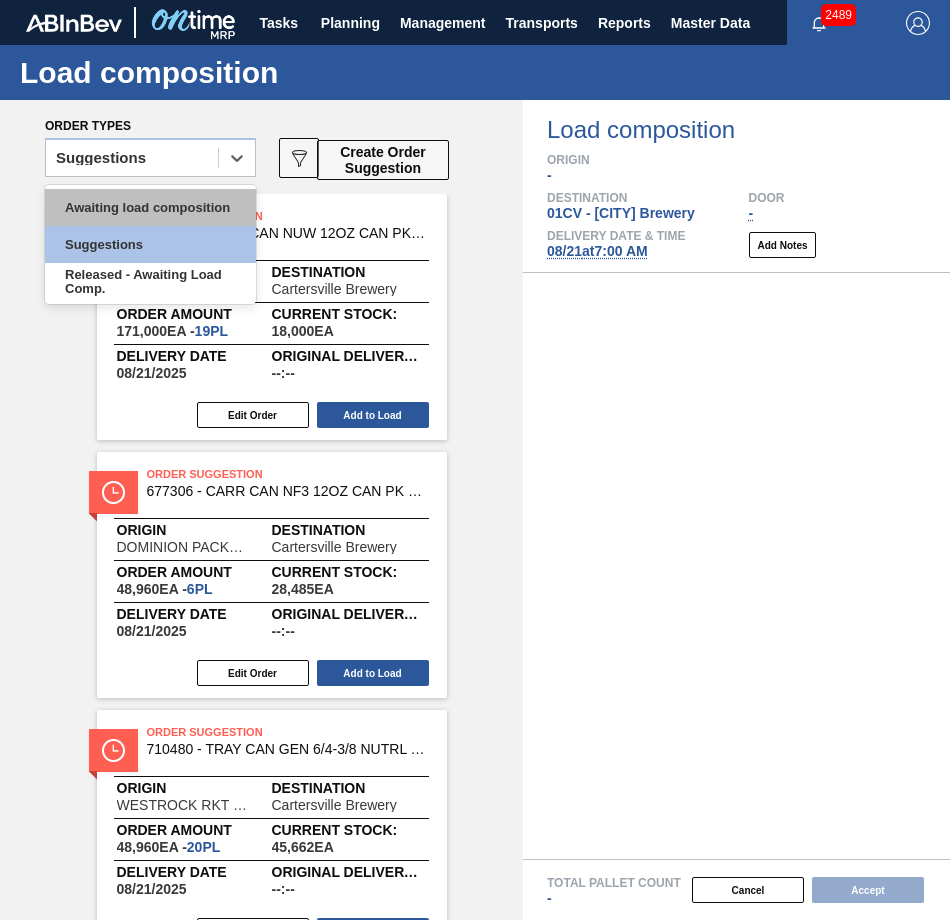 click on "Awaiting load composition" at bounding box center (150, 207) 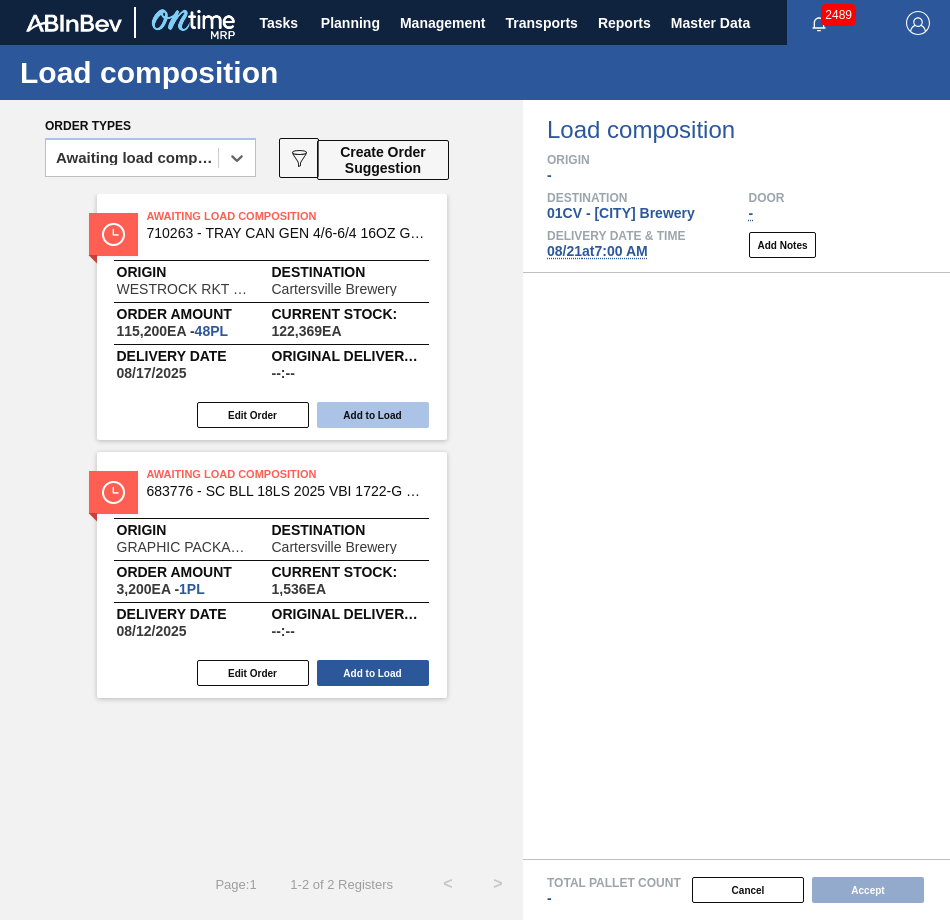 click on "Add to Load" at bounding box center [373, 415] 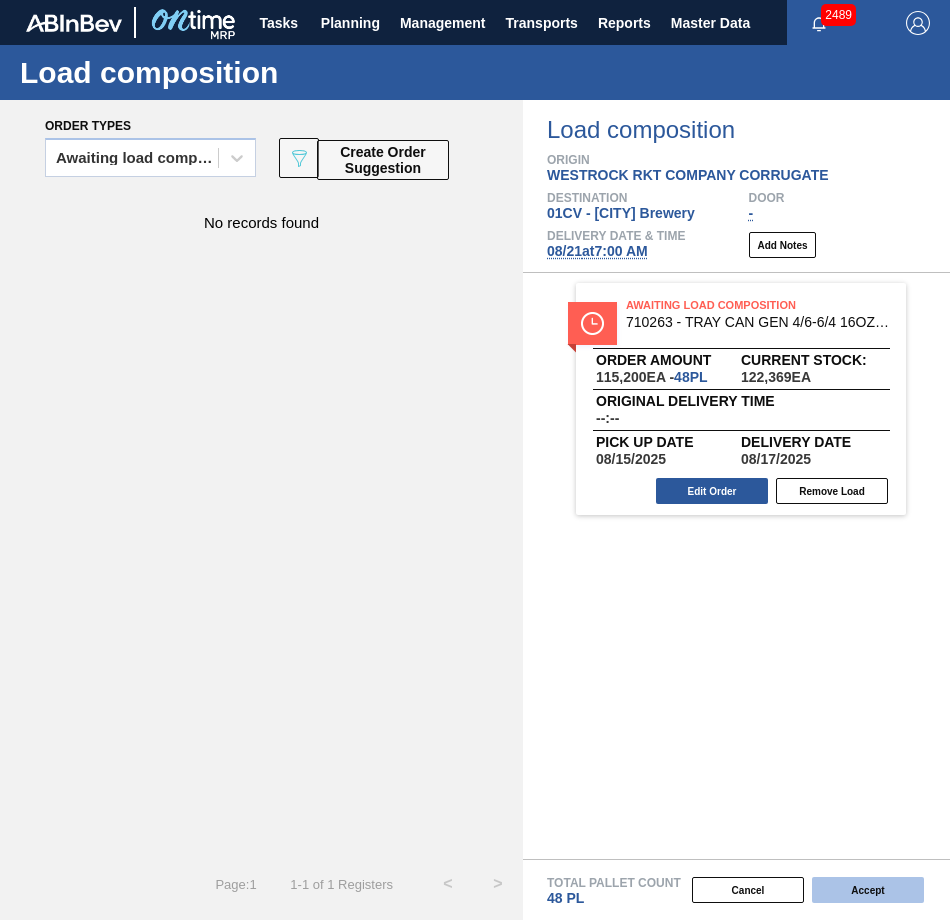 click on "Accept" at bounding box center [868, 890] 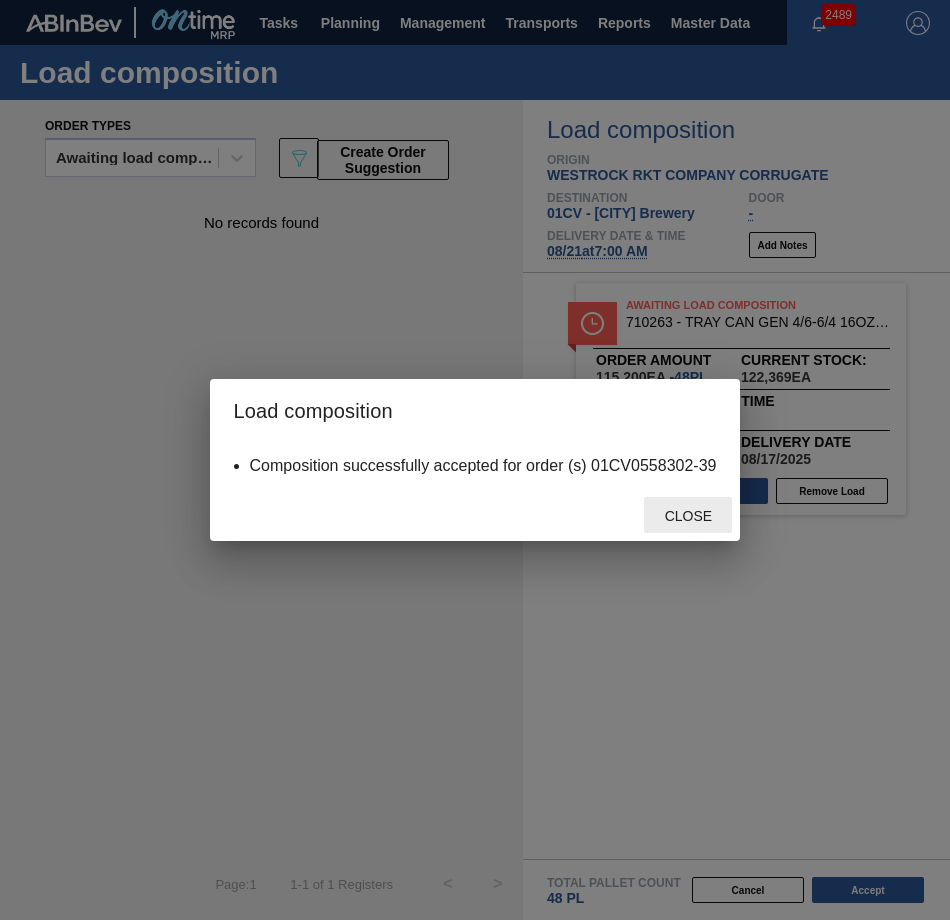 click on "Close" at bounding box center [688, 516] 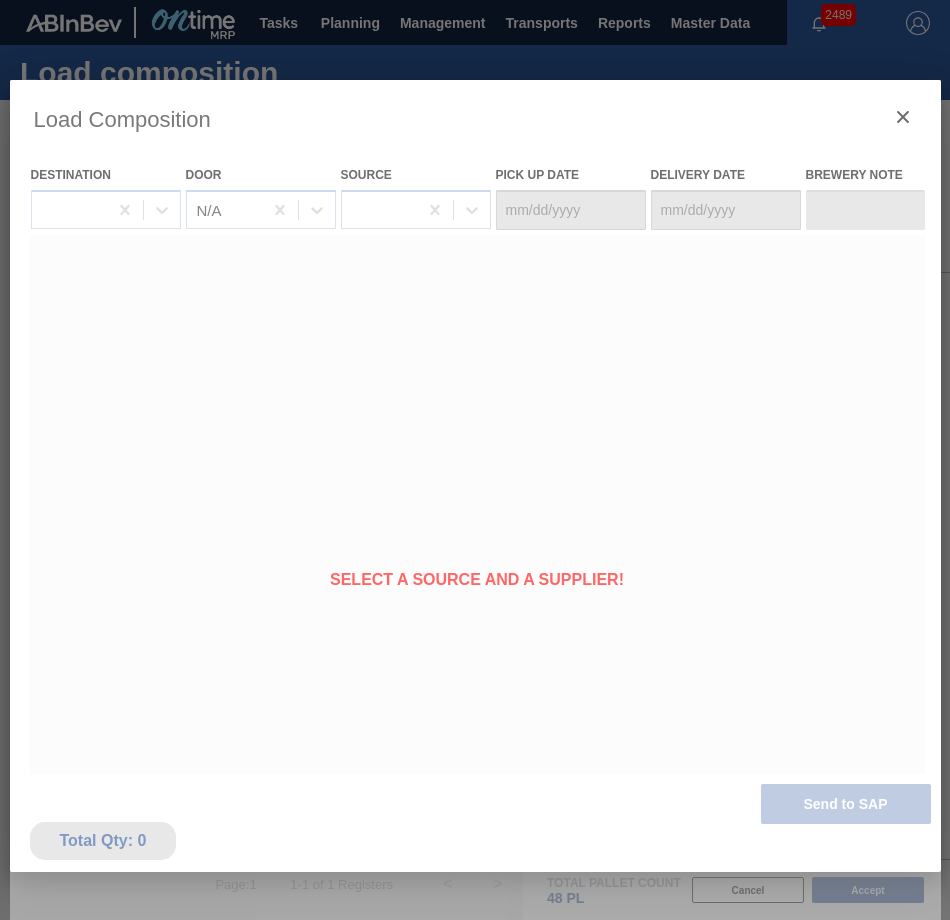 type on "08/19/2025" 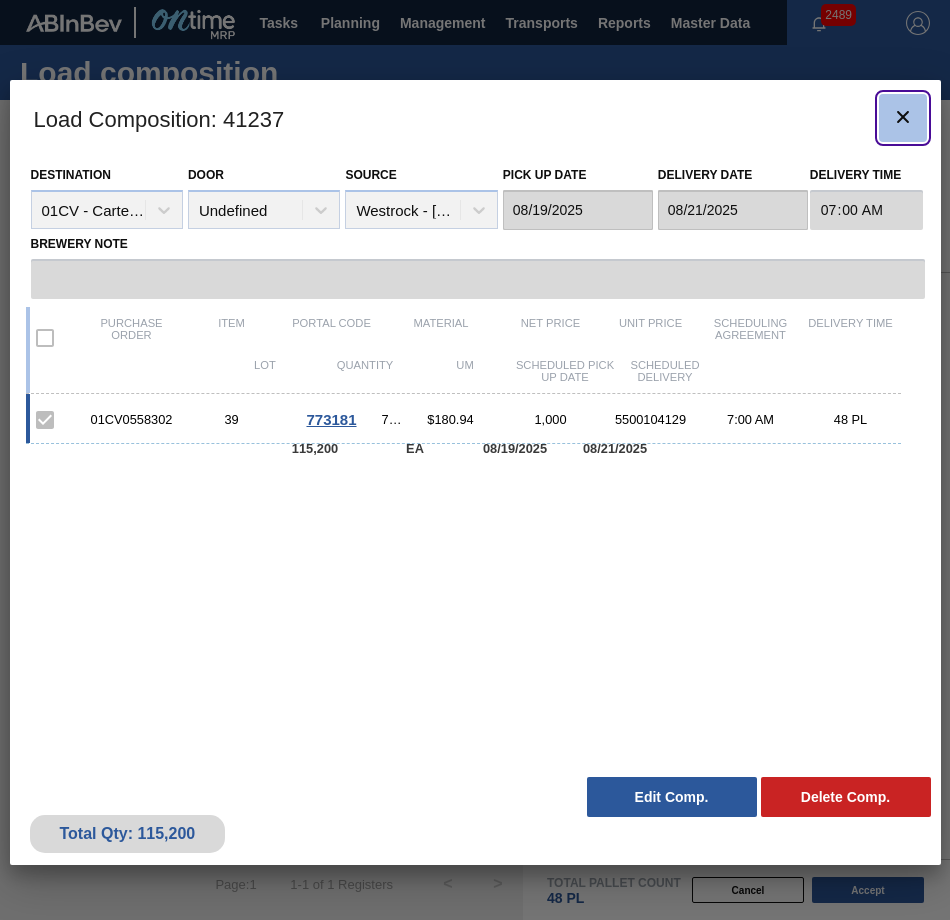 click 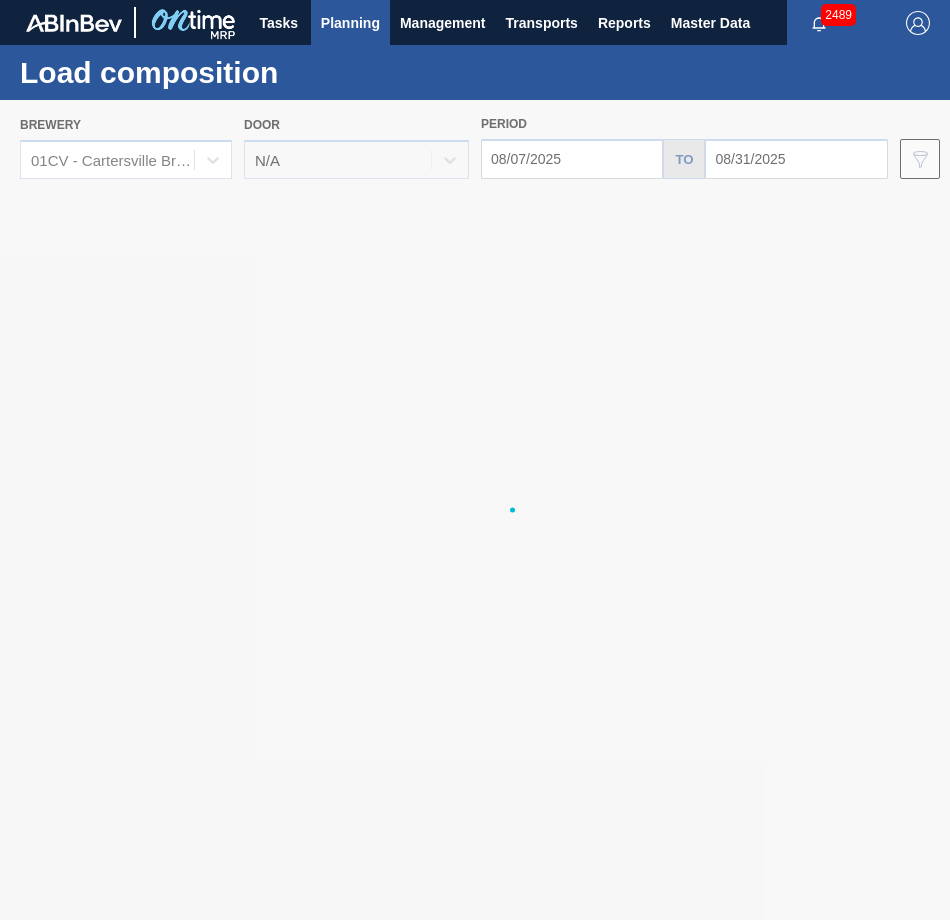 click on "Planning" at bounding box center (350, 22) 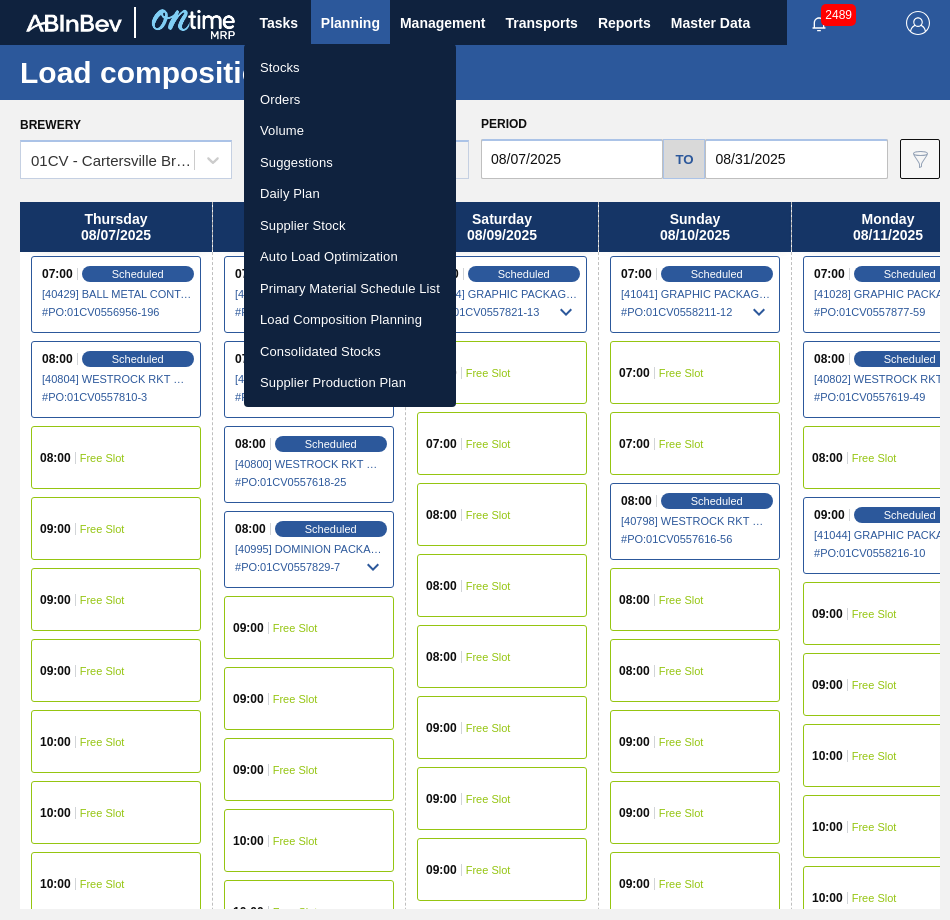 click on "Stocks" at bounding box center [350, 68] 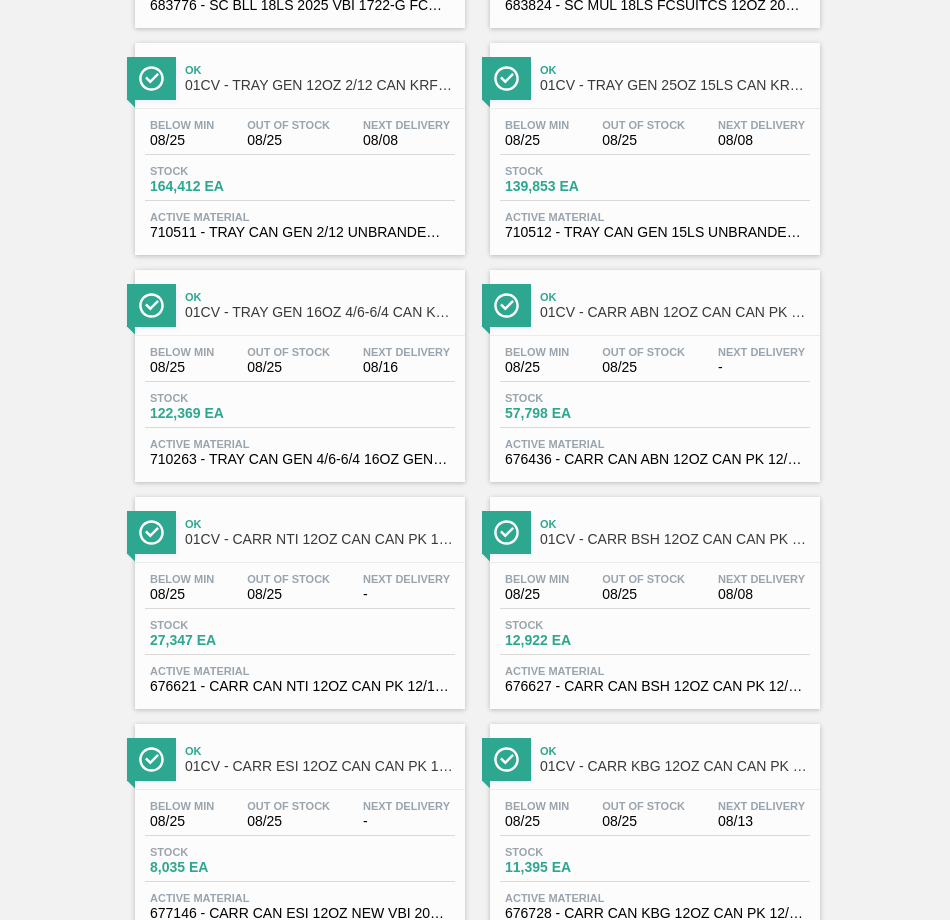scroll, scrollTop: 2161, scrollLeft: 0, axis: vertical 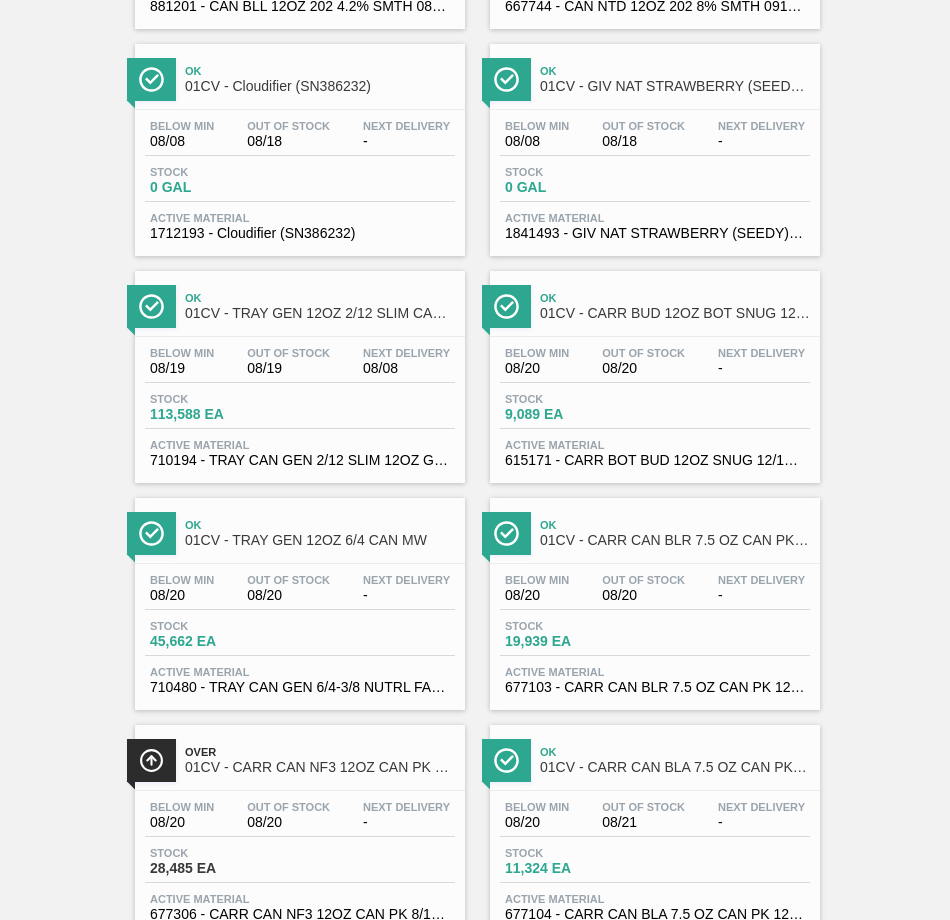 click on "Below Min [MONTH]/[YEAR] Out Of Stock [MONTH]/[YEAR] Next Delivery [MONTH]/[YEAR]" at bounding box center [300, 365] 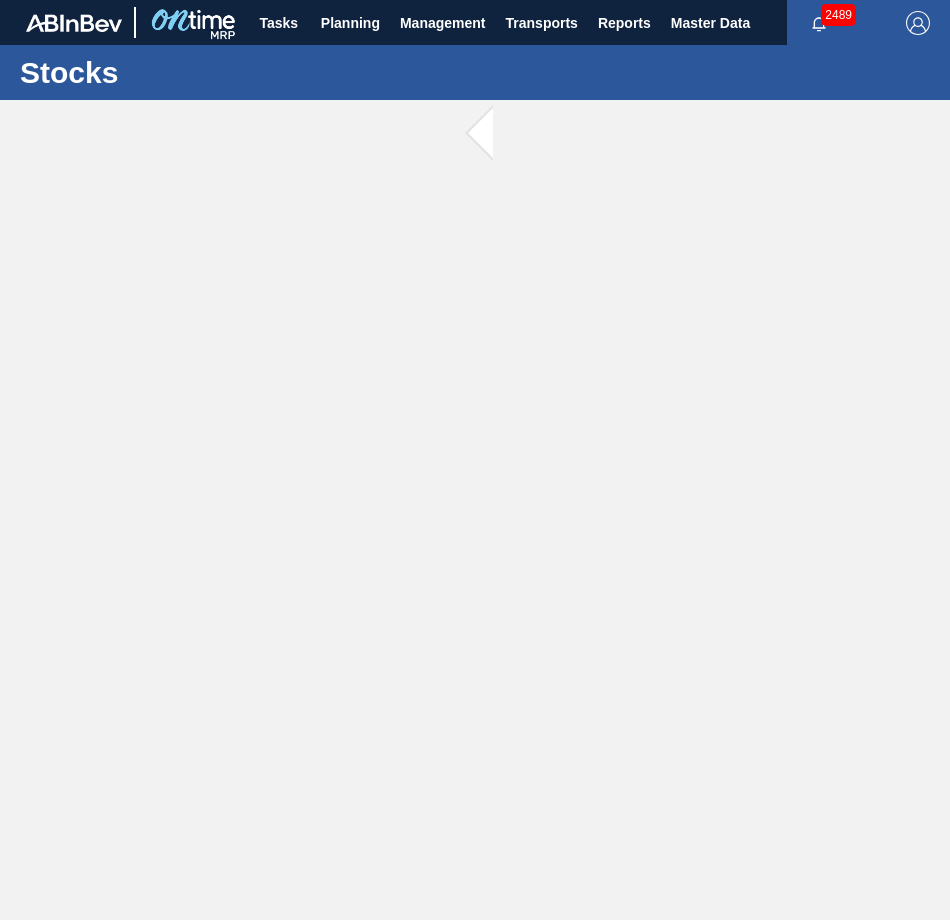 scroll, scrollTop: 0, scrollLeft: 0, axis: both 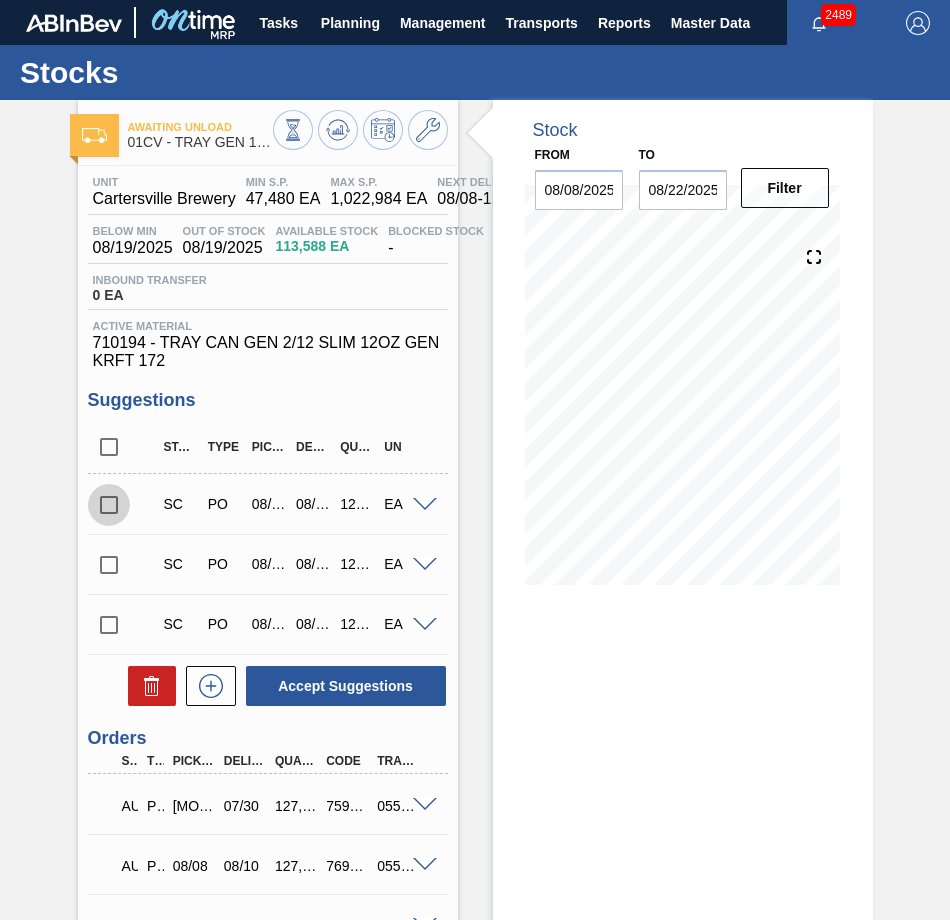 click at bounding box center (109, 505) 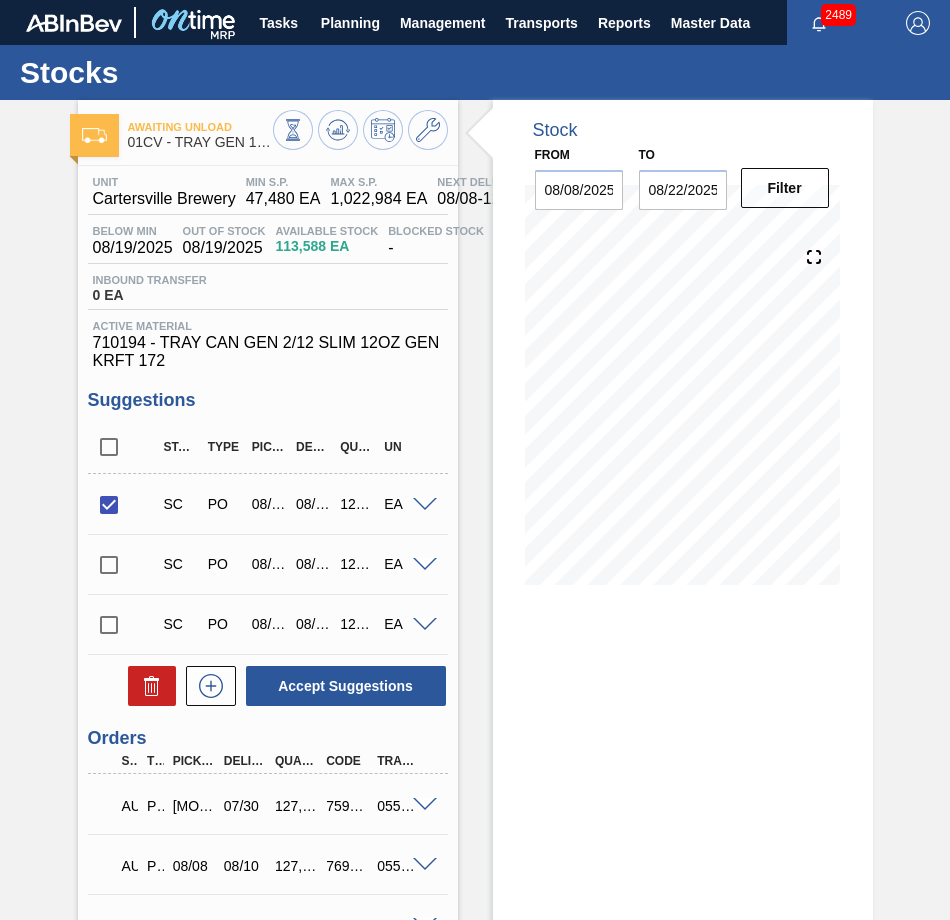 click at bounding box center [109, 565] 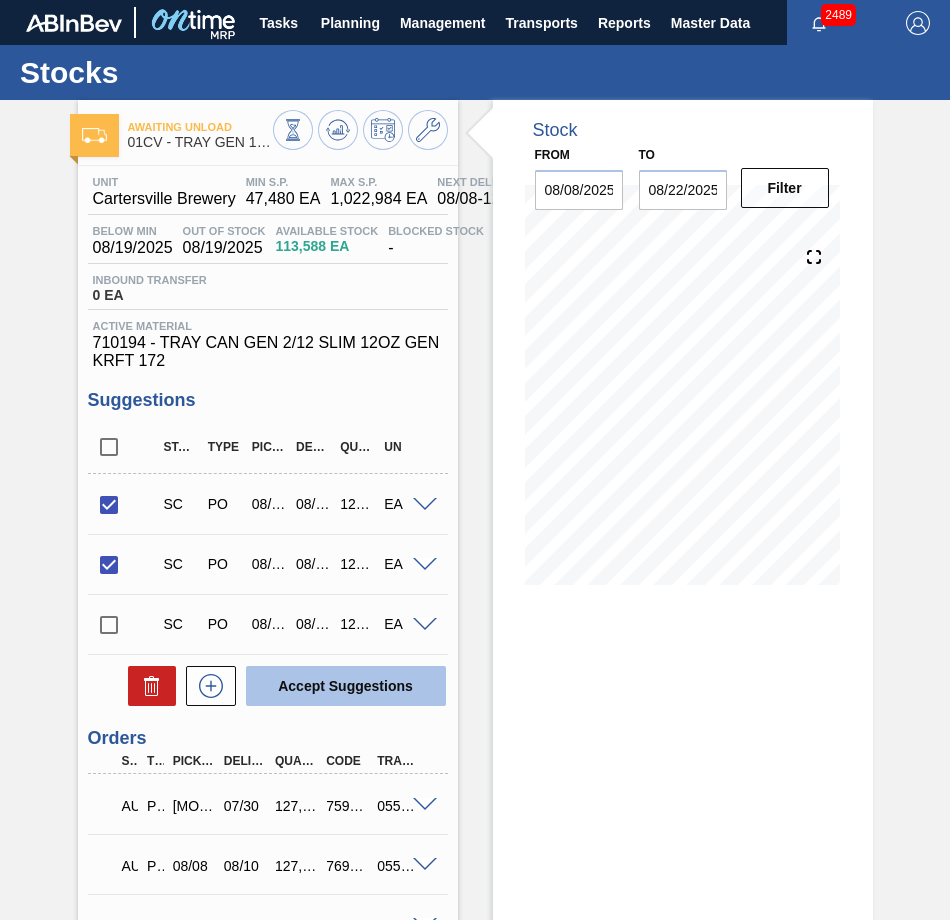 click on "Accept Suggestions" at bounding box center (346, 686) 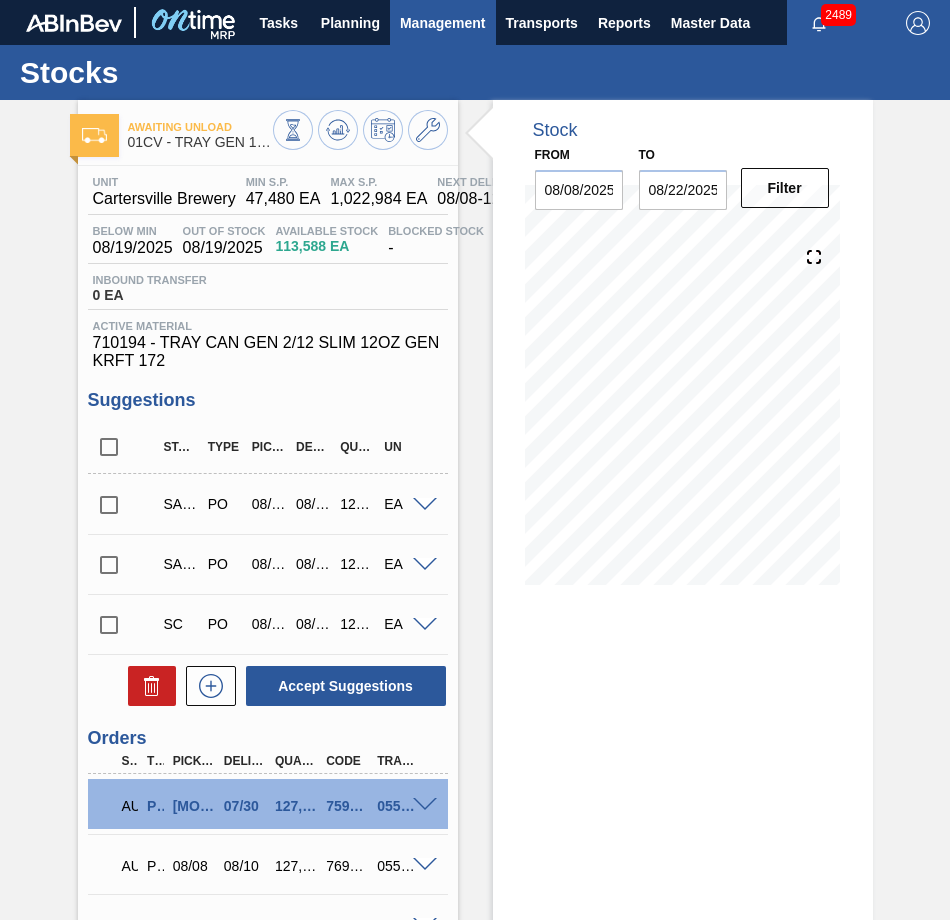 click on "Management" at bounding box center (443, 23) 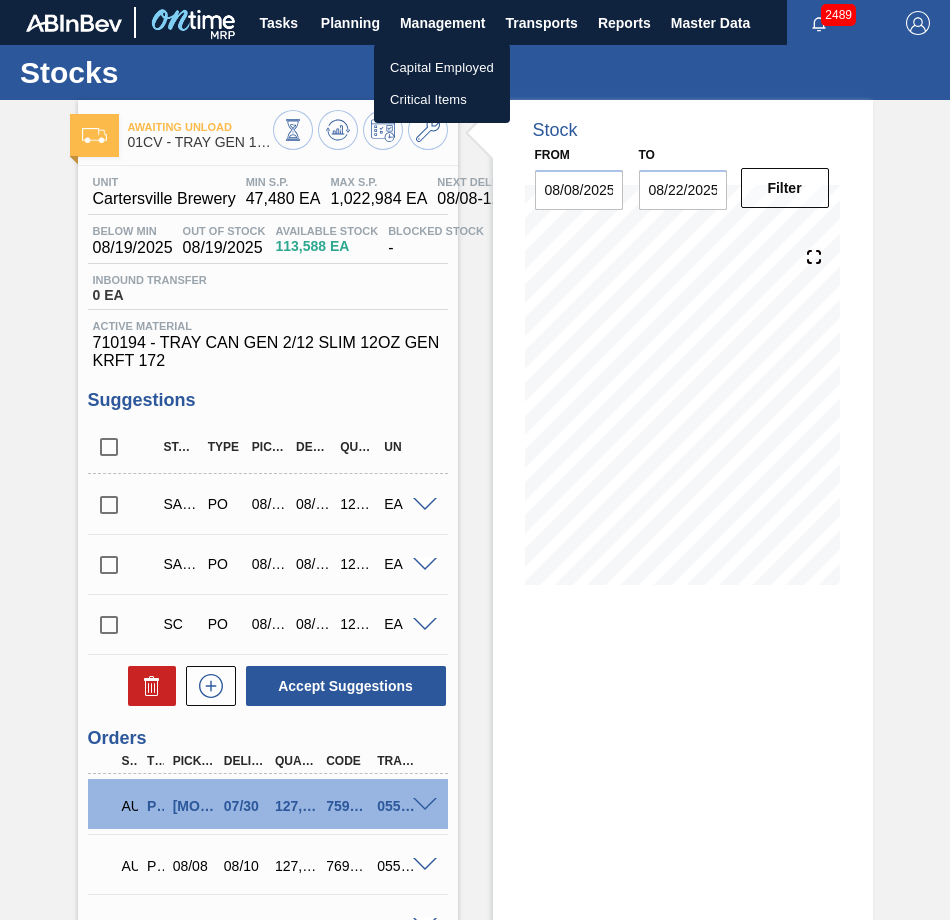 click at bounding box center (475, 460) 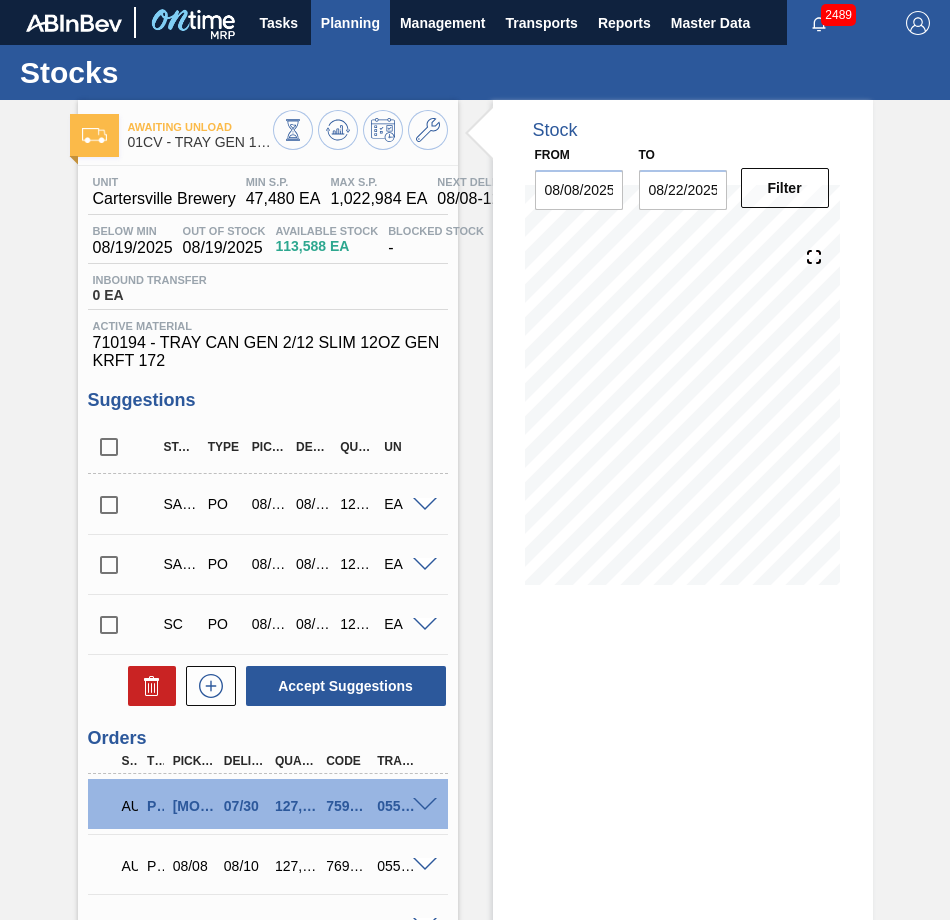 click on "Planning" at bounding box center (350, 22) 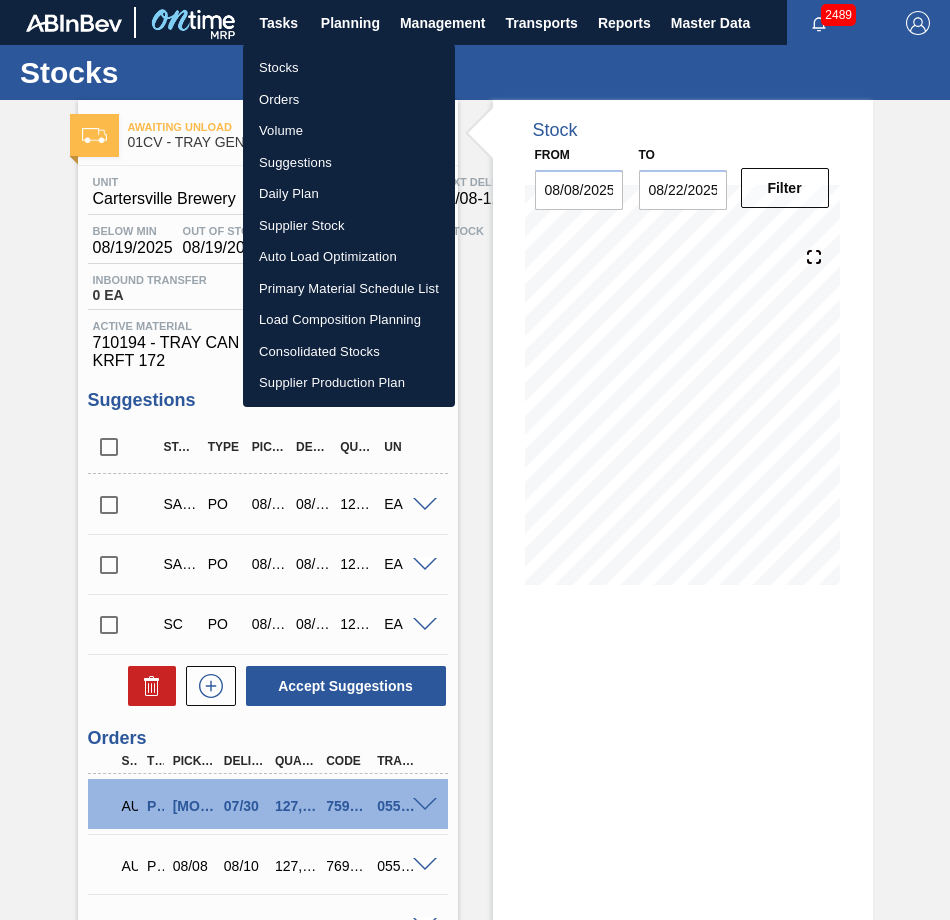 click on "Stocks" at bounding box center [349, 68] 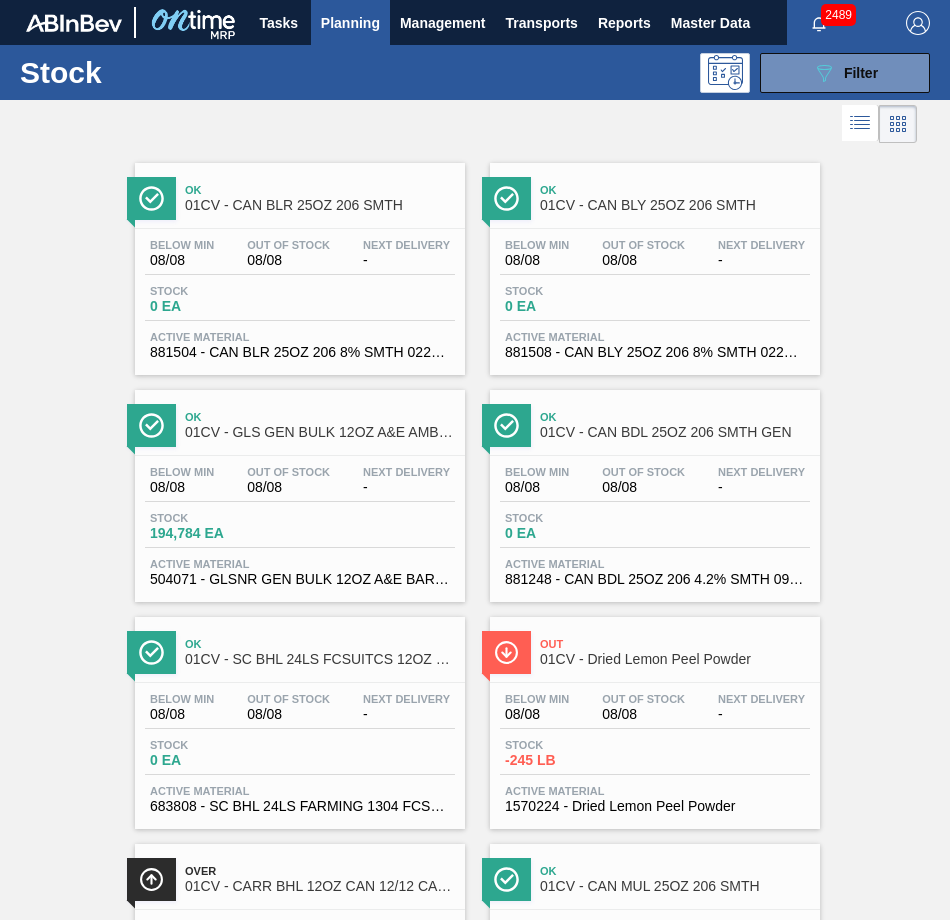 click on "Planning" at bounding box center (350, 23) 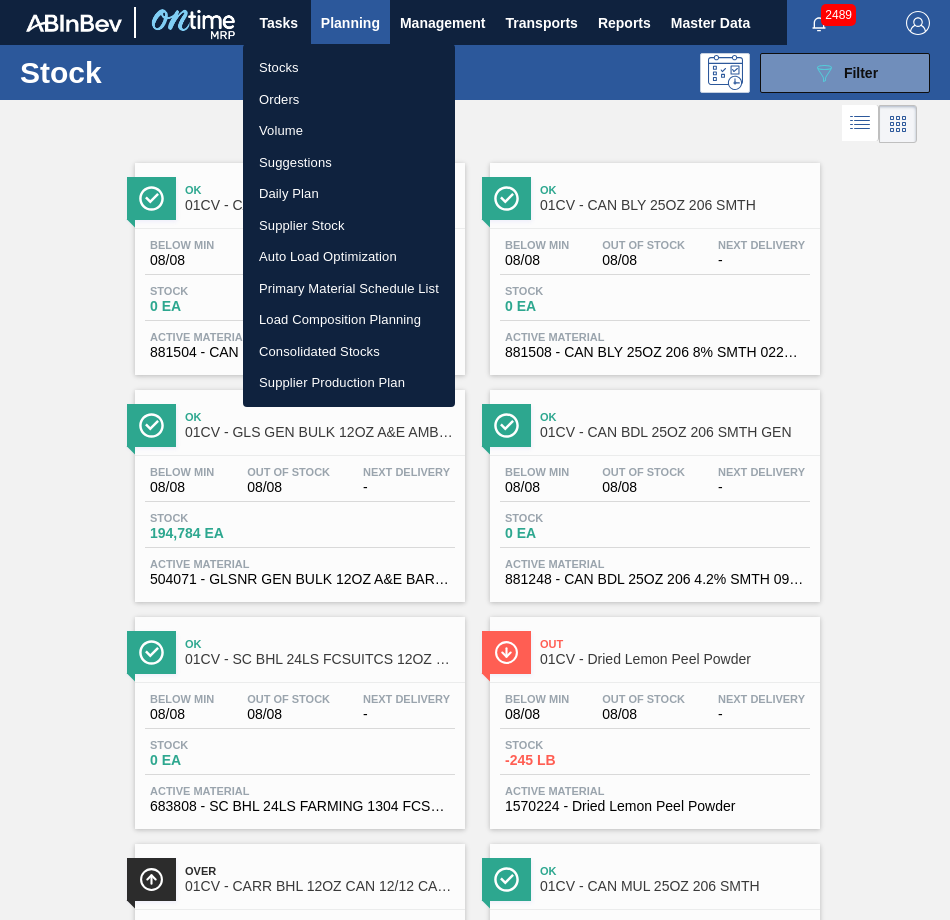 click on "Load Composition Planning" at bounding box center [349, 320] 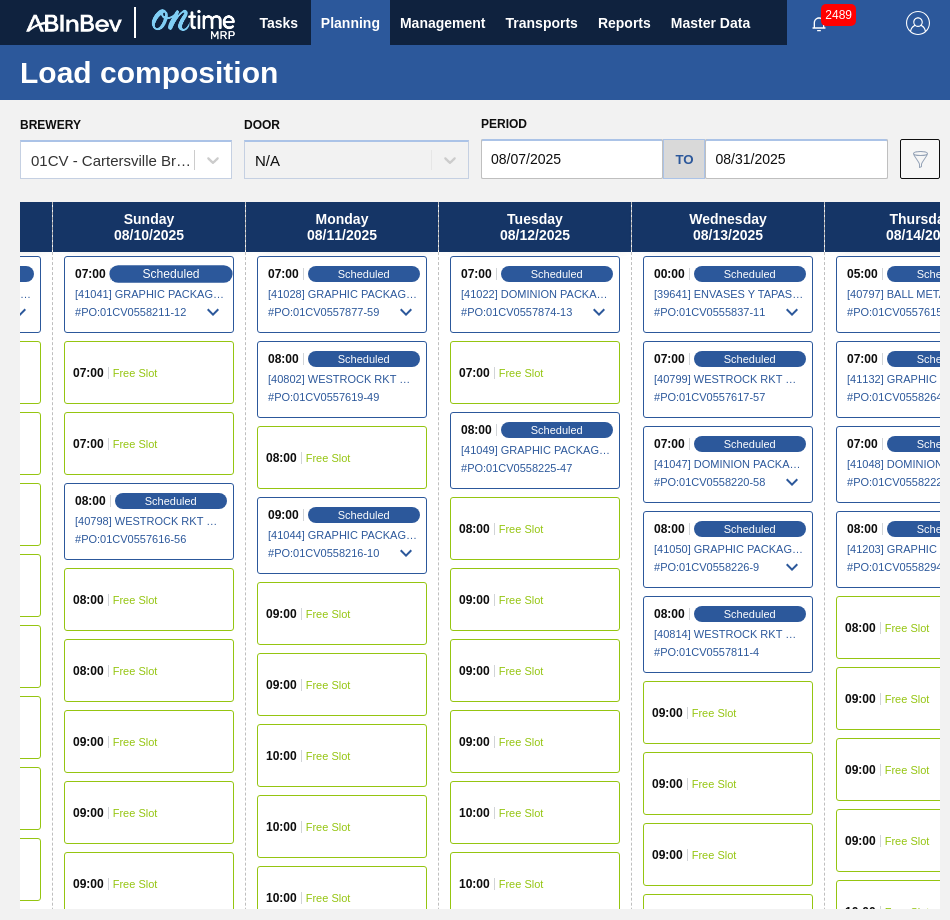 drag, startPoint x: 714, startPoint y: 220, endPoint x: 195, endPoint y: 268, distance: 521.2149 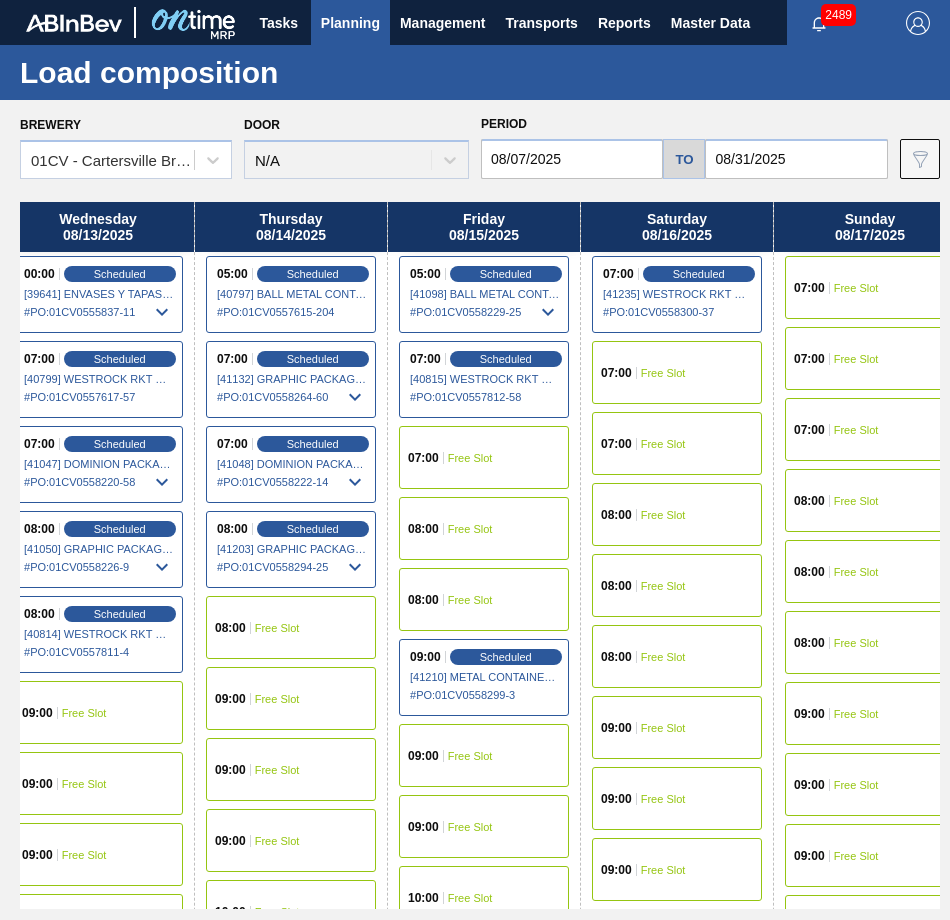 scroll, scrollTop: 0, scrollLeft: 1179, axis: horizontal 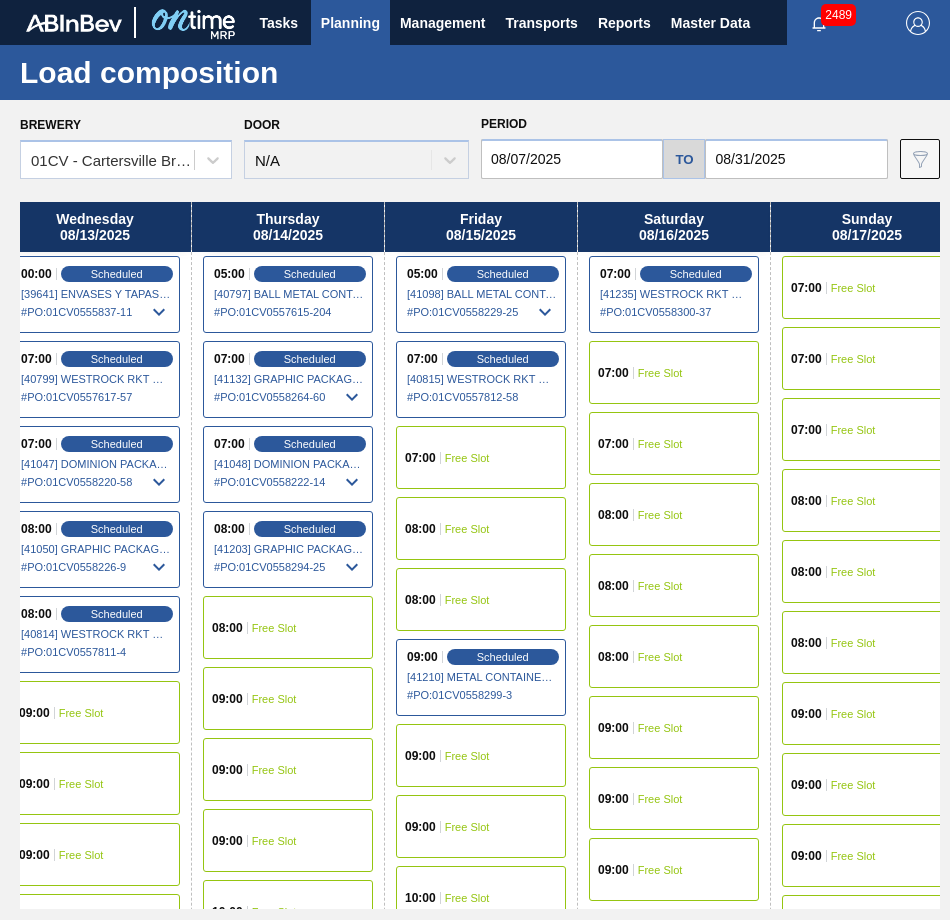 drag, startPoint x: 772, startPoint y: 224, endPoint x: 100, endPoint y: 209, distance: 672.1674 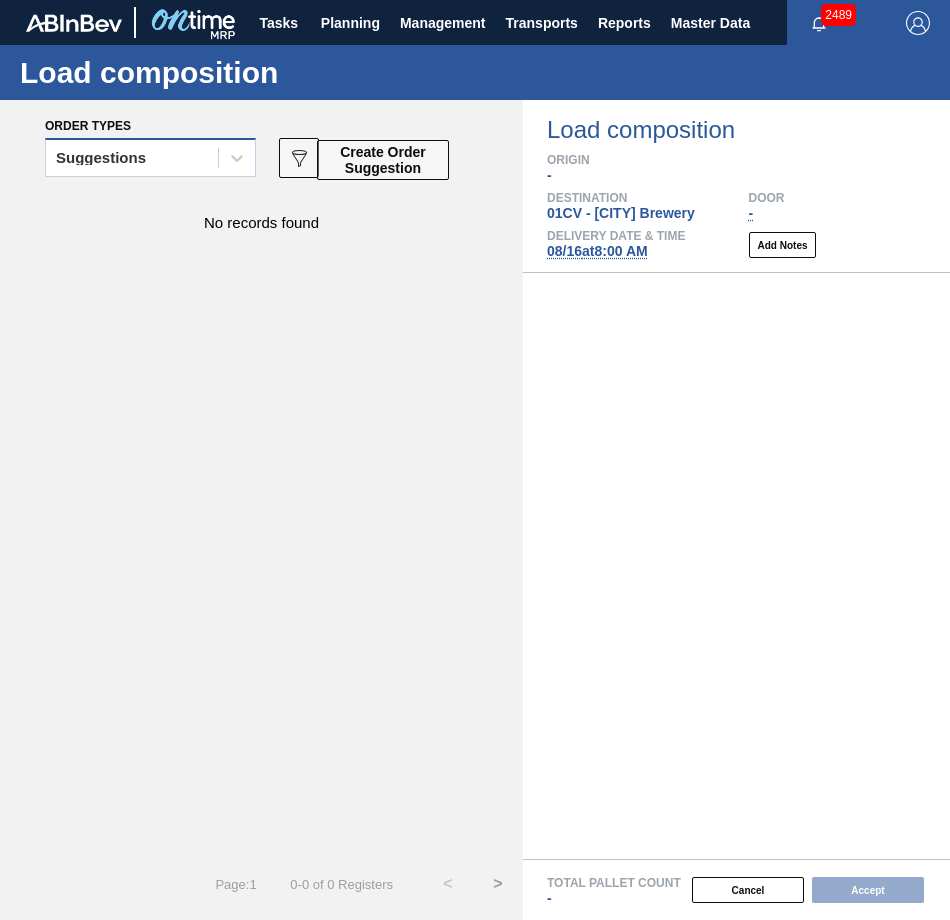click on "Suggestions" at bounding box center (132, 158) 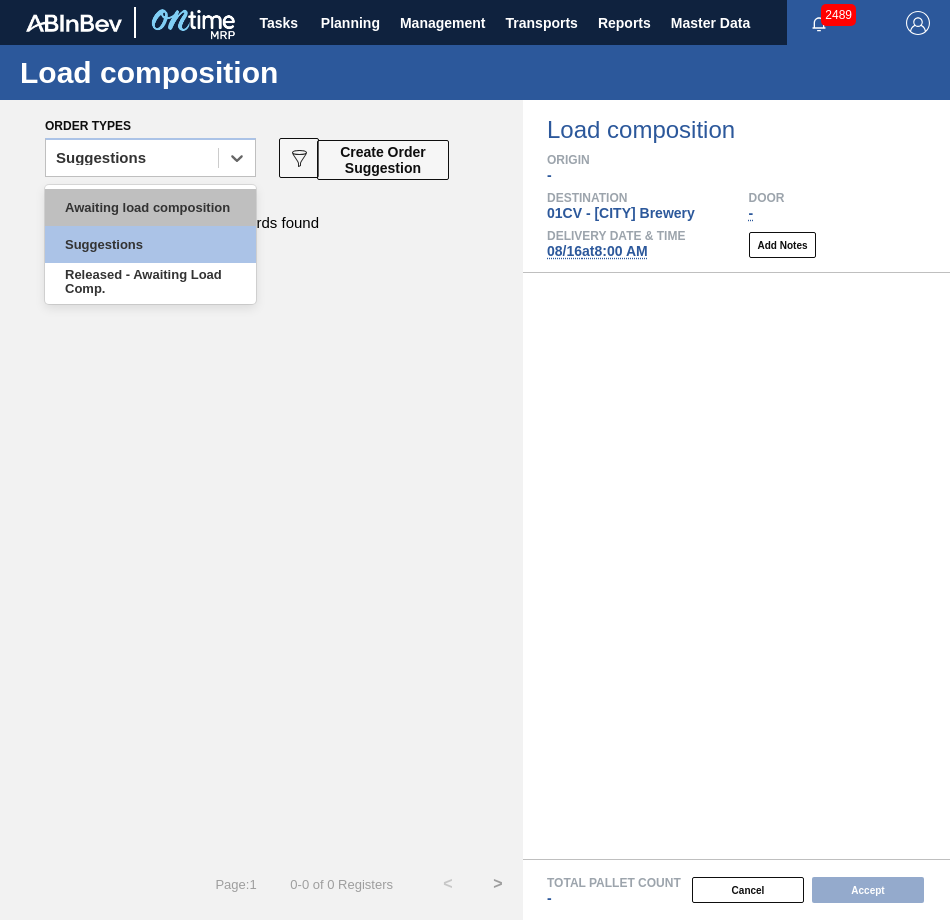 click on "Awaiting load composition" at bounding box center (150, 207) 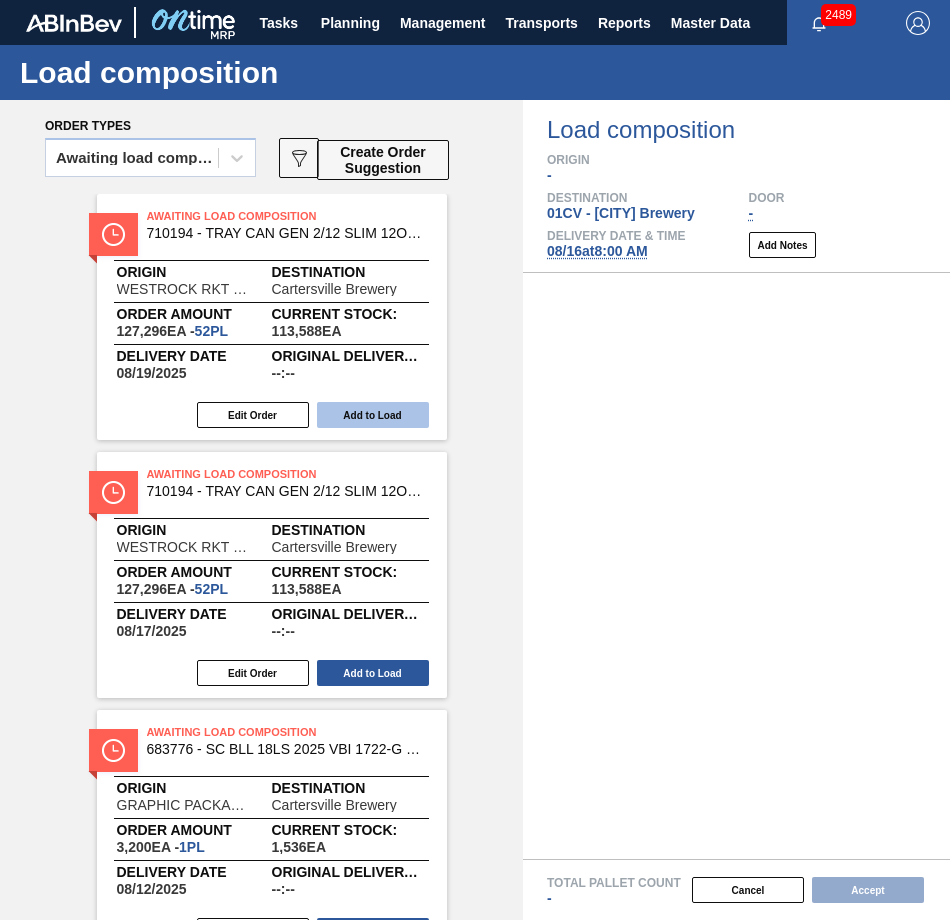 click on "Add to Load" at bounding box center (373, 415) 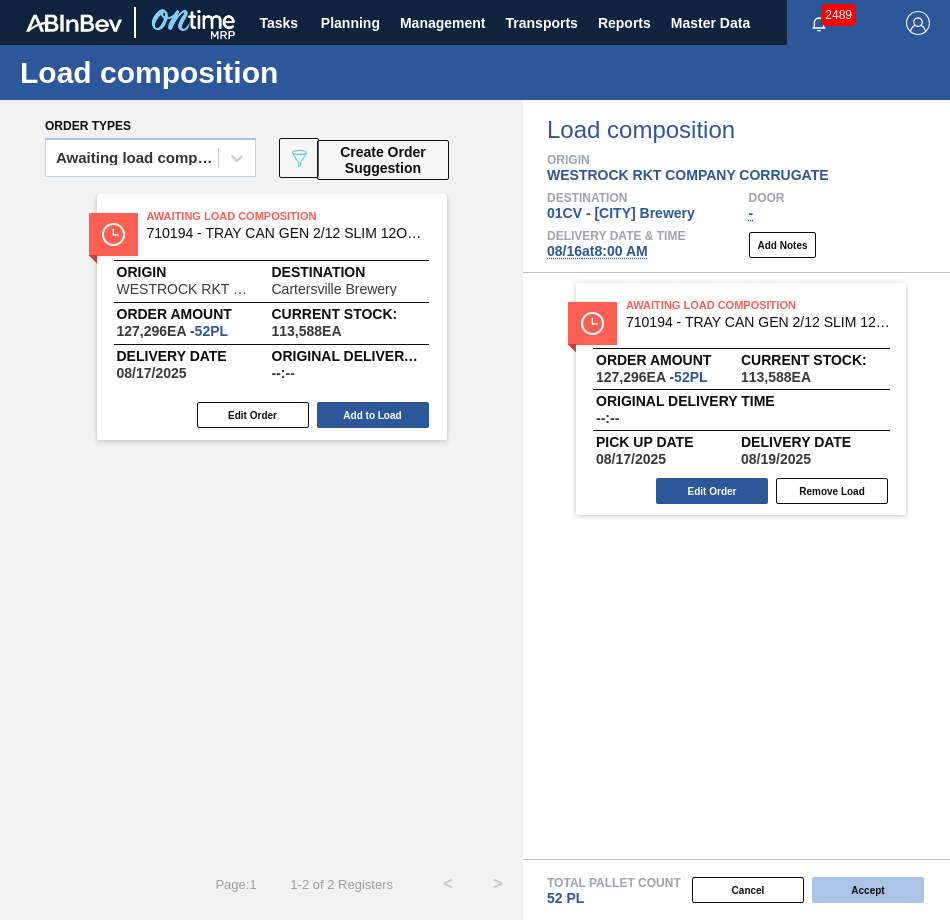 click on "Accept" at bounding box center [868, 890] 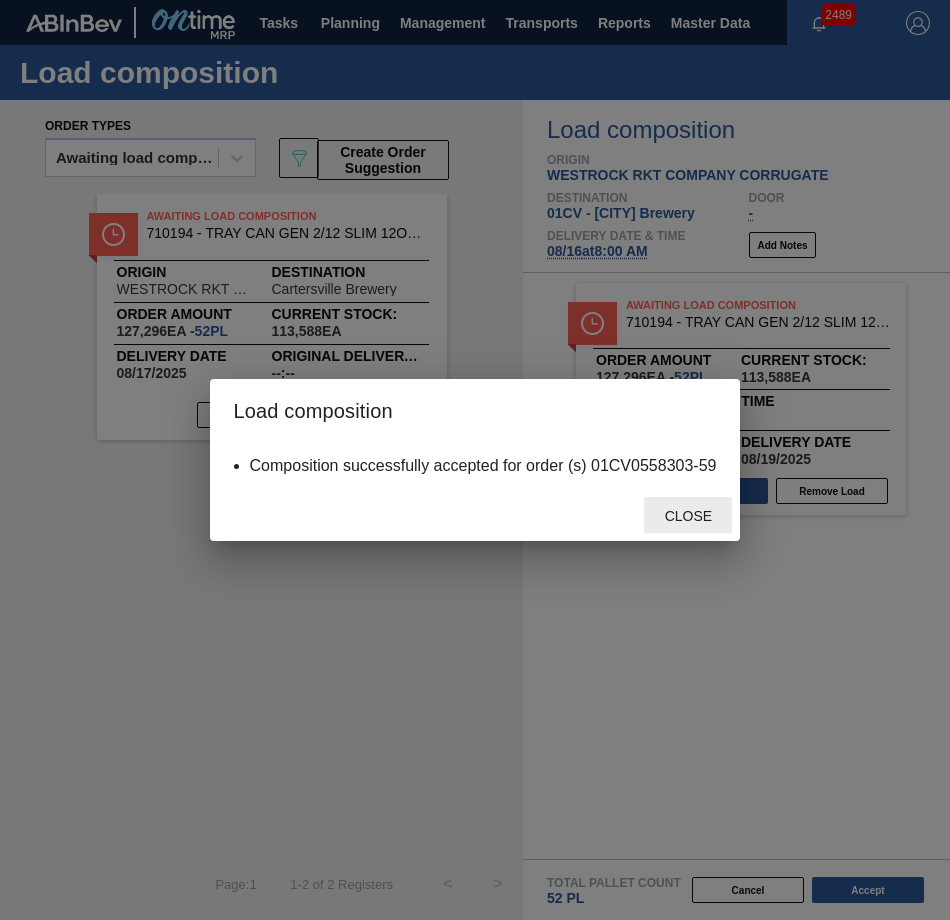click on "Close" at bounding box center [688, 516] 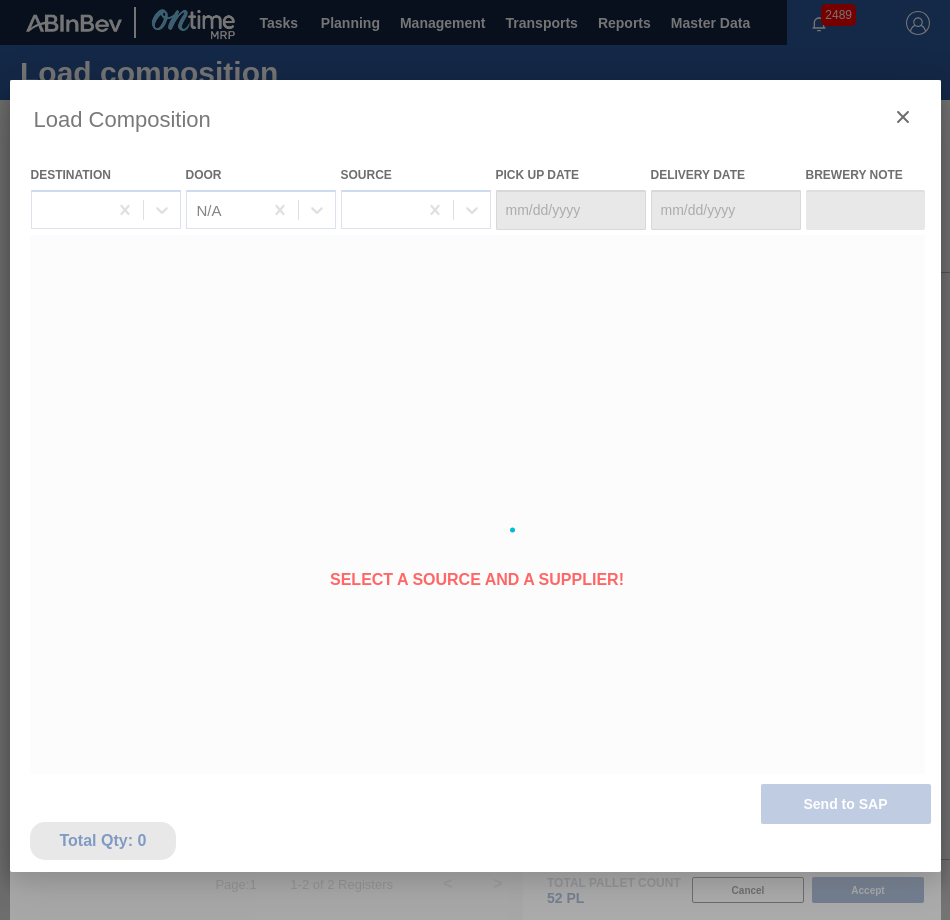 type on "08/14/2025" 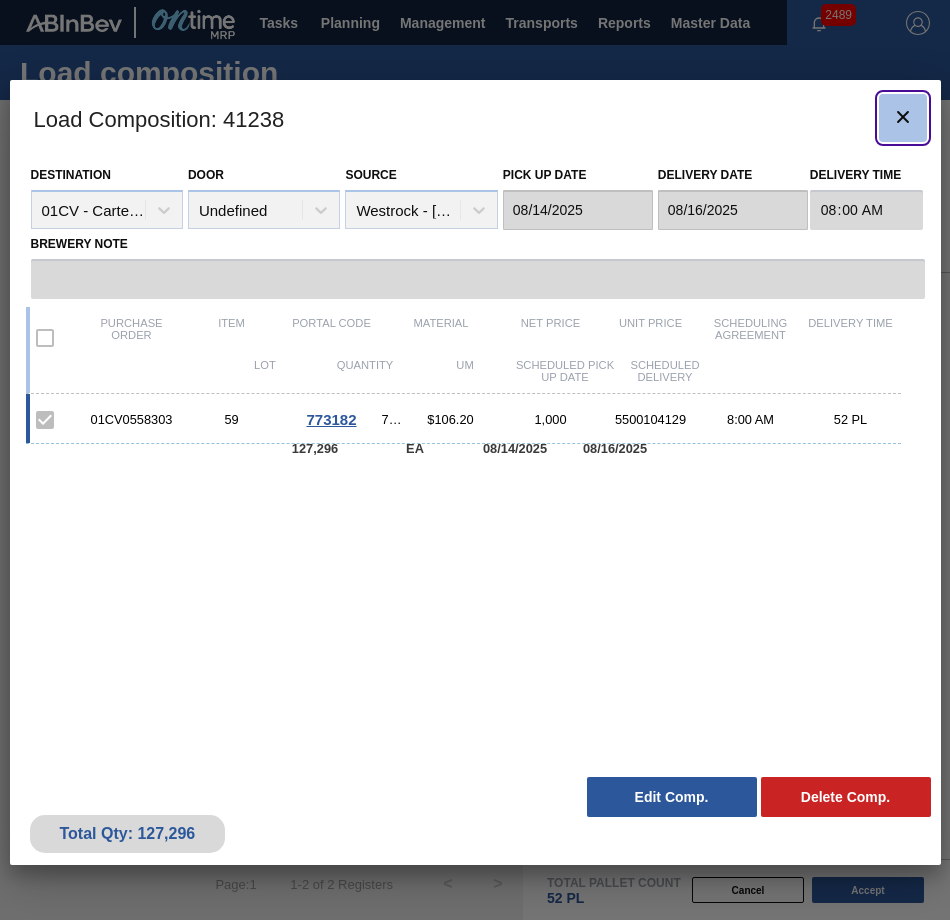 click 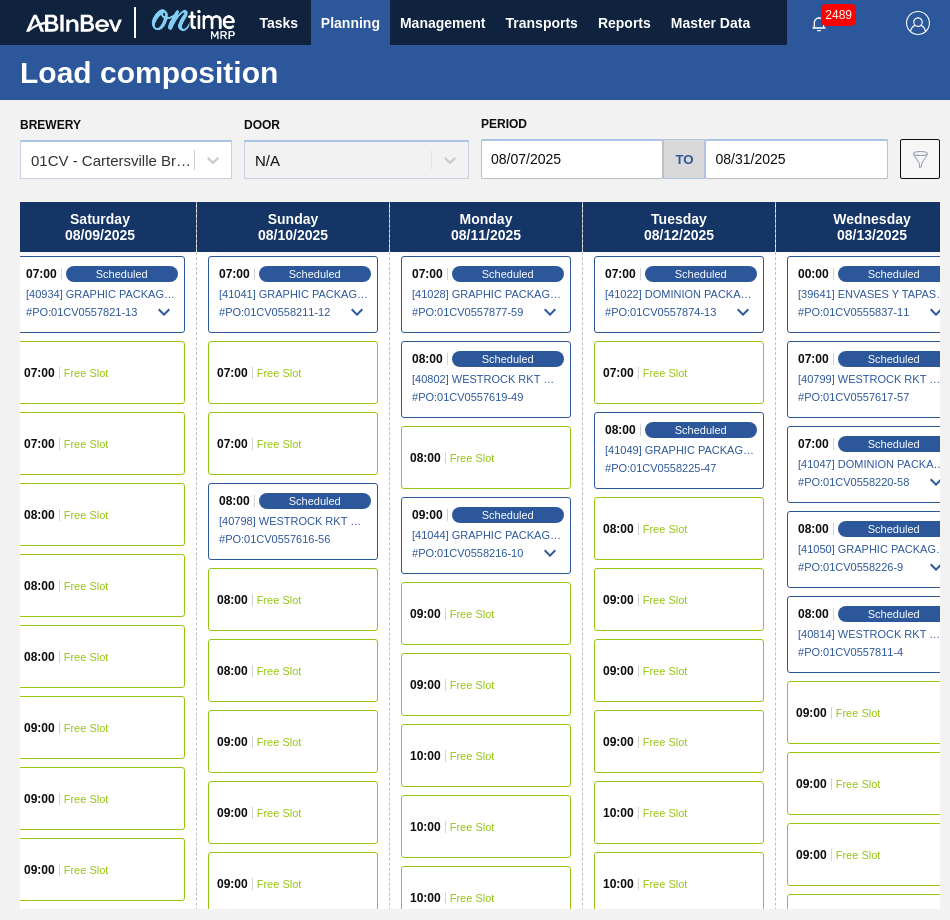 scroll, scrollTop: 0, scrollLeft: 572, axis: horizontal 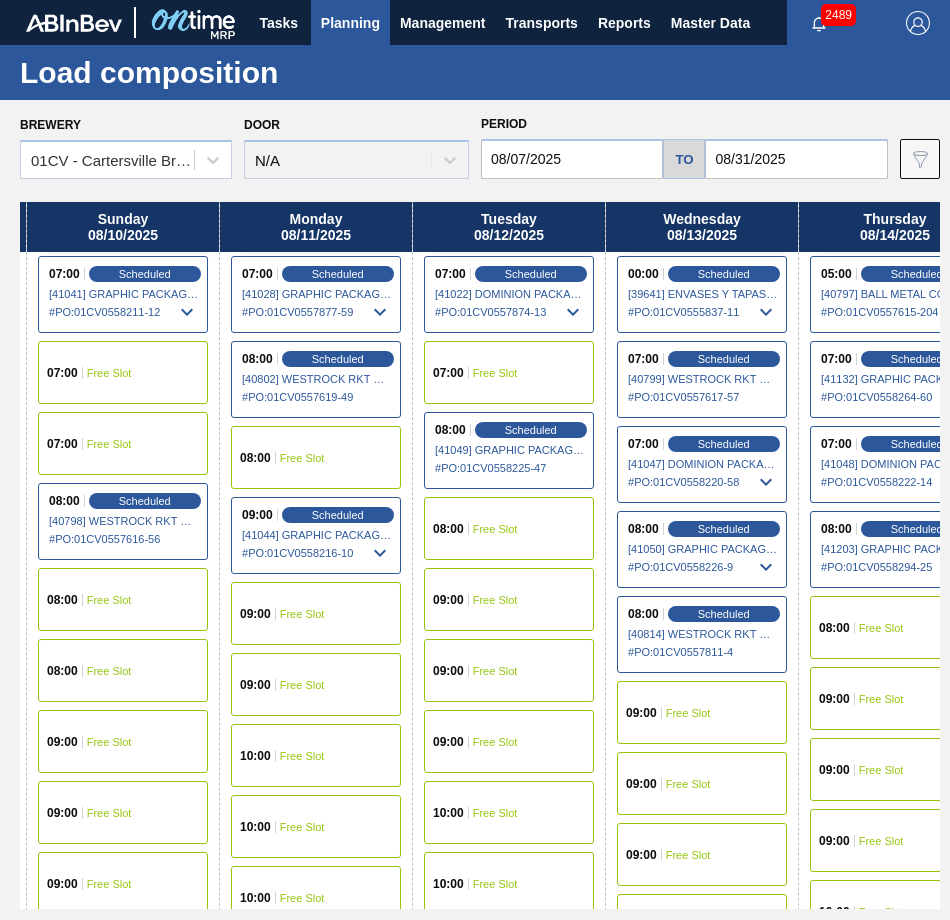 drag, startPoint x: 755, startPoint y: 237, endPoint x: 118, endPoint y: 284, distance: 638.73157 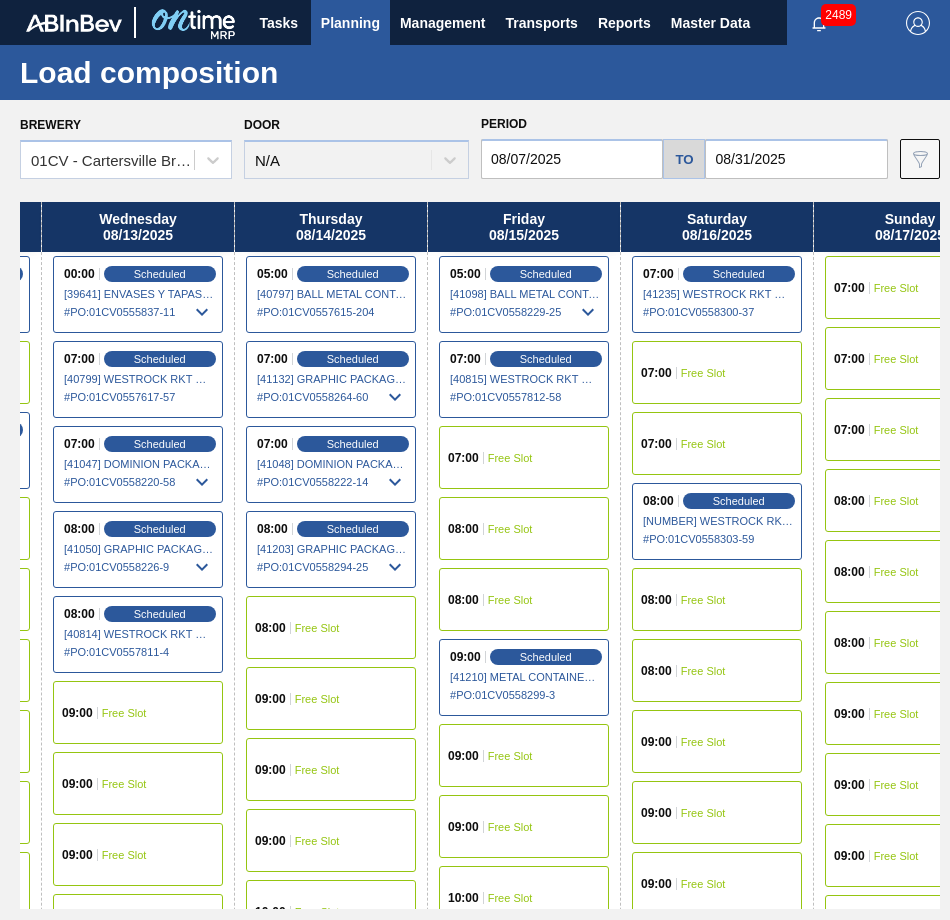 scroll, scrollTop: 0, scrollLeft: 1201, axis: horizontal 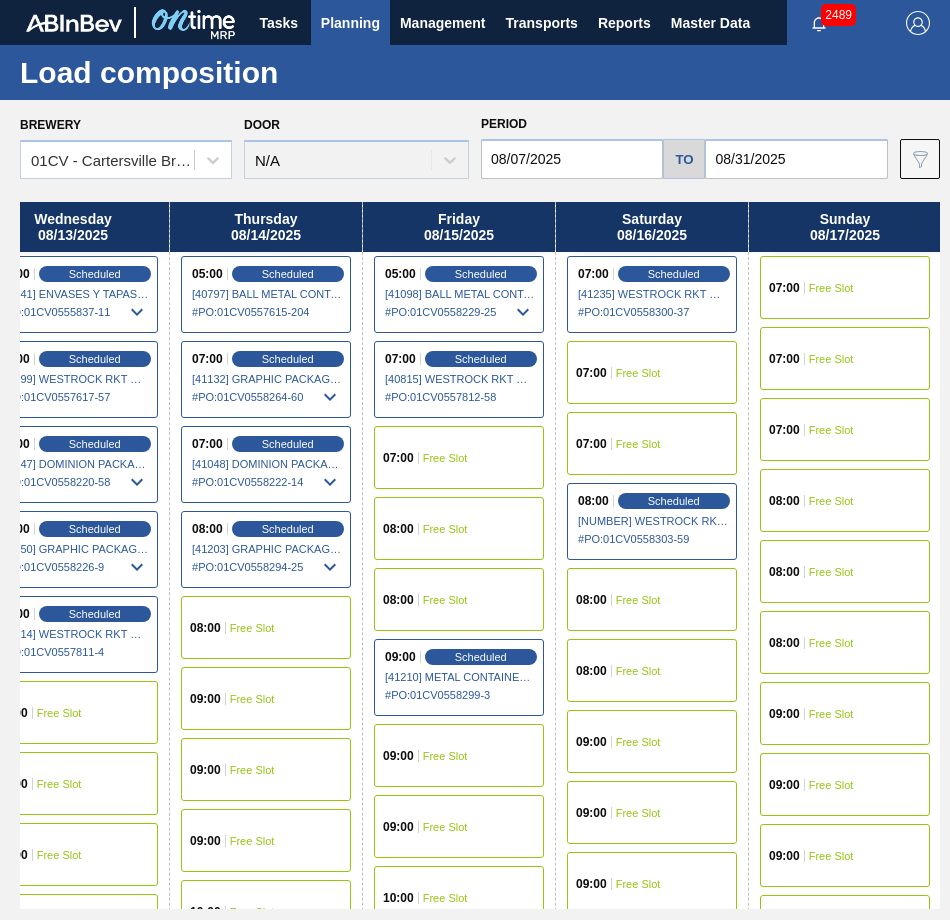 drag, startPoint x: 709, startPoint y: 224, endPoint x: 67, endPoint y: 219, distance: 642.0195 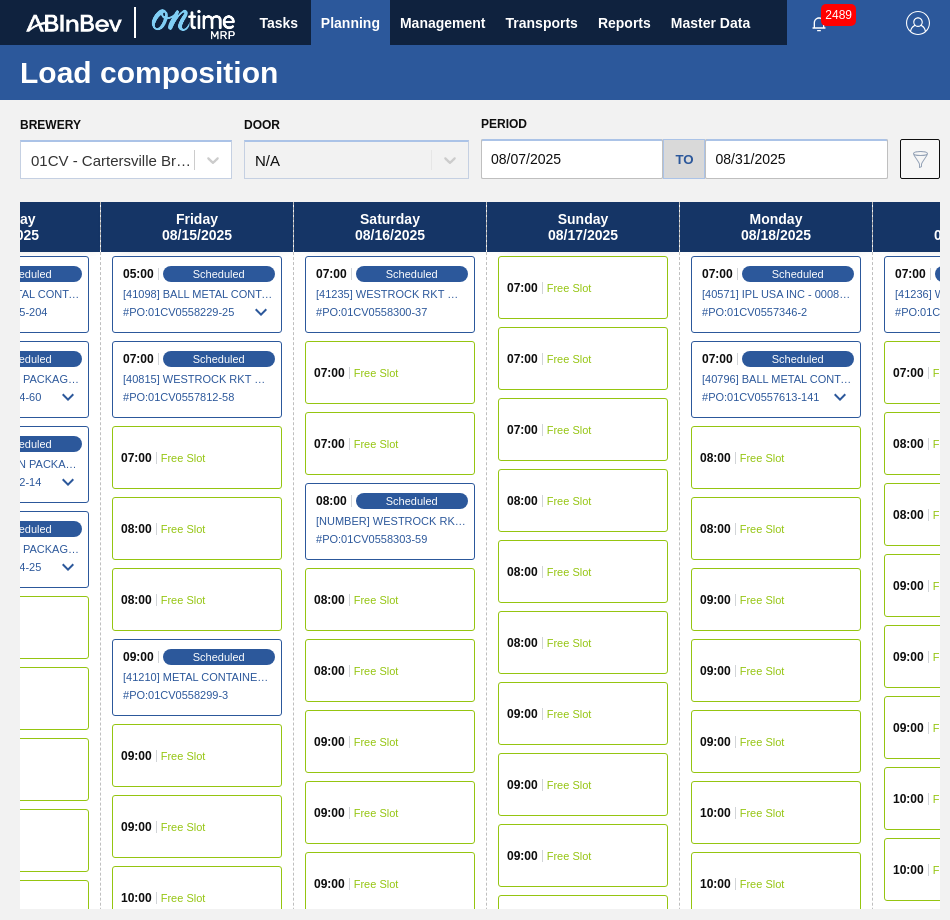 drag, startPoint x: 645, startPoint y: 231, endPoint x: 361, endPoint y: 226, distance: 284.044 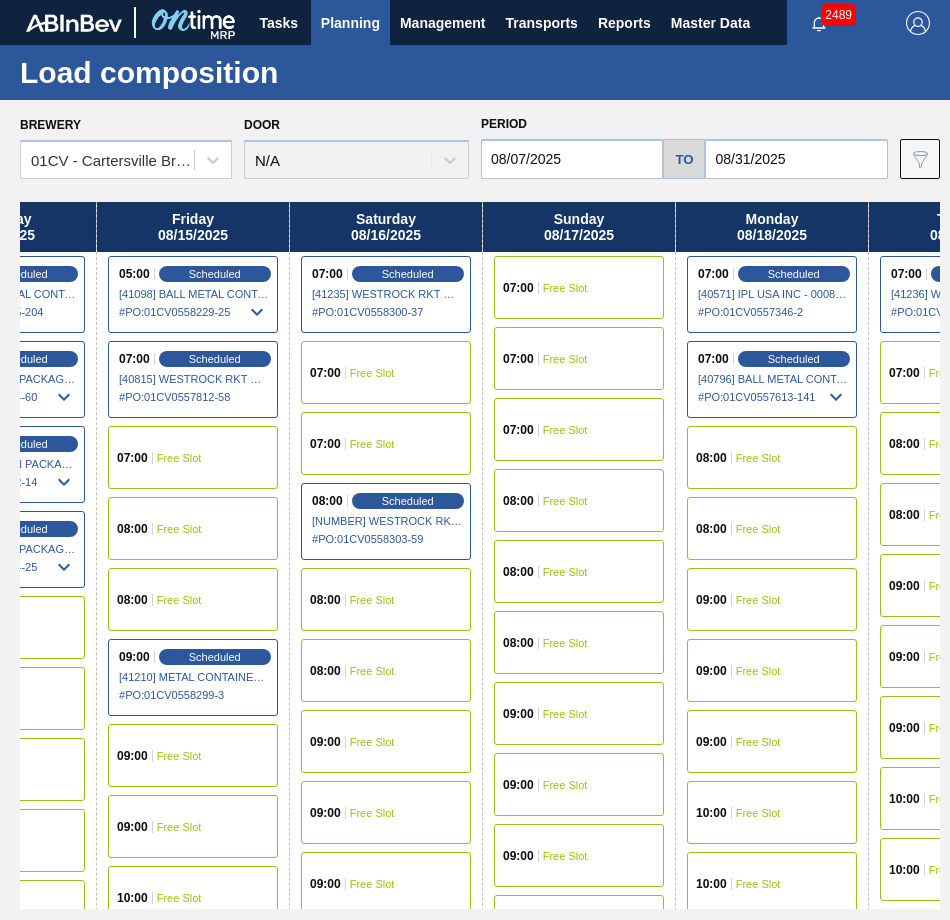 click on "08:00 Free Slot" at bounding box center (772, 457) 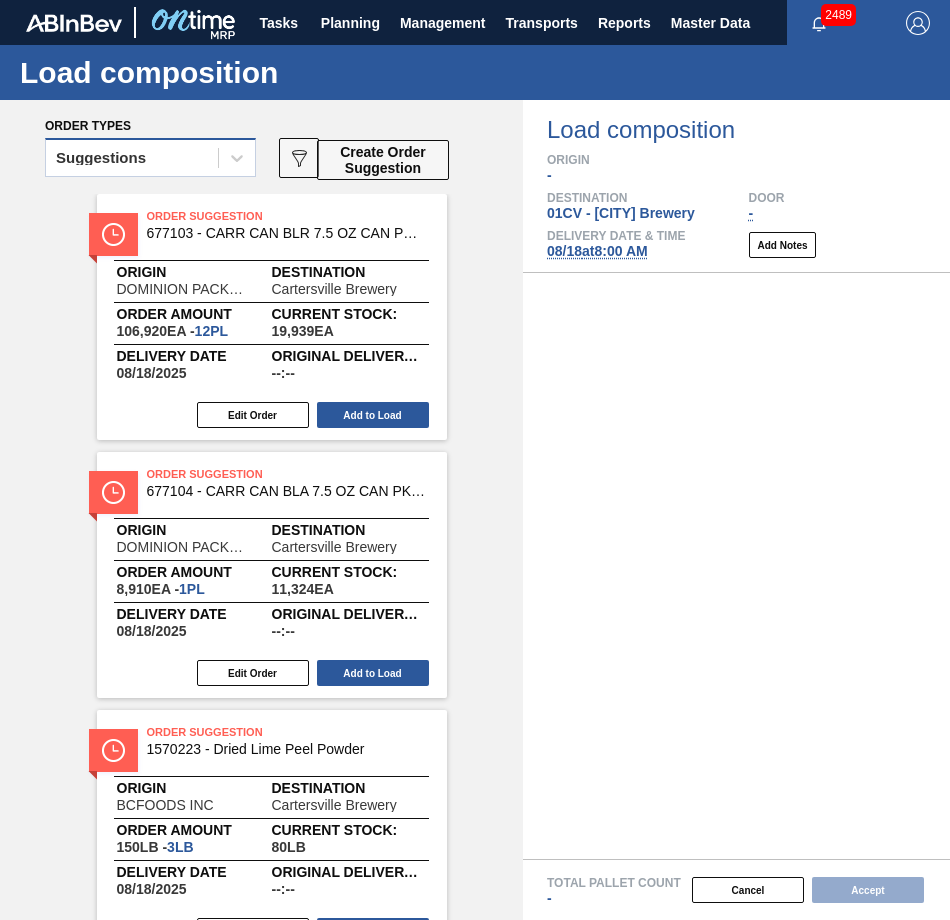 click on "Suggestions" at bounding box center (101, 158) 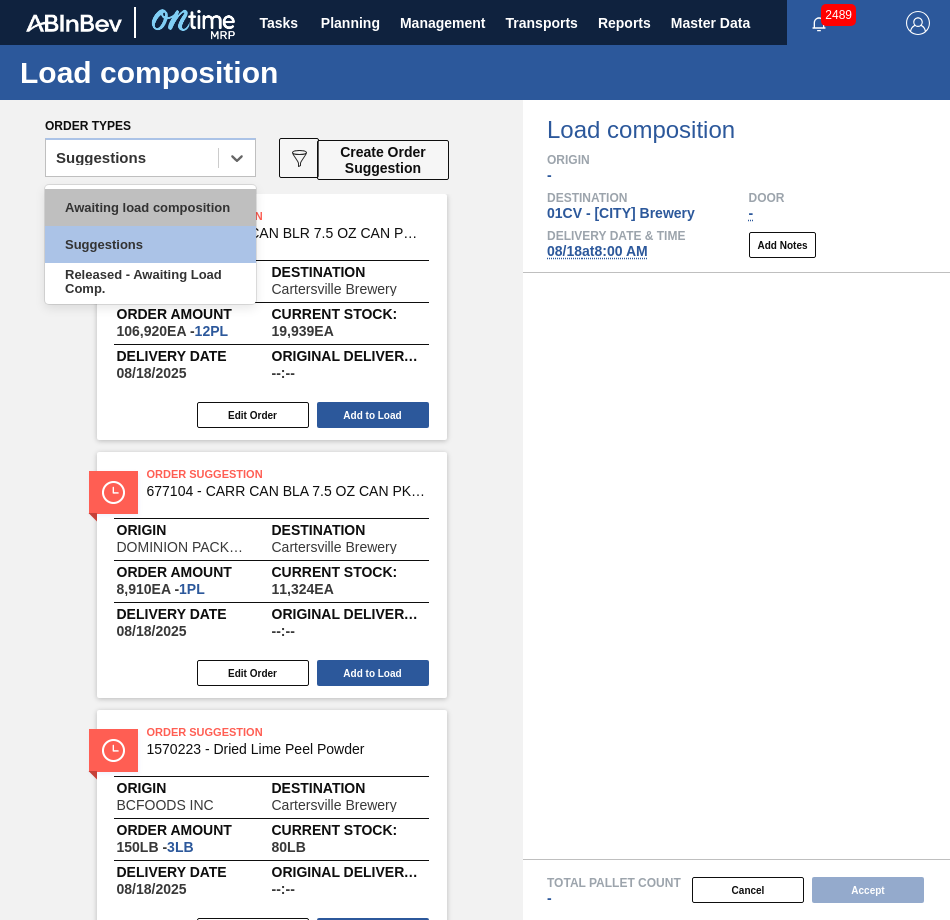 click on "Awaiting load composition" at bounding box center [150, 207] 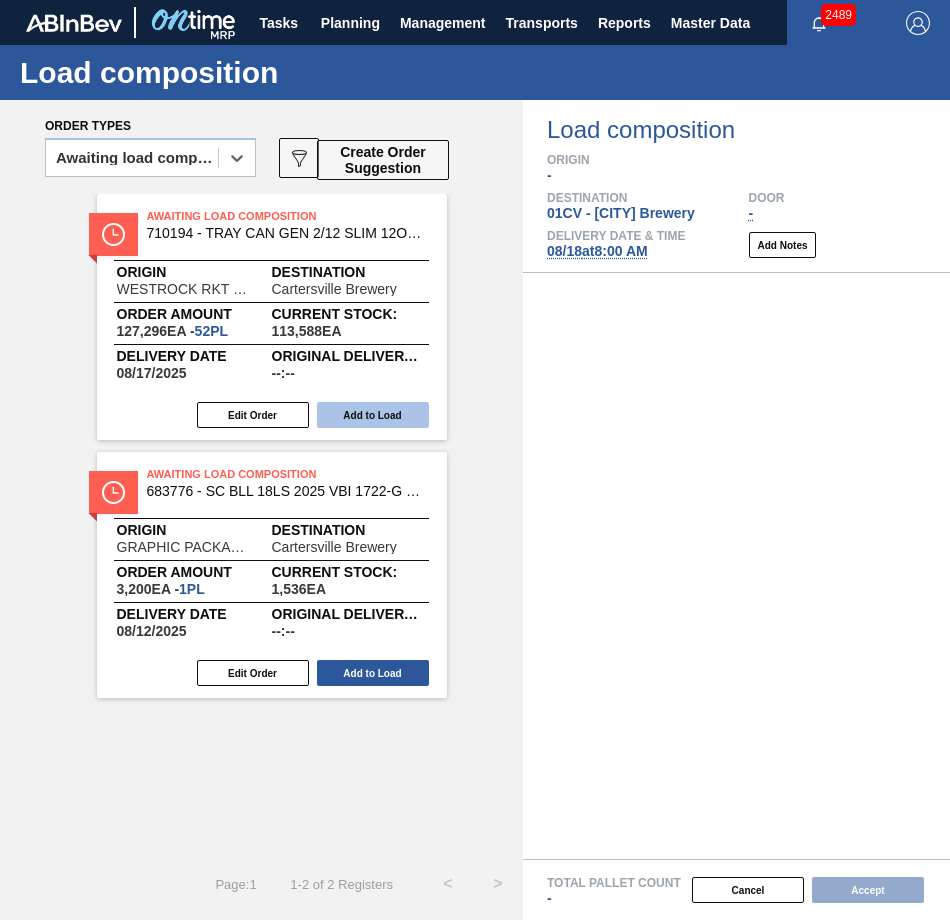 click on "Add to Load" at bounding box center (373, 415) 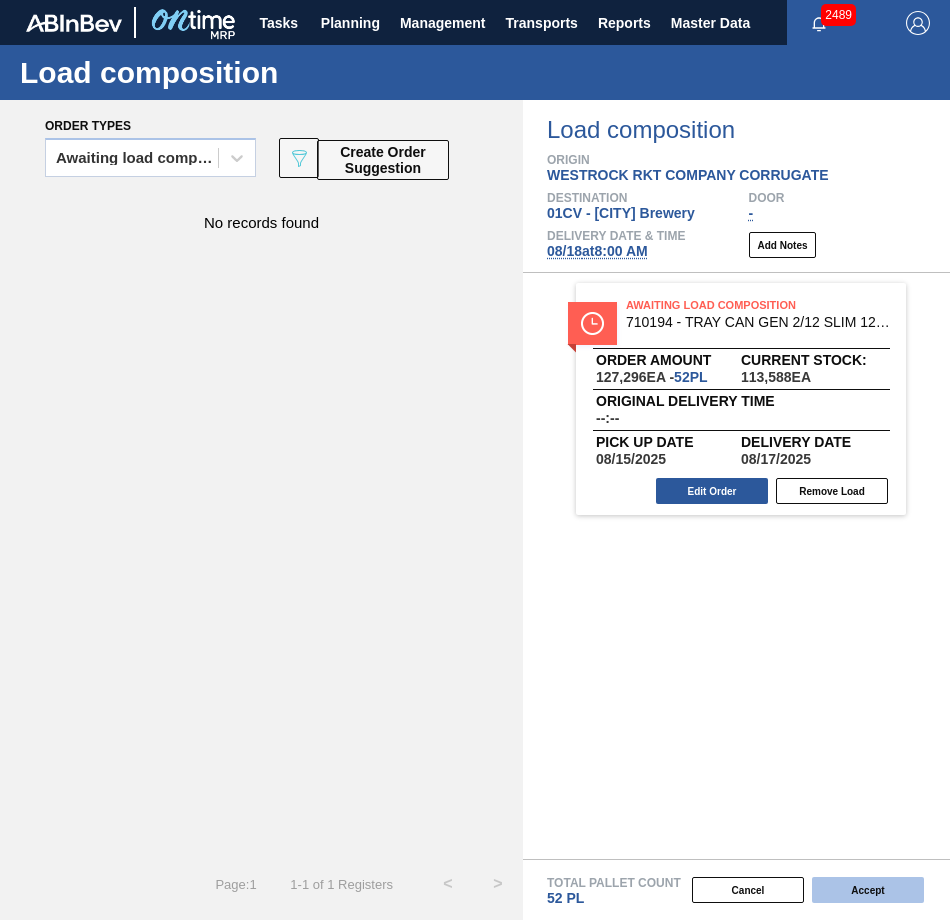 click on "Accept" at bounding box center (868, 890) 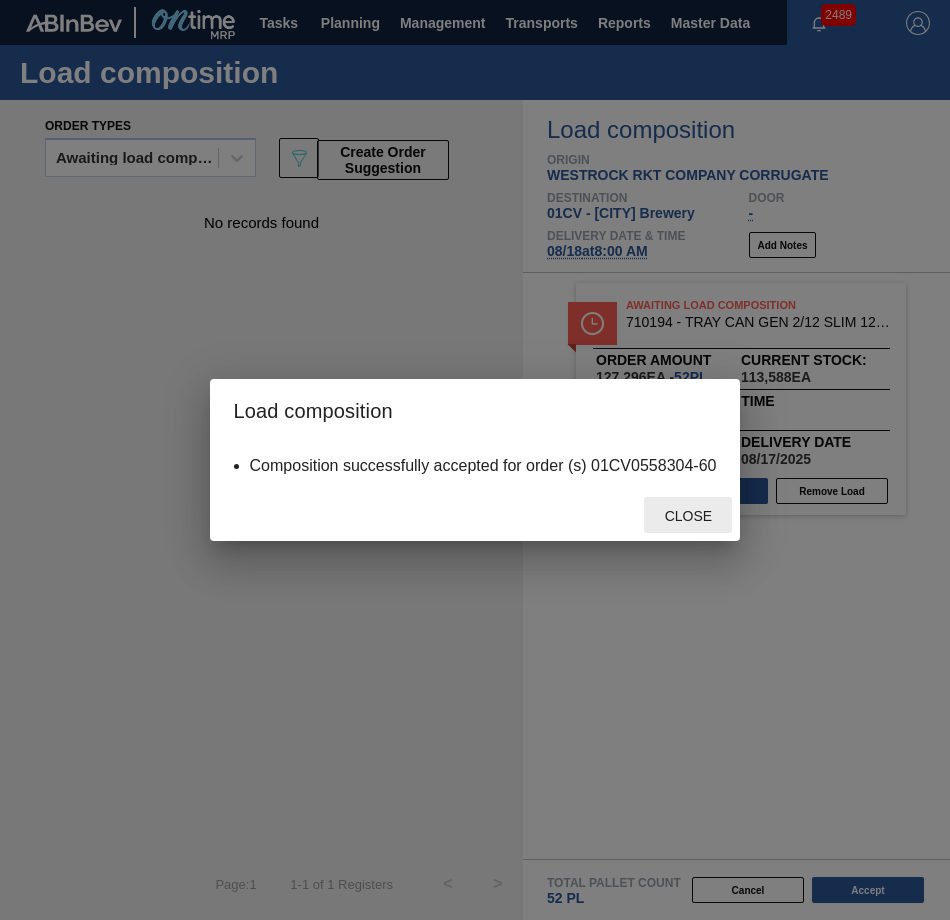 click on "Close" at bounding box center [688, 515] 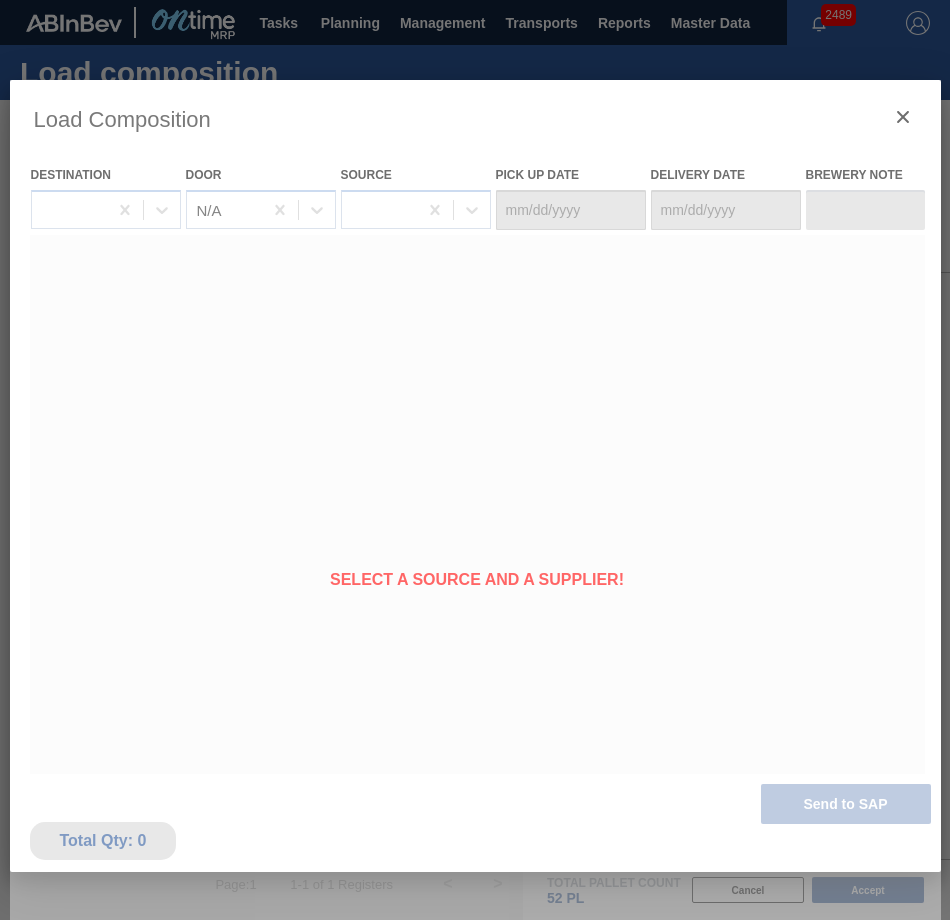 type on "08/16/2025" 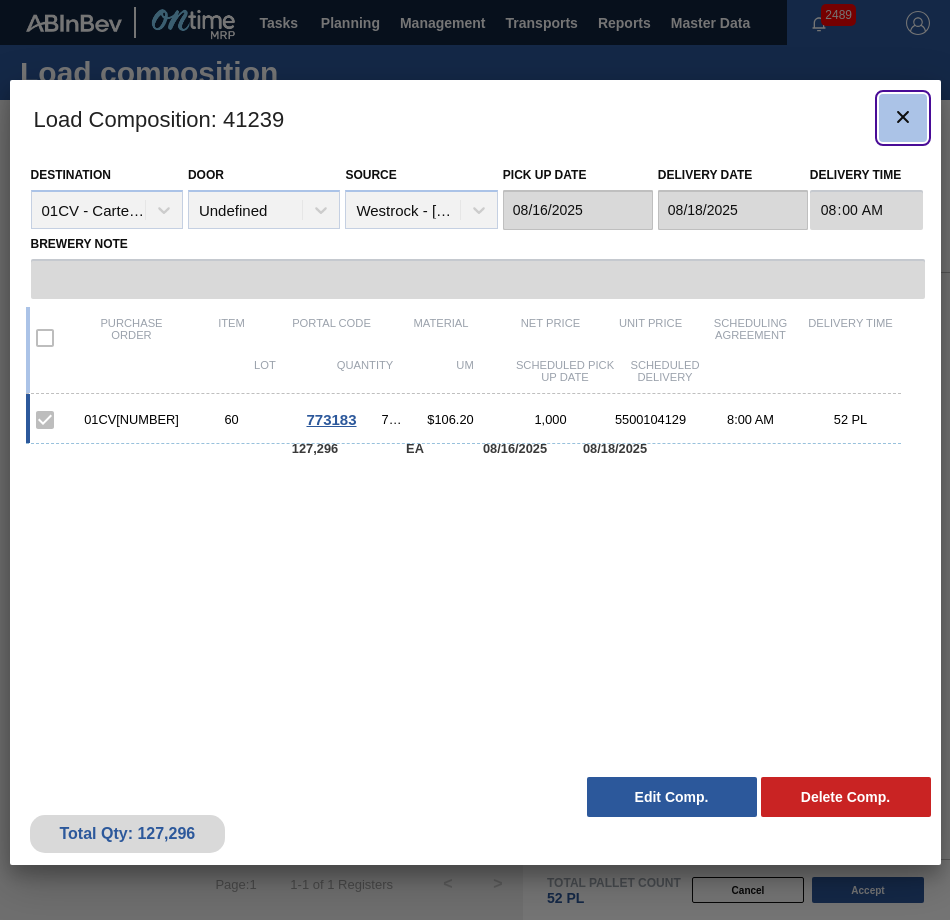 click 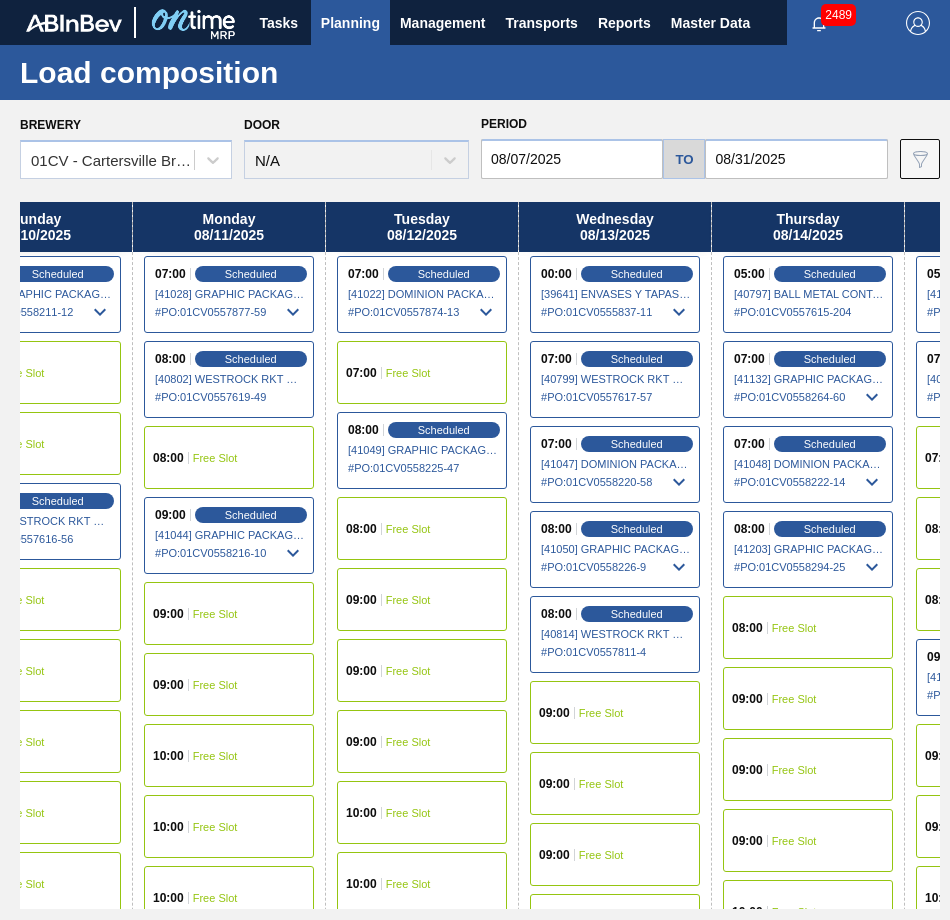 scroll, scrollTop: 0, scrollLeft: 789, axis: horizontal 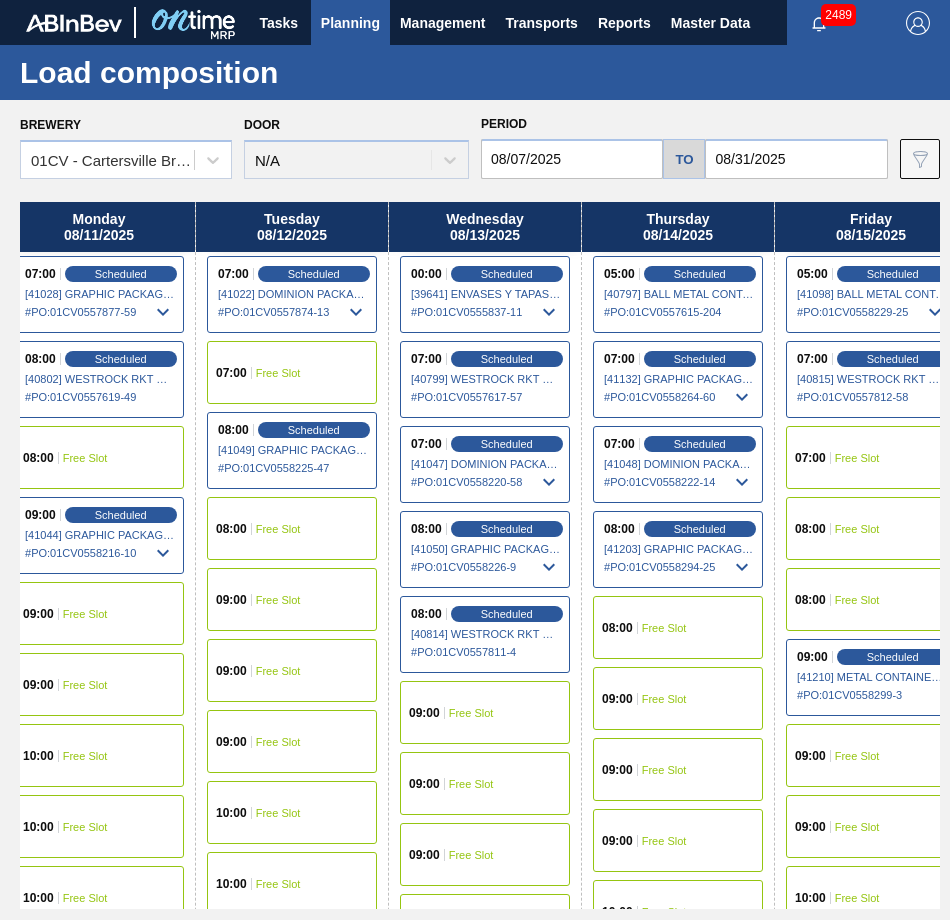 drag, startPoint x: 801, startPoint y: 235, endPoint x: -5, endPoint y: 215, distance: 806.2481 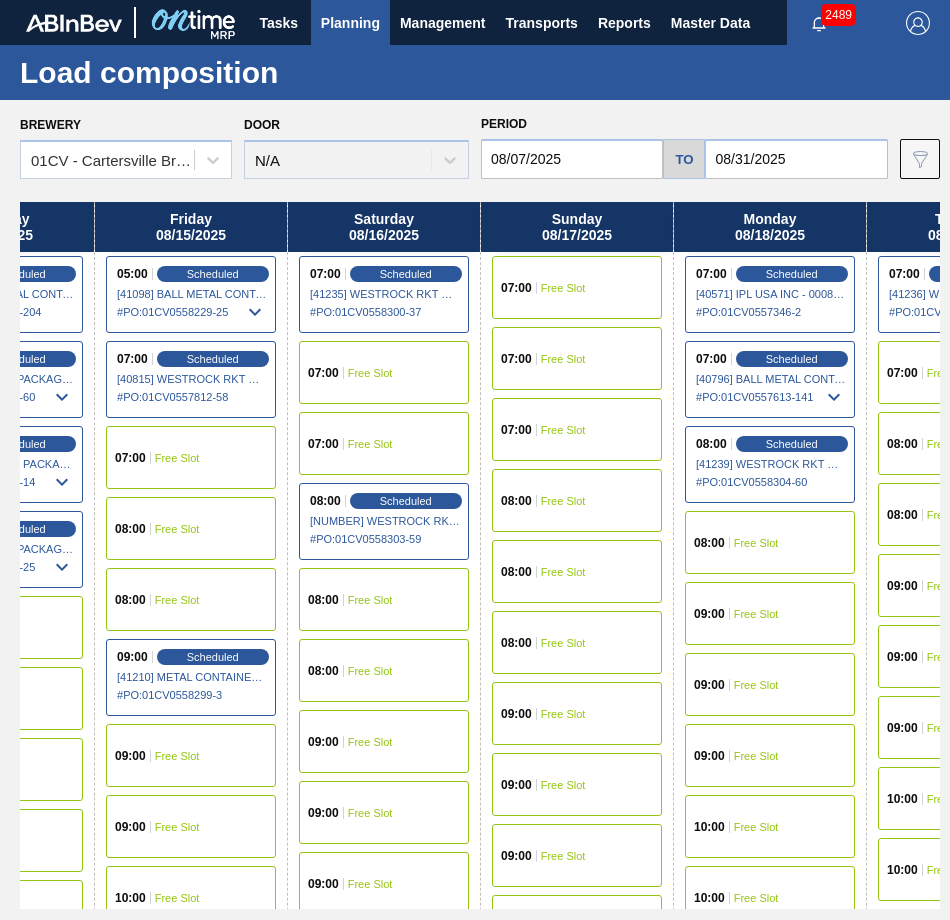 scroll, scrollTop: 0, scrollLeft: 1558, axis: horizontal 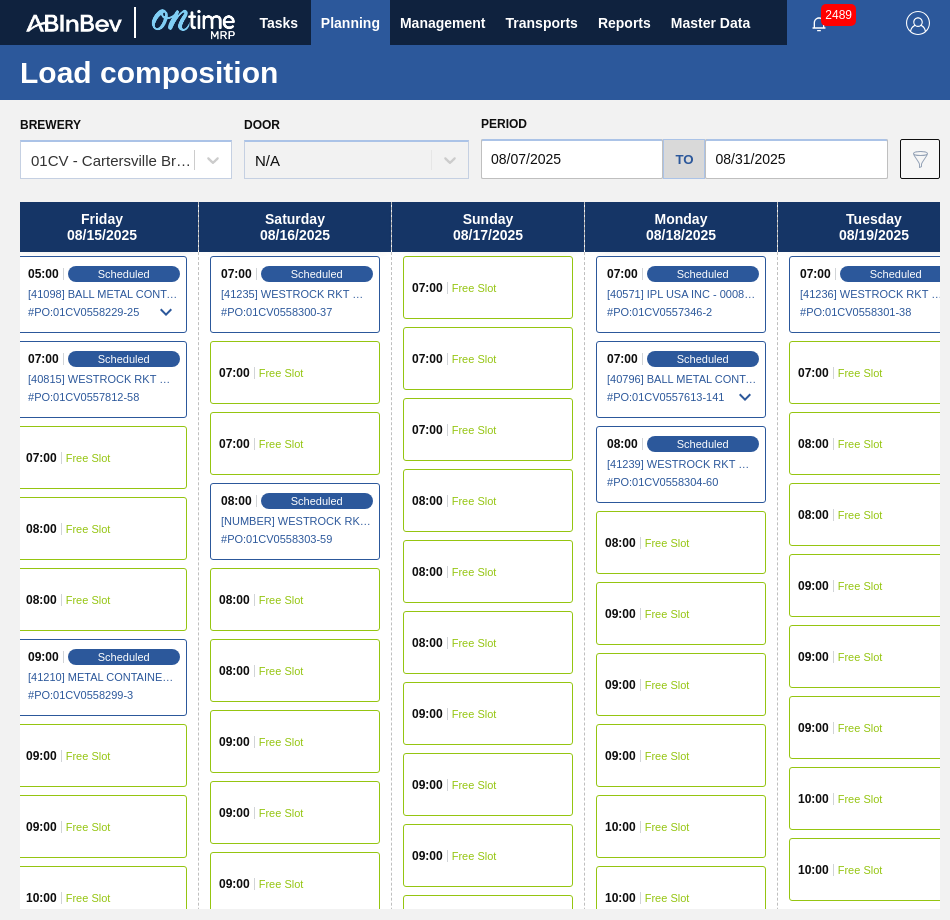 drag, startPoint x: 775, startPoint y: 218, endPoint x: -5, endPoint y: 241, distance: 780.33905 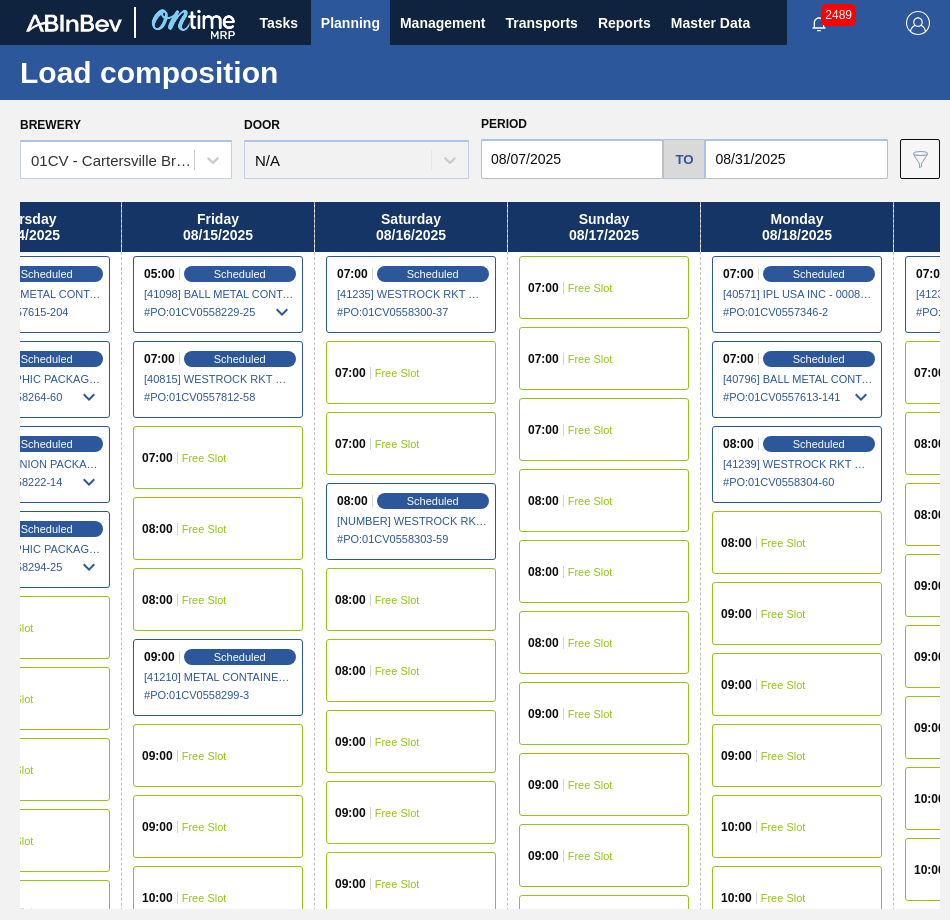 scroll, scrollTop: 0, scrollLeft: 1441, axis: horizontal 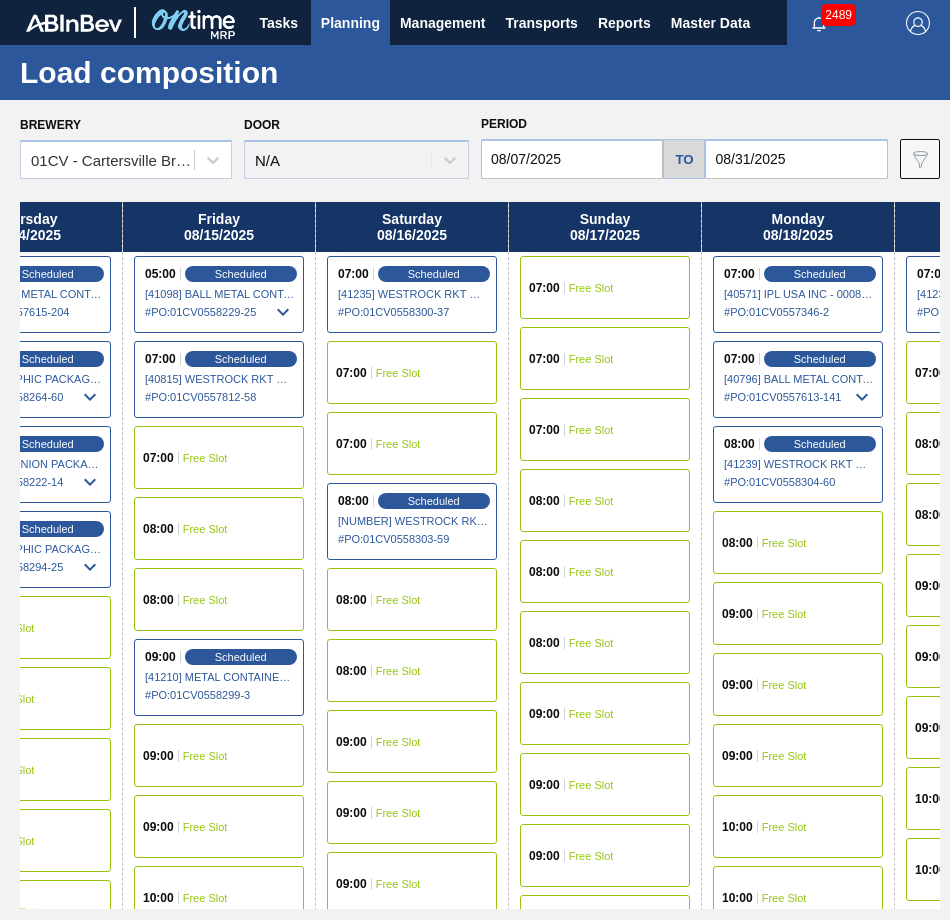 drag, startPoint x: 798, startPoint y: 228, endPoint x: 902, endPoint y: 224, distance: 104.0769 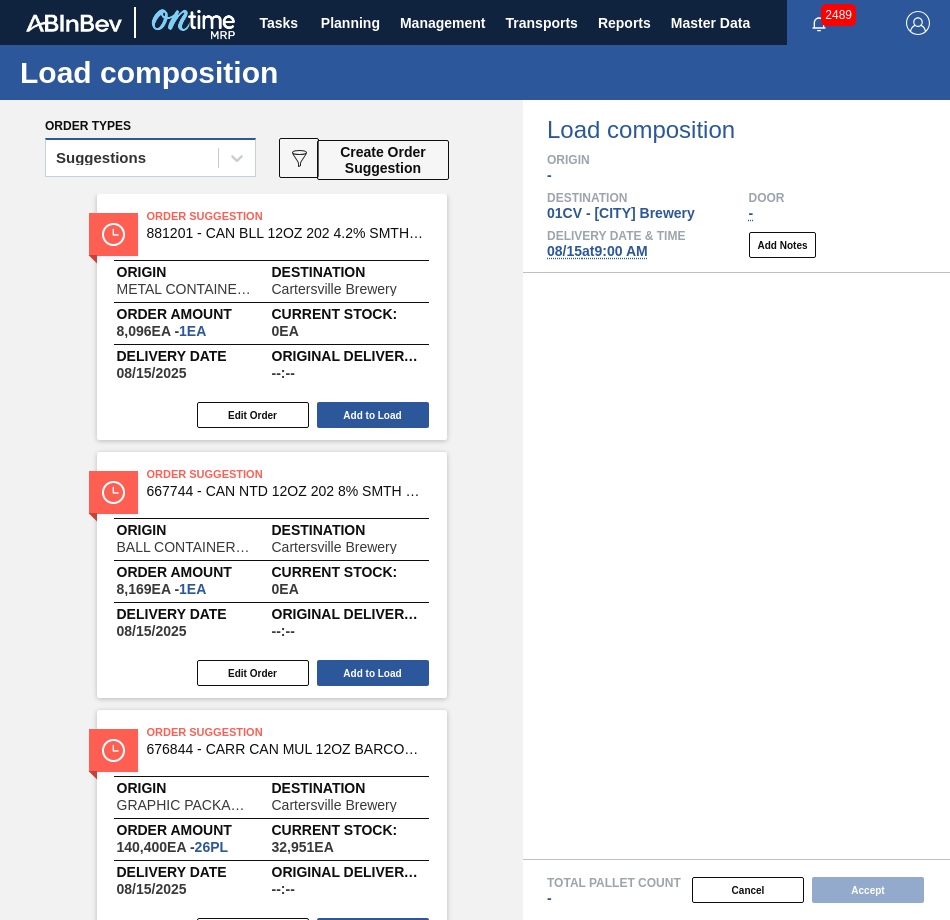 click on "Suggestions" at bounding box center [132, 158] 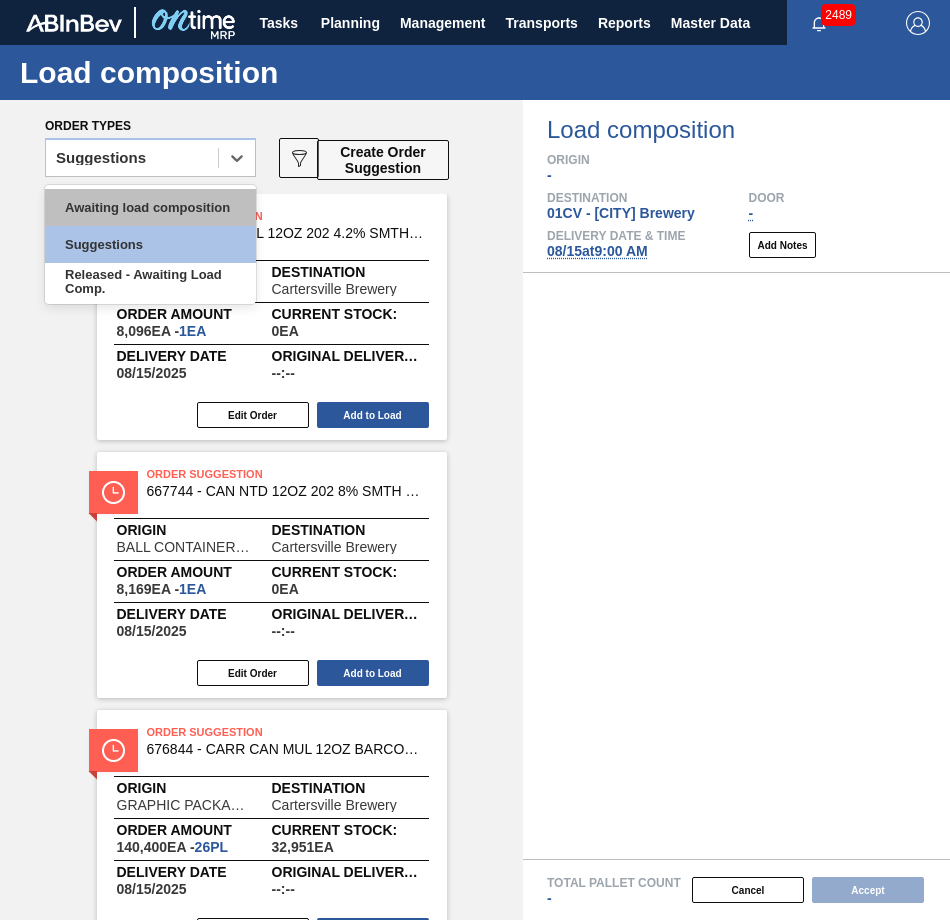 click on "Awaiting load composition" at bounding box center (150, 207) 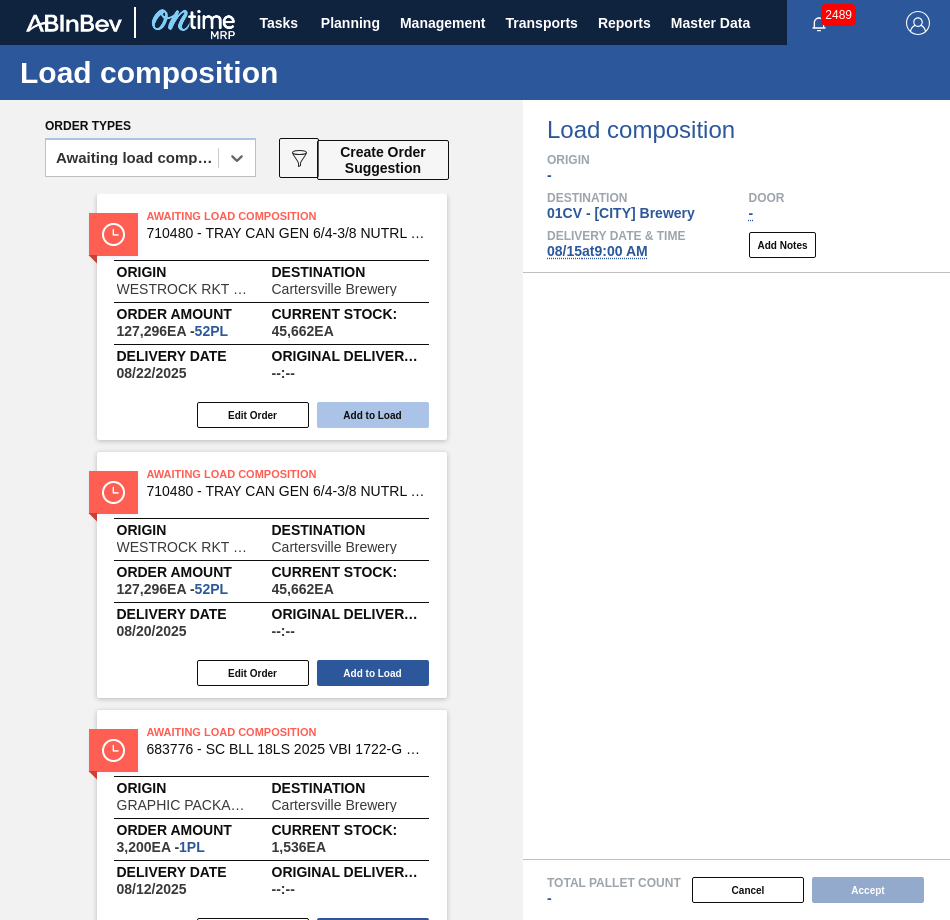 click on "Add to Load" at bounding box center [373, 415] 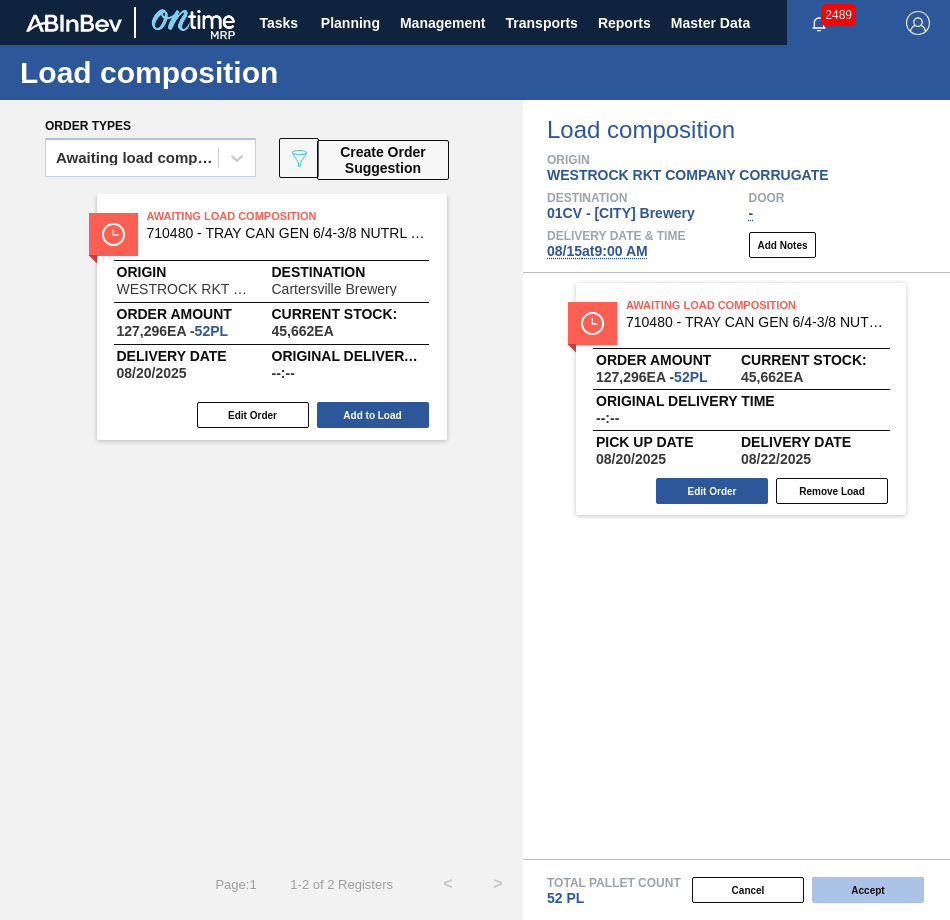 click on "Accept" at bounding box center [868, 890] 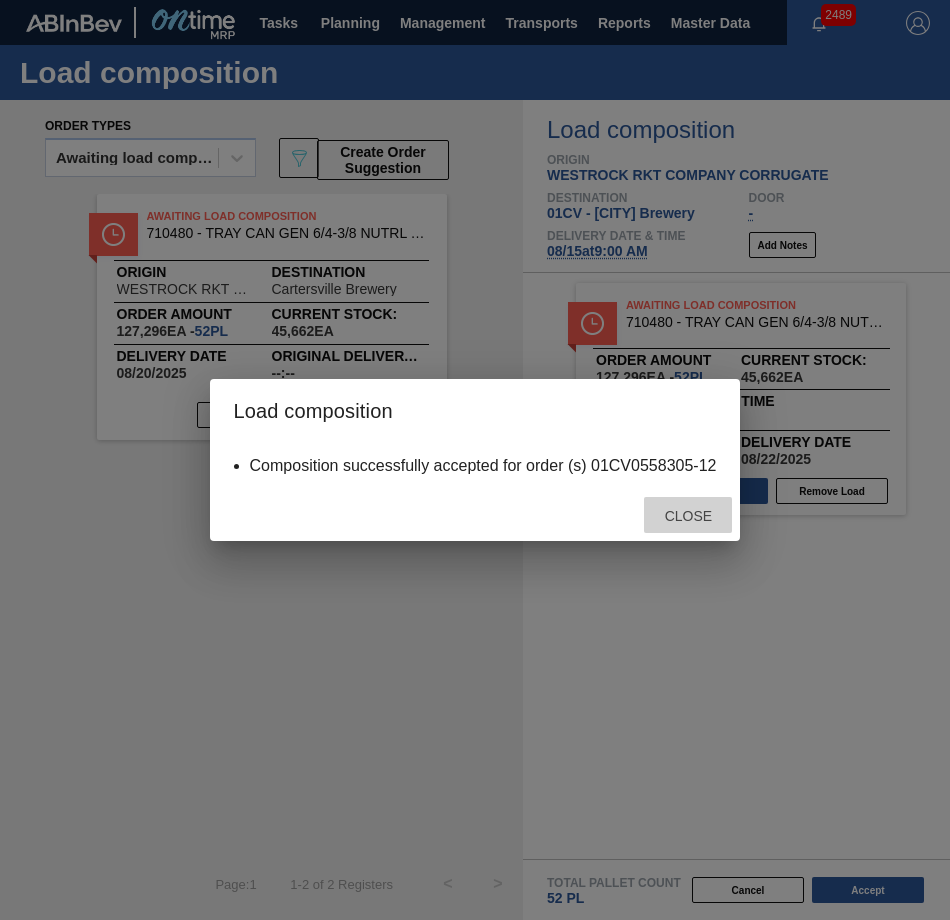 click on "Close" at bounding box center [688, 516] 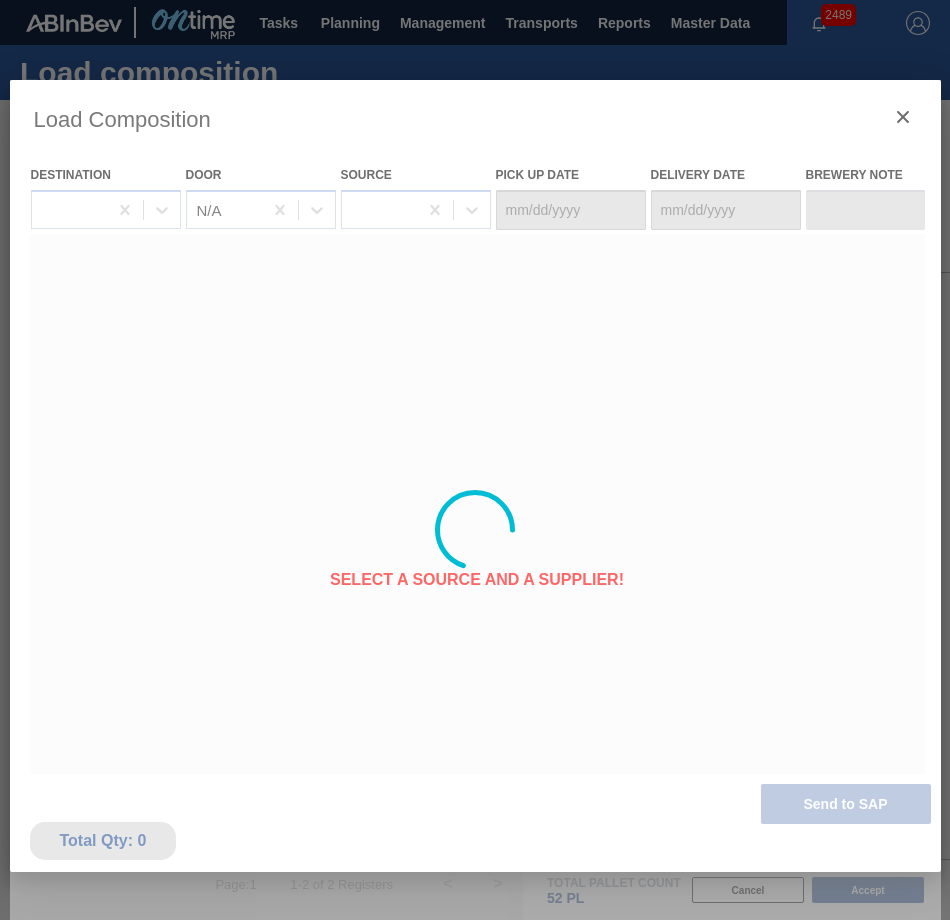 type on "08/13/2025" 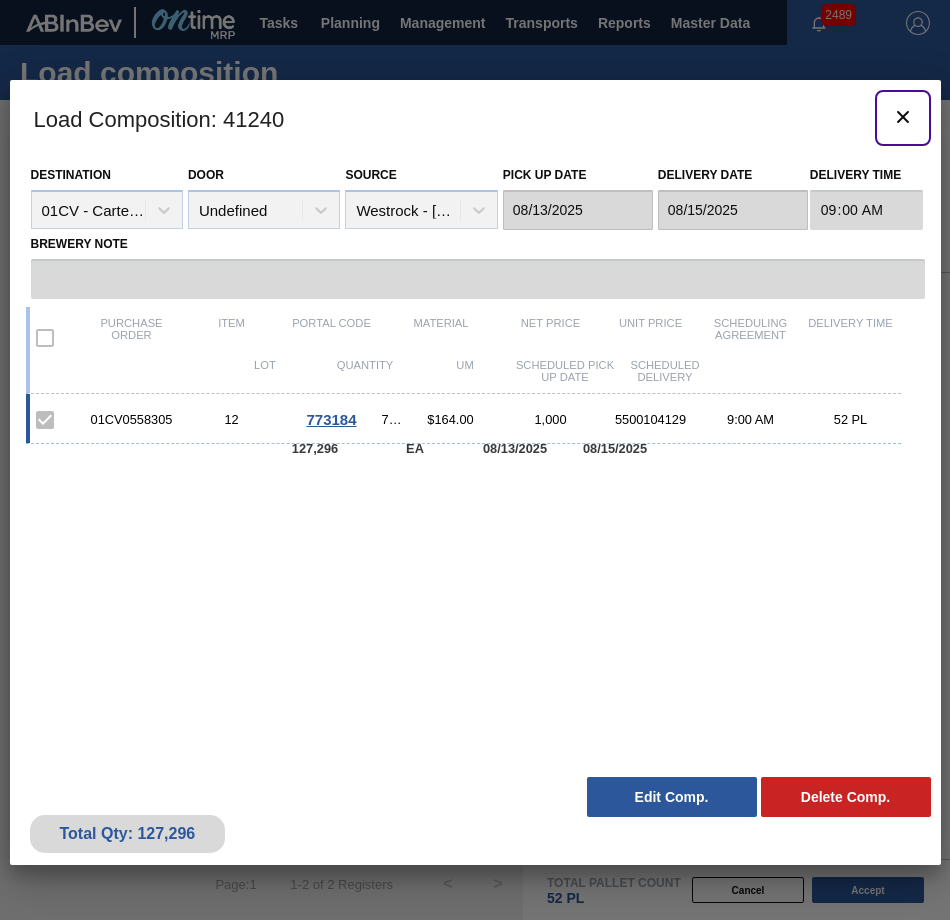 click 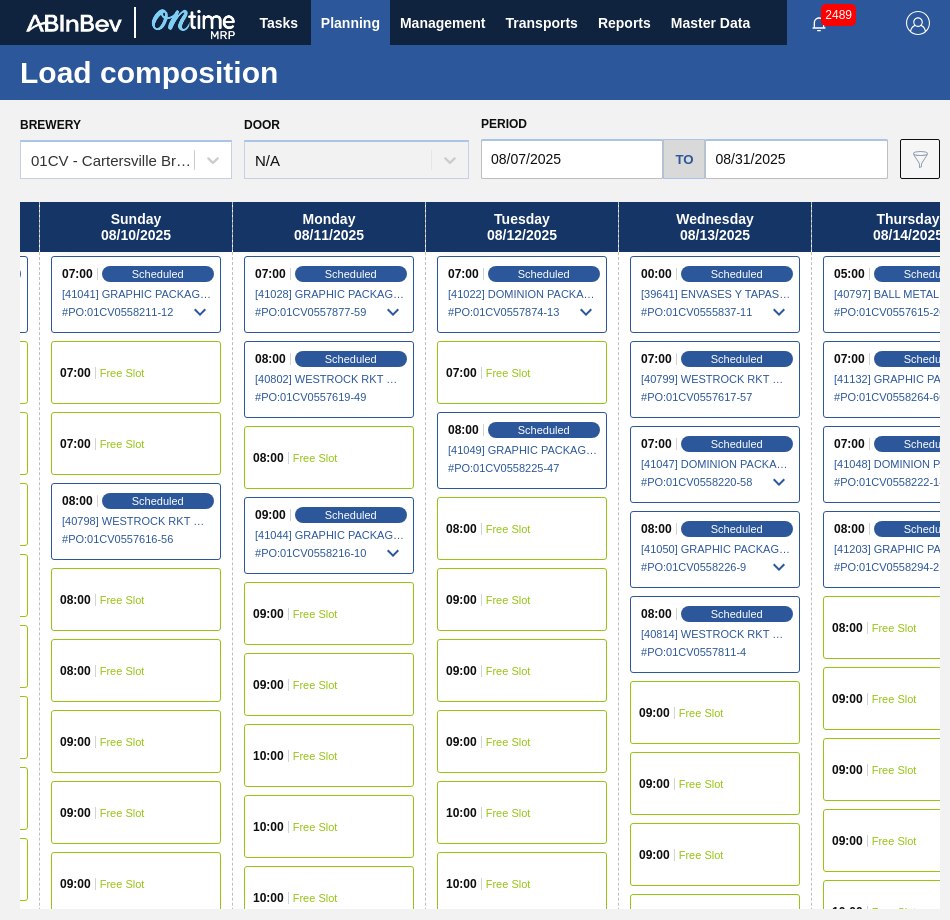 scroll, scrollTop: 0, scrollLeft: 806, axis: horizontal 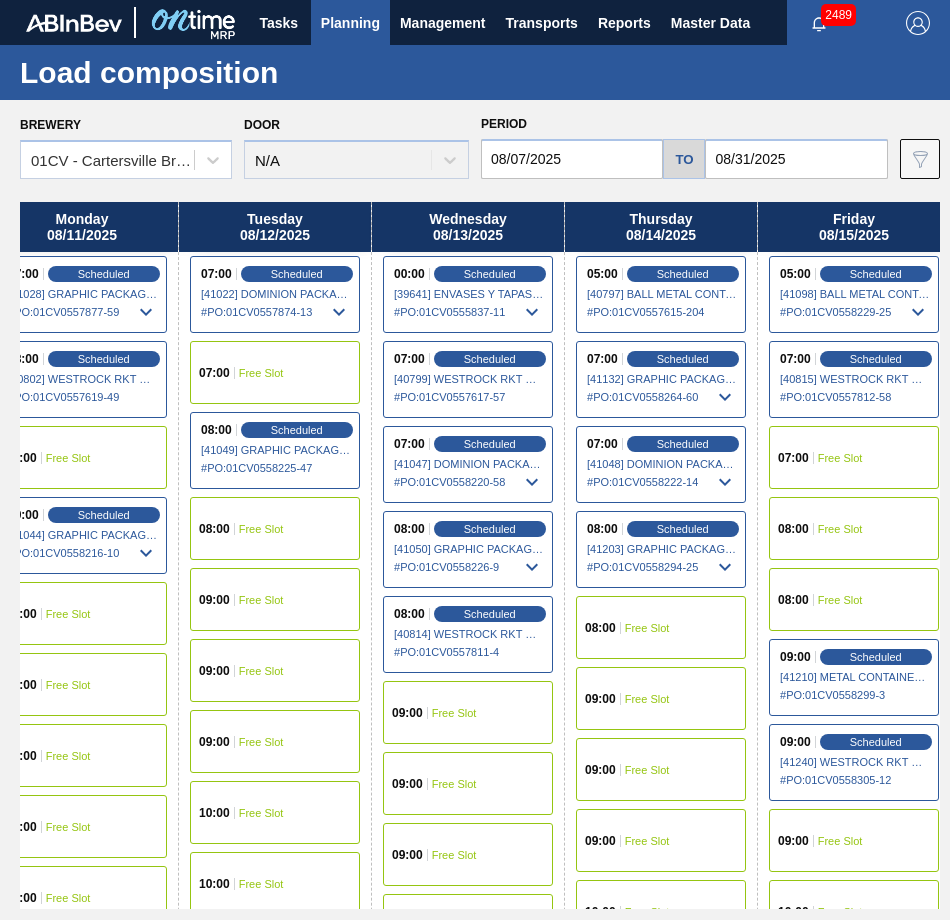 drag, startPoint x: 827, startPoint y: 226, endPoint x: -5, endPoint y: 351, distance: 841.33765 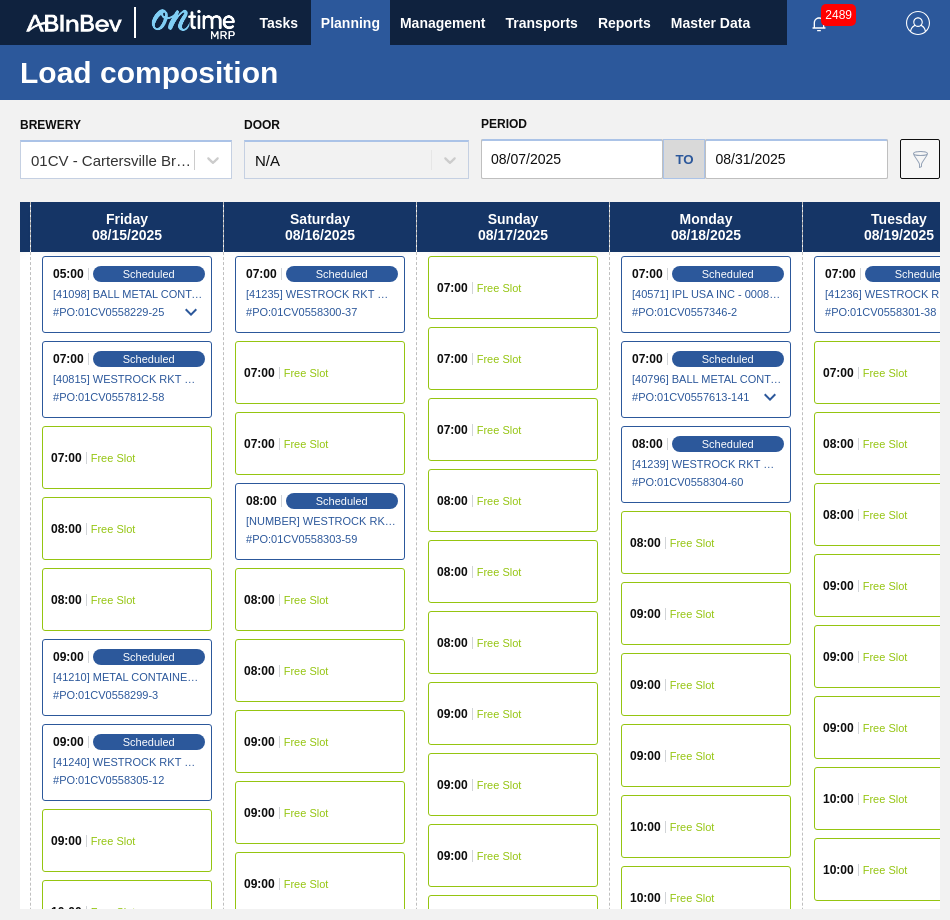 scroll, scrollTop: 0, scrollLeft: 1547, axis: horizontal 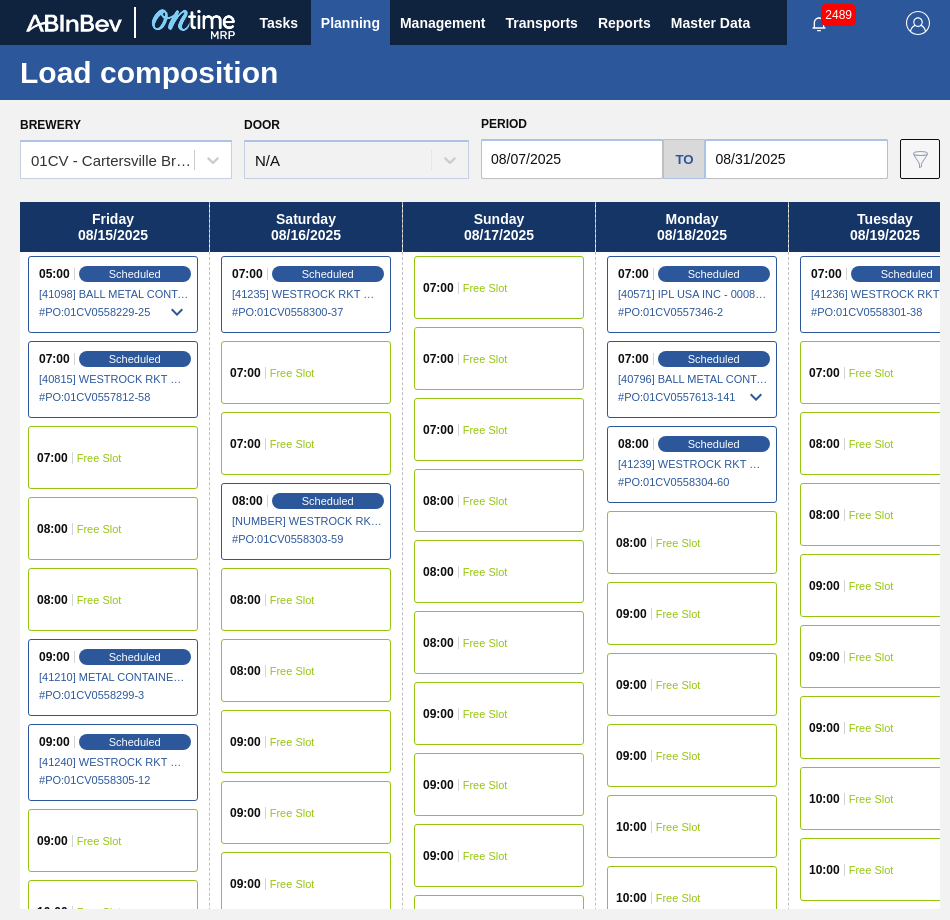 drag, startPoint x: 817, startPoint y: 236, endPoint x: 9, endPoint y: 264, distance: 808.485 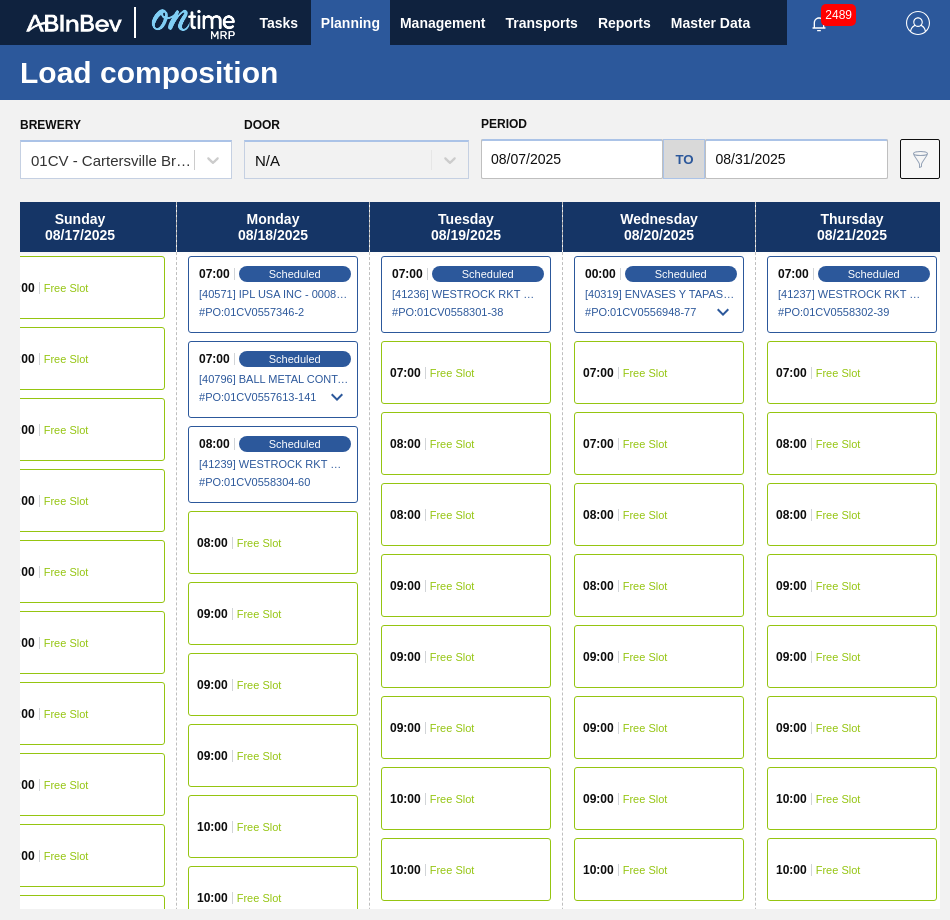 scroll, scrollTop: 0, scrollLeft: 2003, axis: horizontal 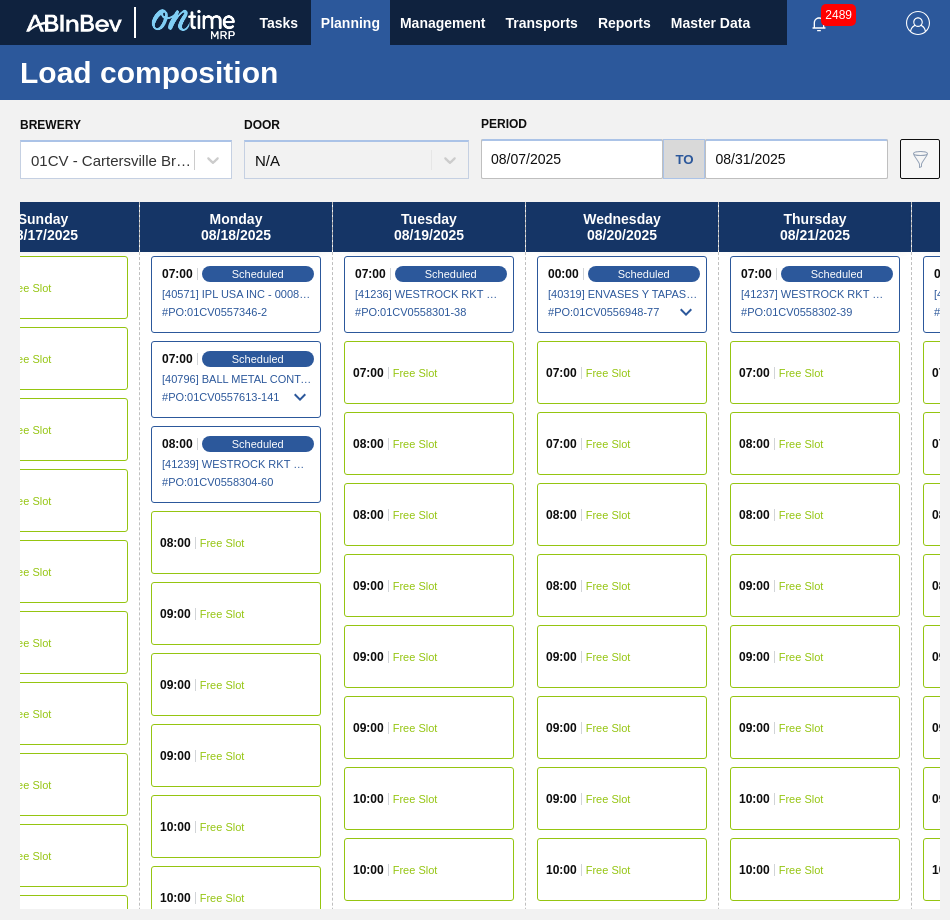 drag, startPoint x: 818, startPoint y: 226, endPoint x: 329, endPoint y: 238, distance: 489.14722 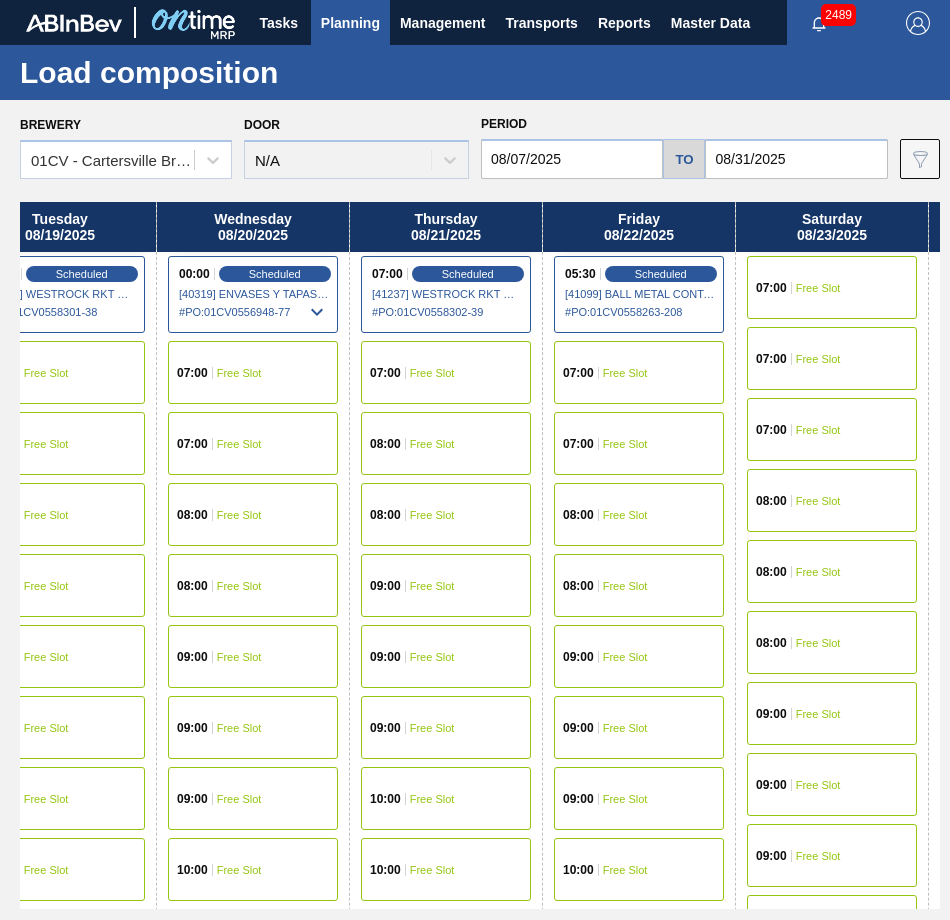 scroll, scrollTop: 0, scrollLeft: 2399, axis: horizontal 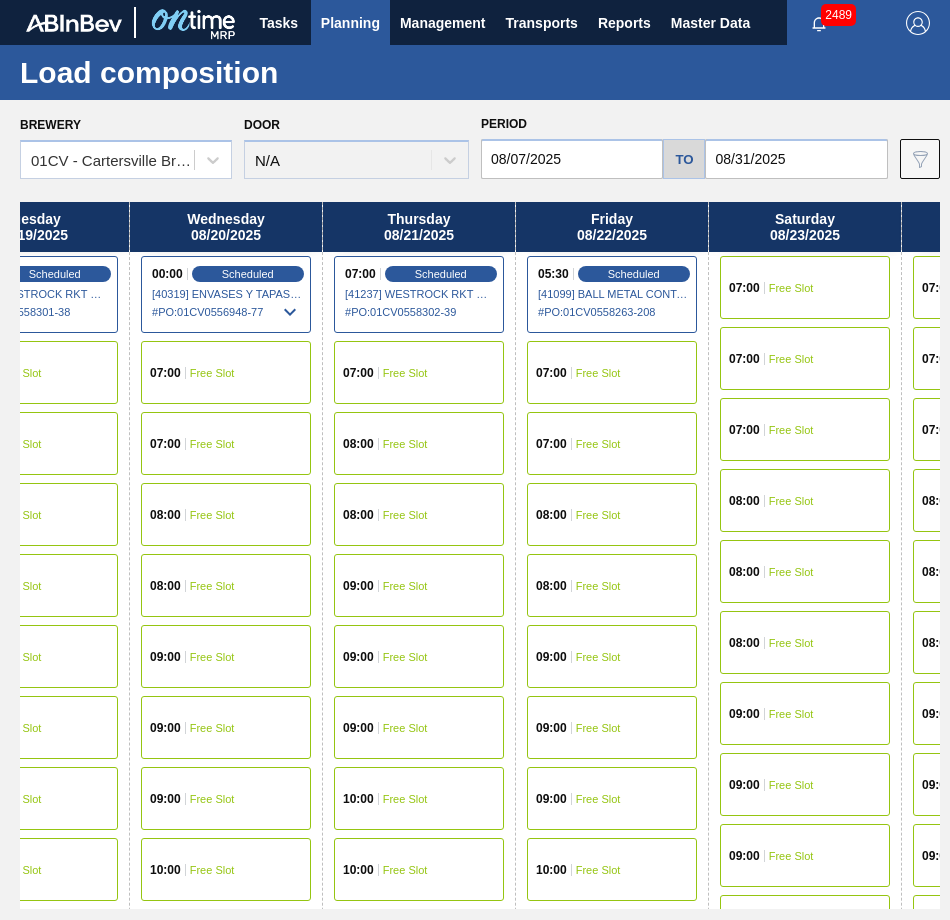 drag, startPoint x: 823, startPoint y: 236, endPoint x: 402, endPoint y: 271, distance: 422.45236 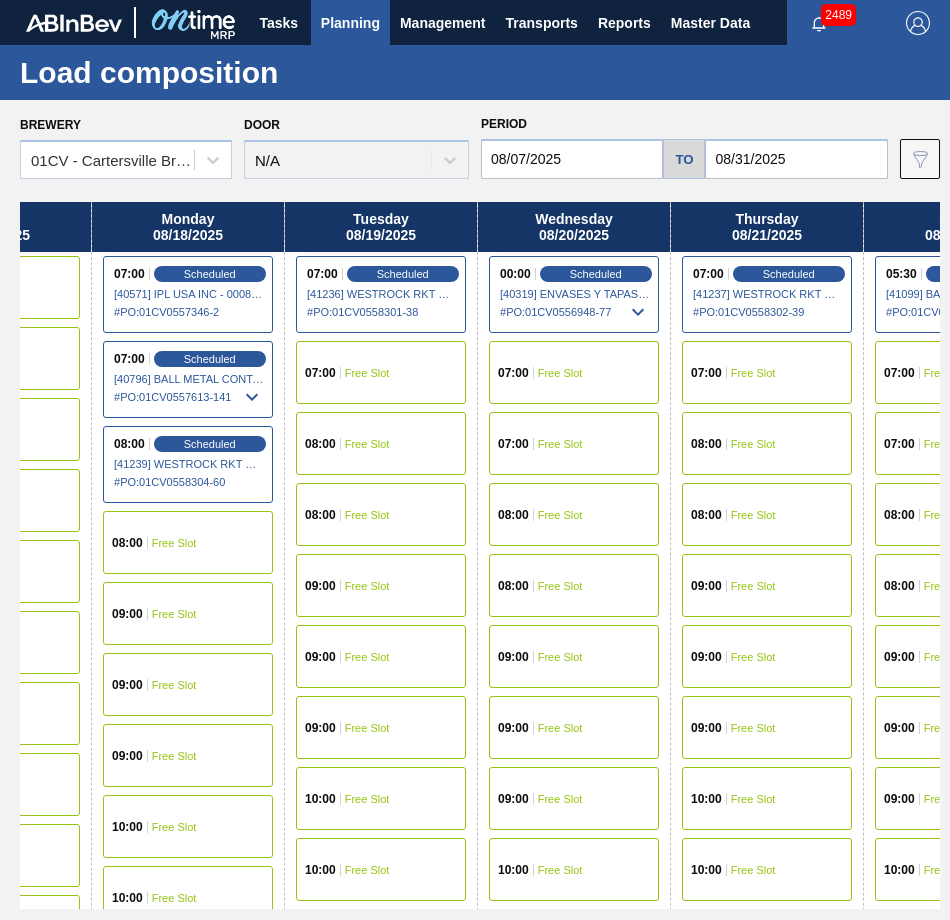 scroll, scrollTop: 0, scrollLeft: 2040, axis: horizontal 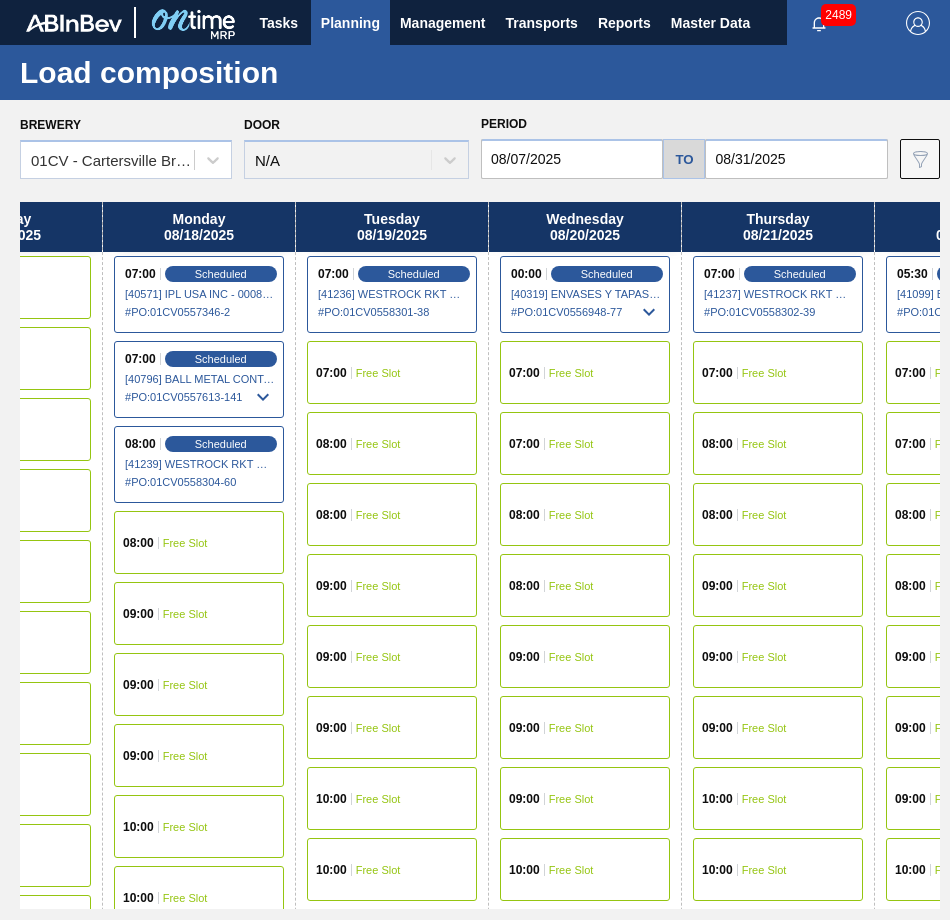 drag, startPoint x: 619, startPoint y: 226, endPoint x: 1002, endPoint y: 191, distance: 384.5959 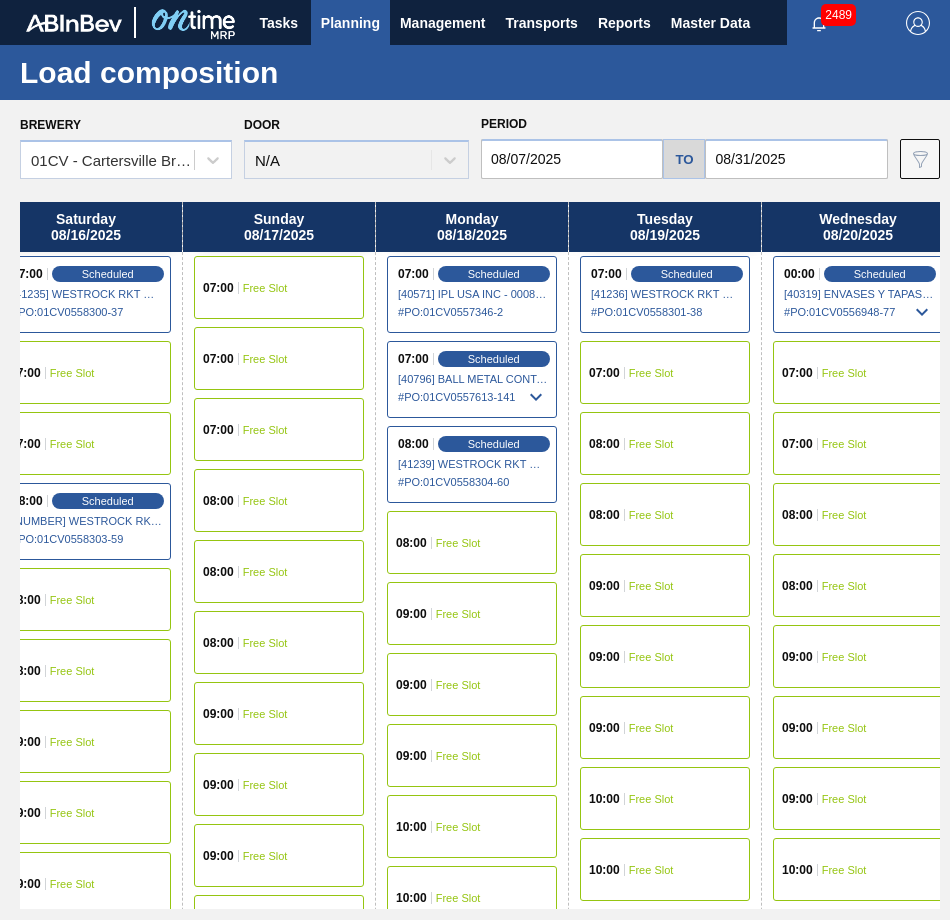 drag, startPoint x: 539, startPoint y: 213, endPoint x: 840, endPoint y: 180, distance: 302.80356 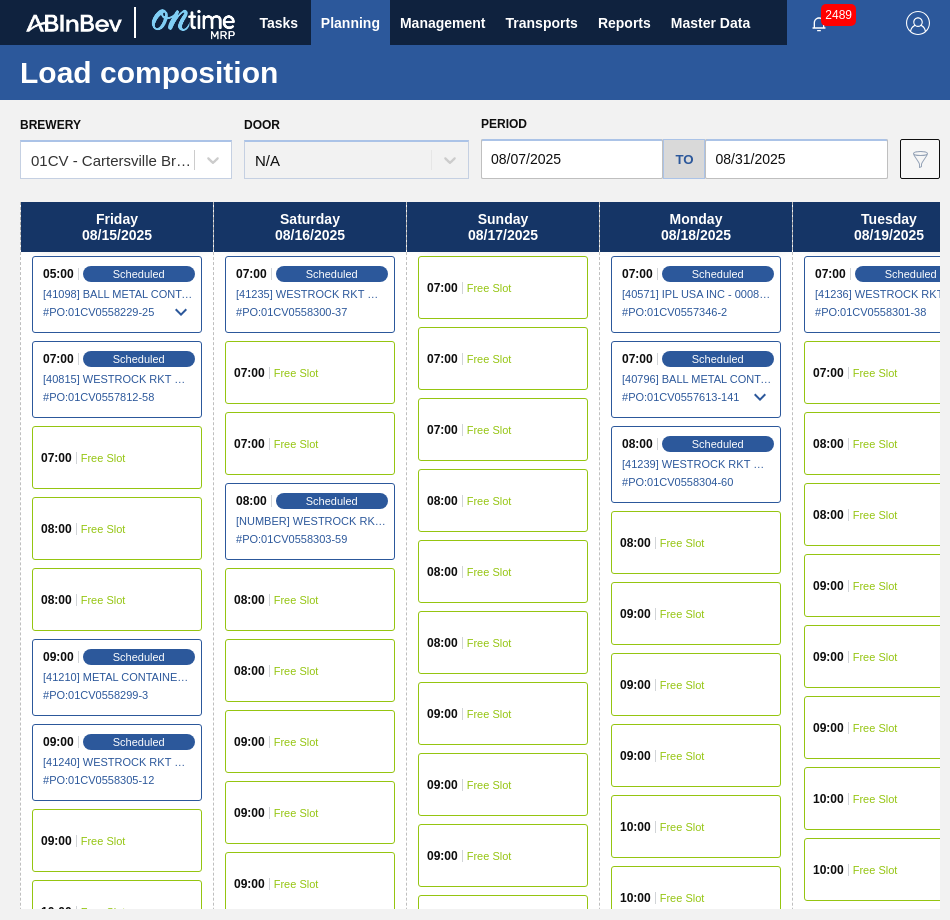 scroll, scrollTop: 0, scrollLeft: 1542, axis: horizontal 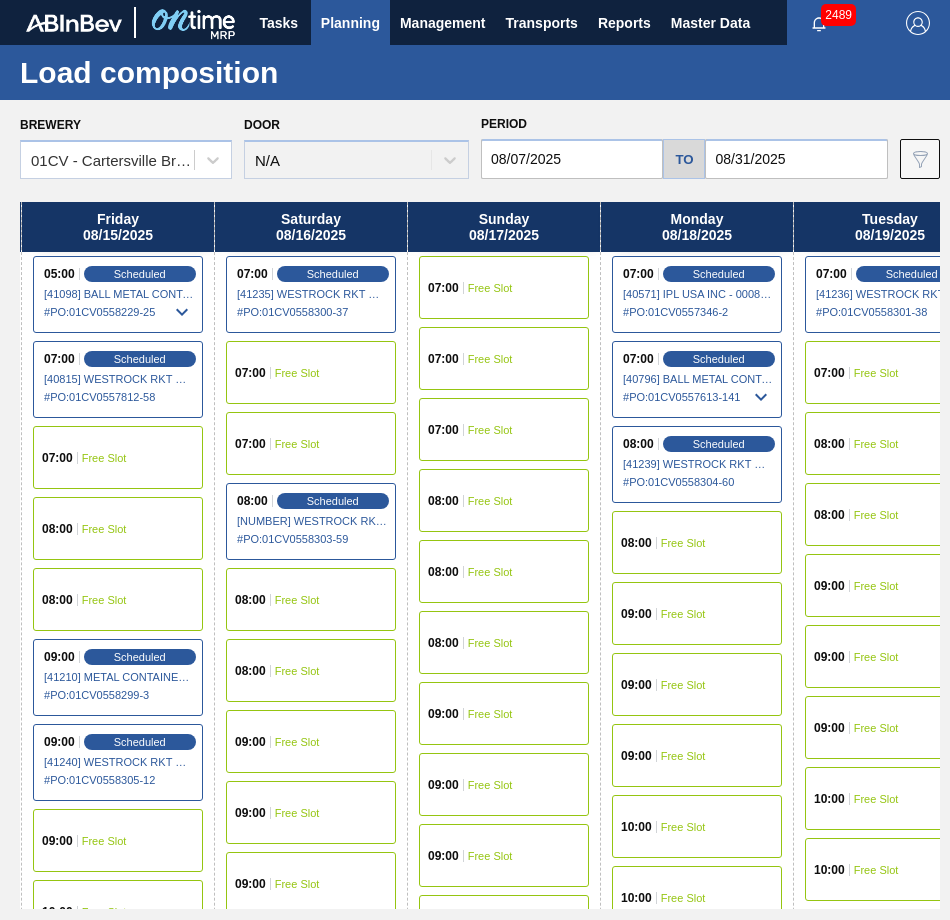 drag, startPoint x: 568, startPoint y: 235, endPoint x: 816, endPoint y: 229, distance: 248.07257 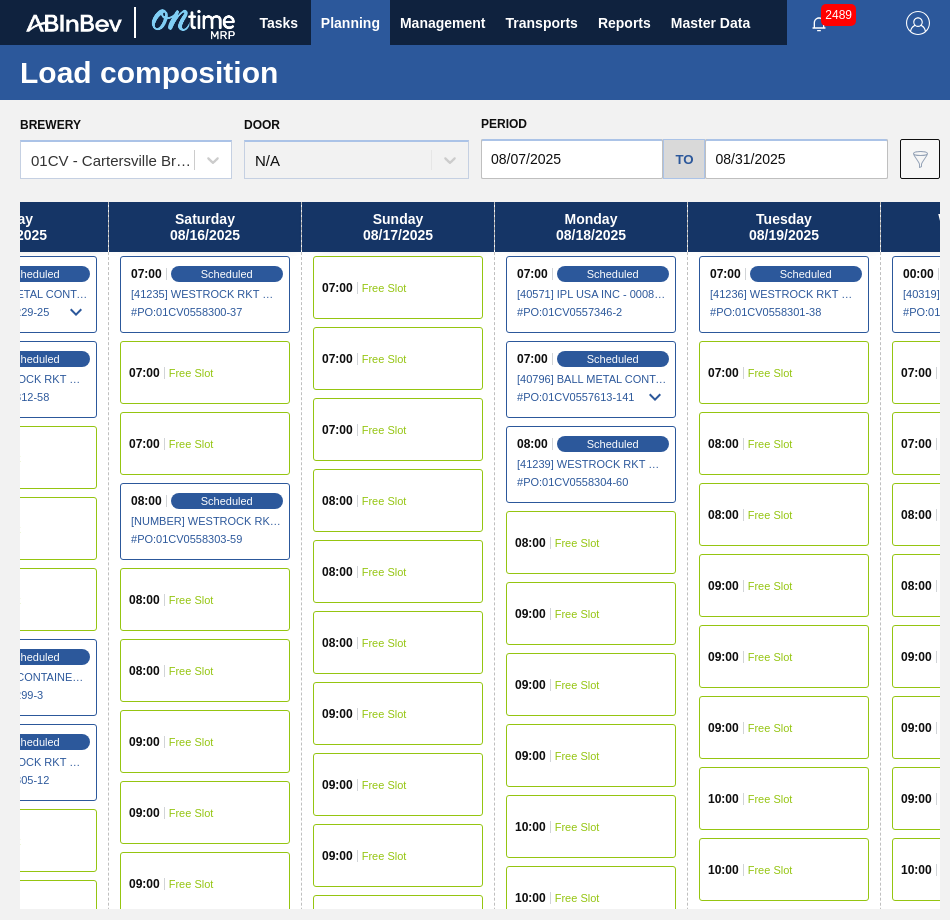 scroll, scrollTop: 0, scrollLeft: 1649, axis: horizontal 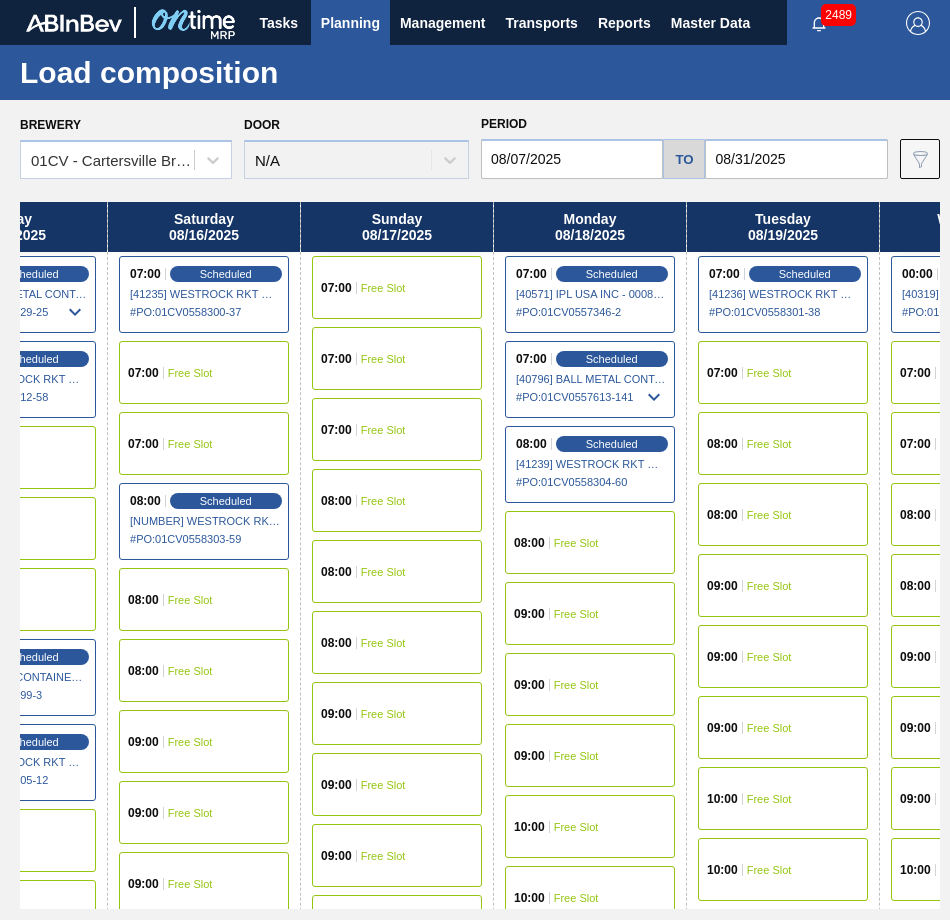 drag, startPoint x: 816, startPoint y: 229, endPoint x: 690, endPoint y: 251, distance: 127.90621 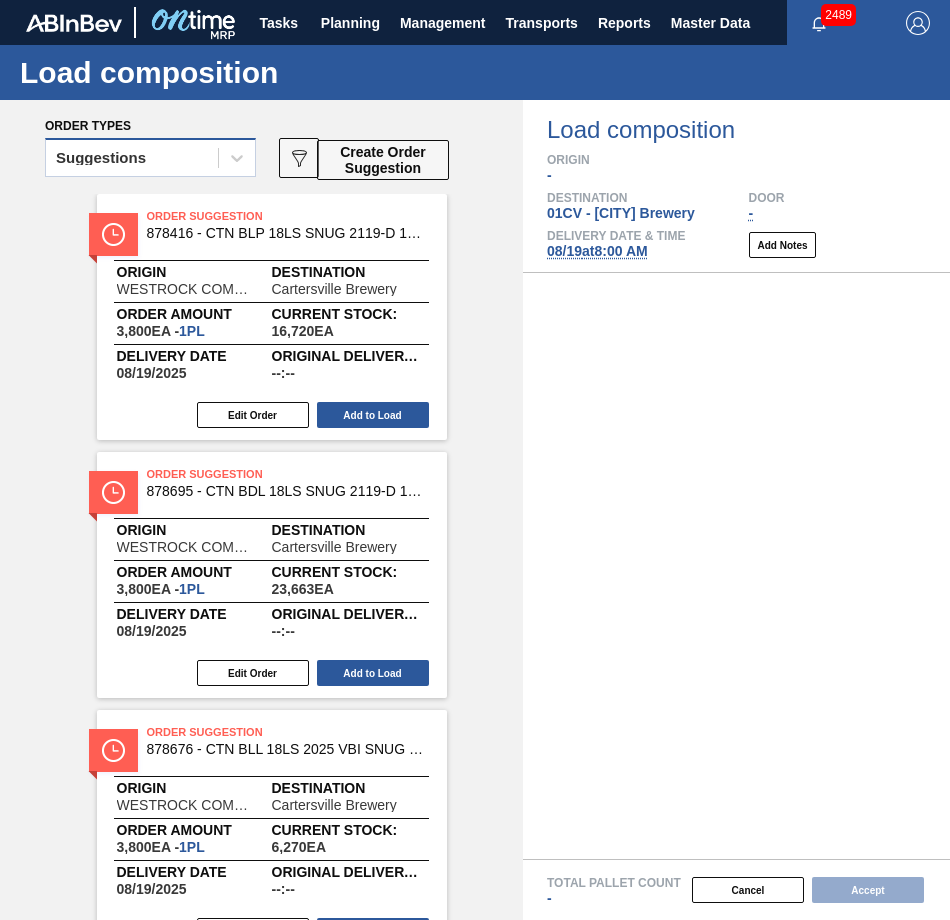 click on "Suggestions" at bounding box center (150, 157) 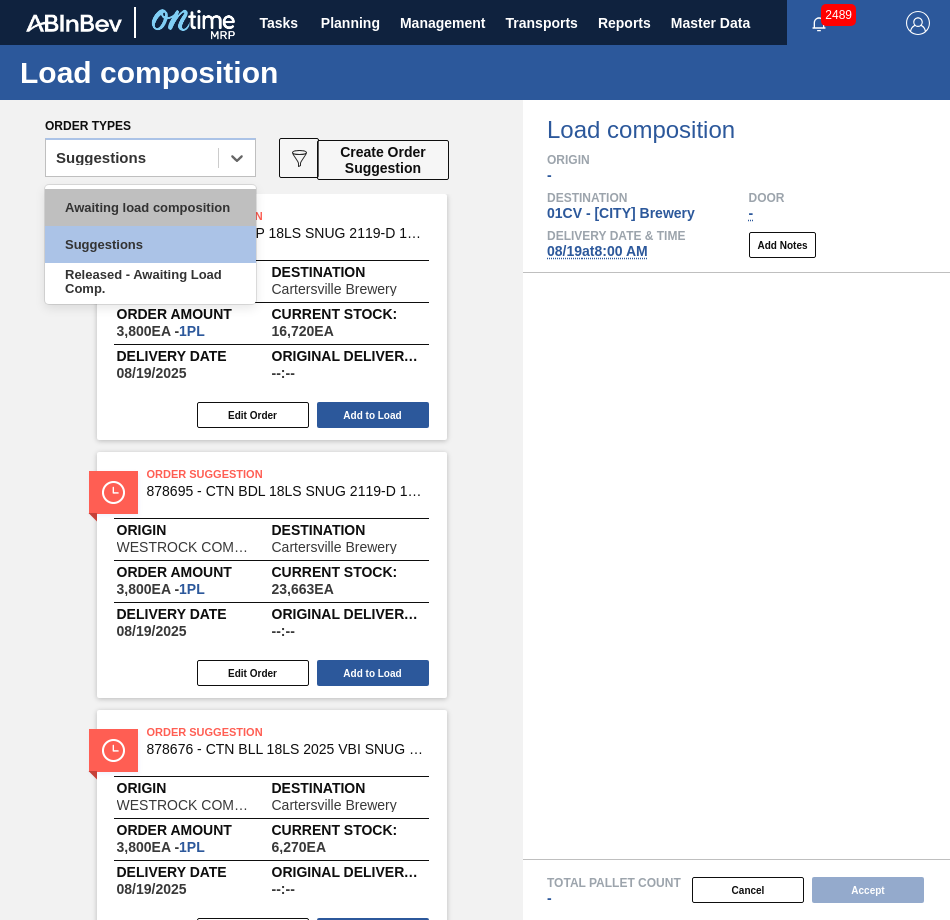 click on "Awaiting load composition" at bounding box center (150, 207) 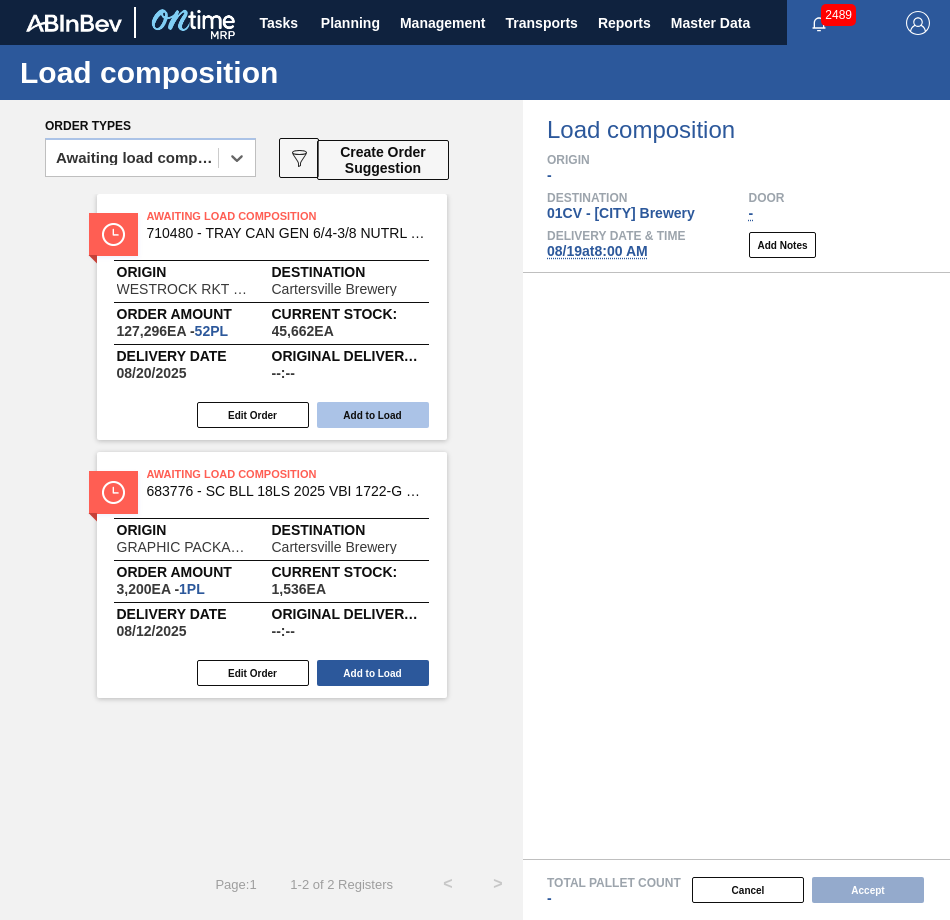 click on "Add to Load" at bounding box center [373, 415] 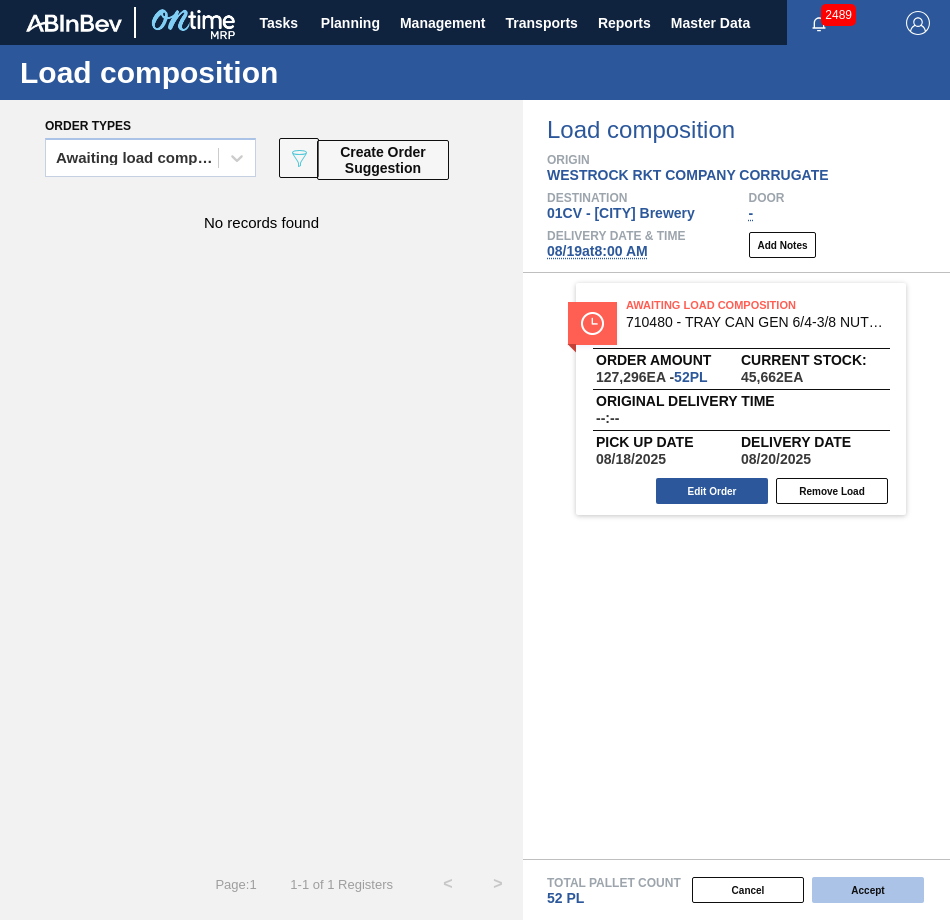 click on "Accept" at bounding box center [868, 890] 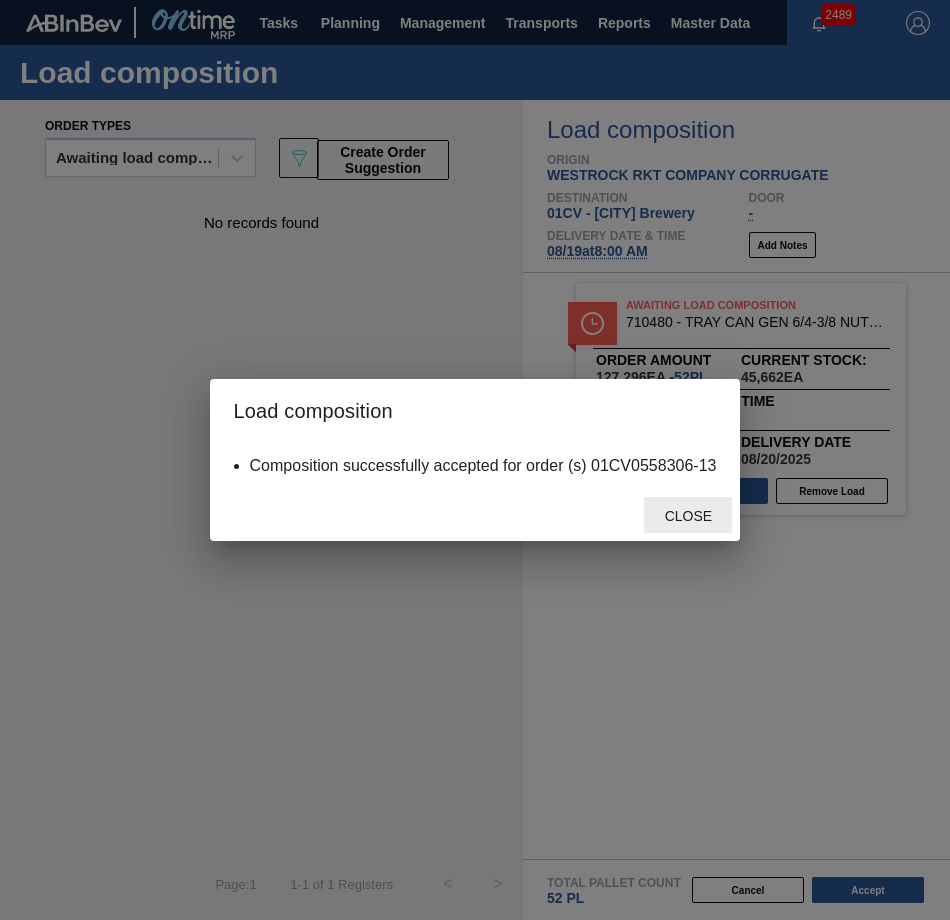 click on "Close" at bounding box center [688, 516] 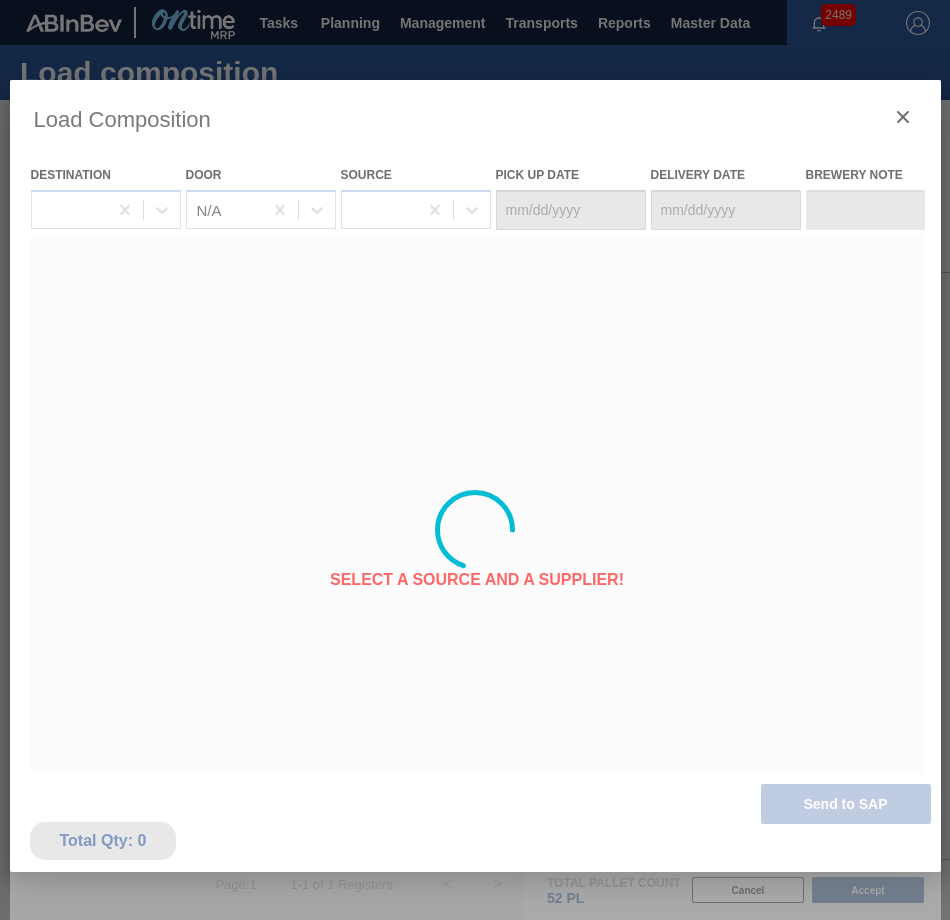 type on "08/17/2025" 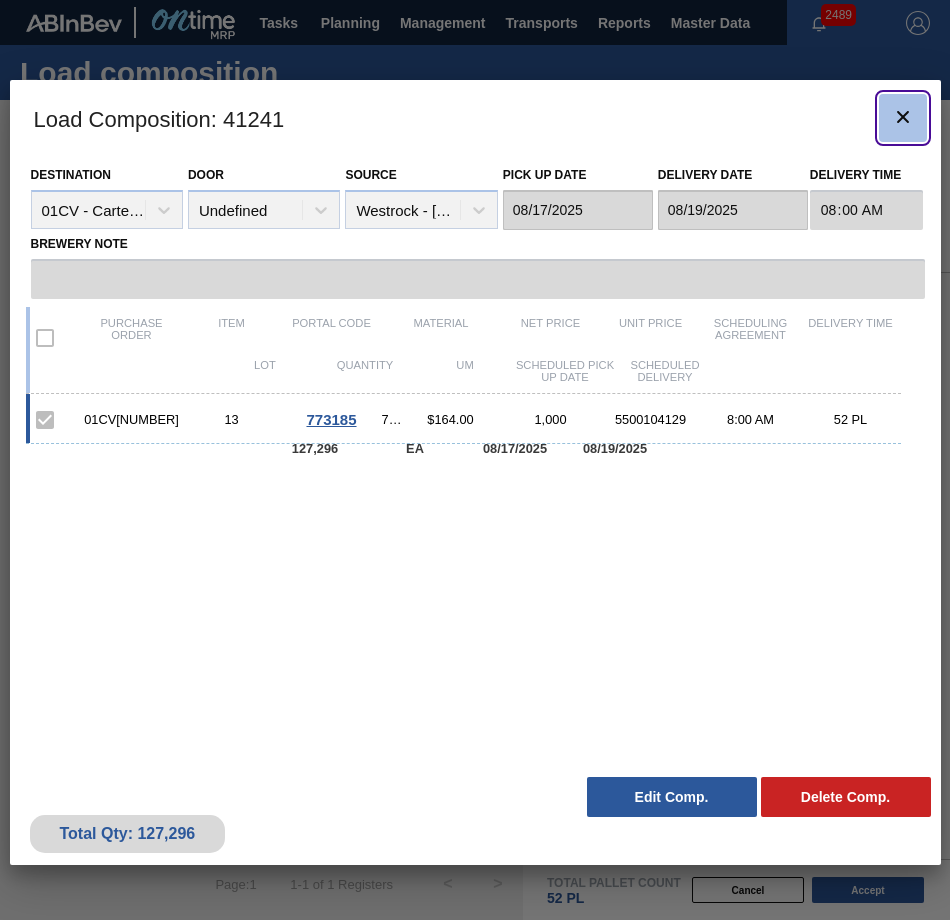 click 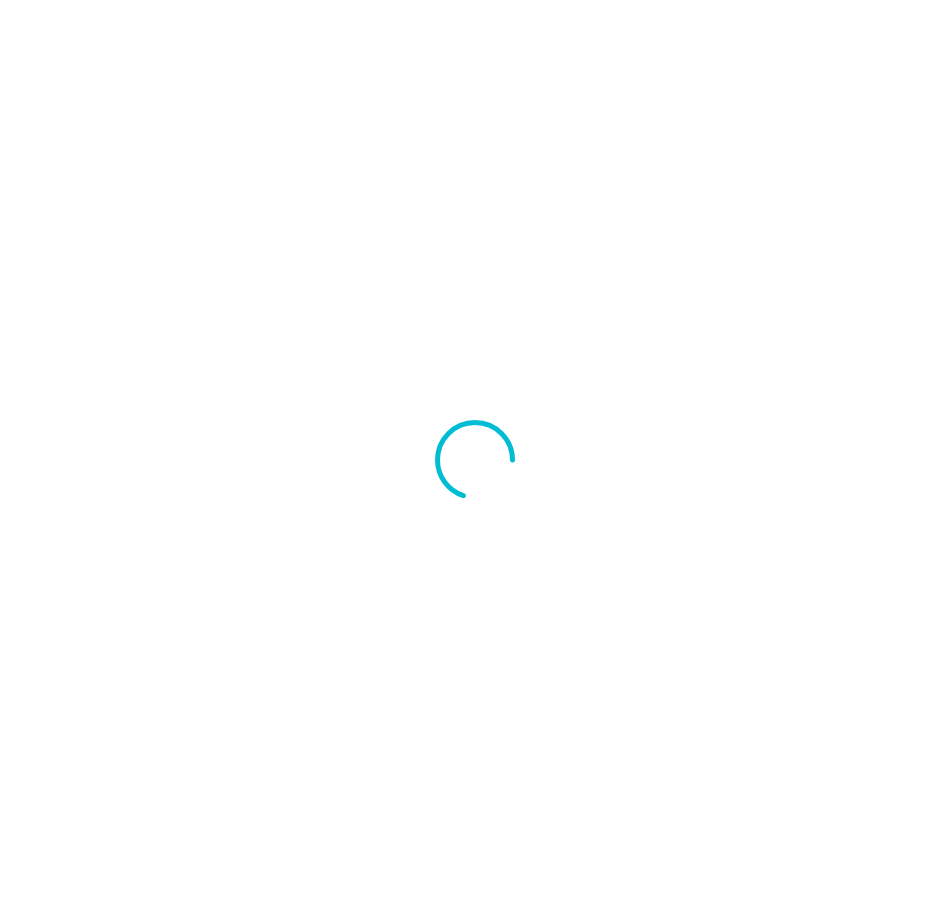 scroll, scrollTop: 0, scrollLeft: 0, axis: both 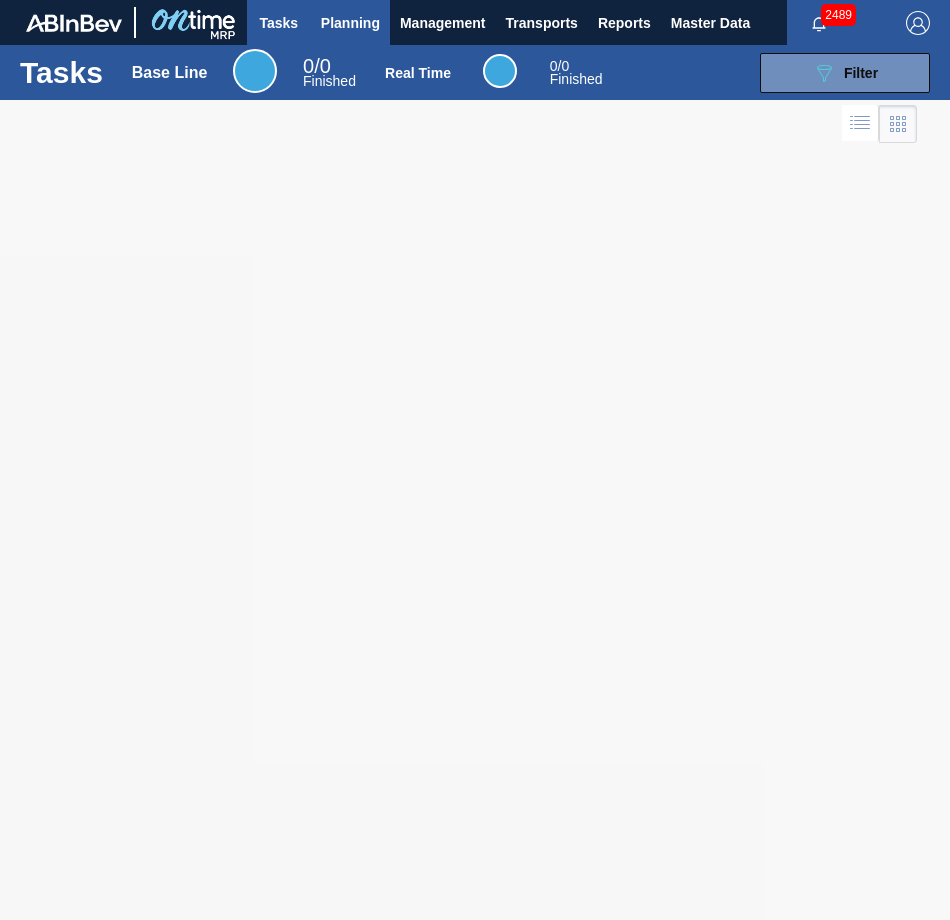 click on "Planning" at bounding box center (350, 23) 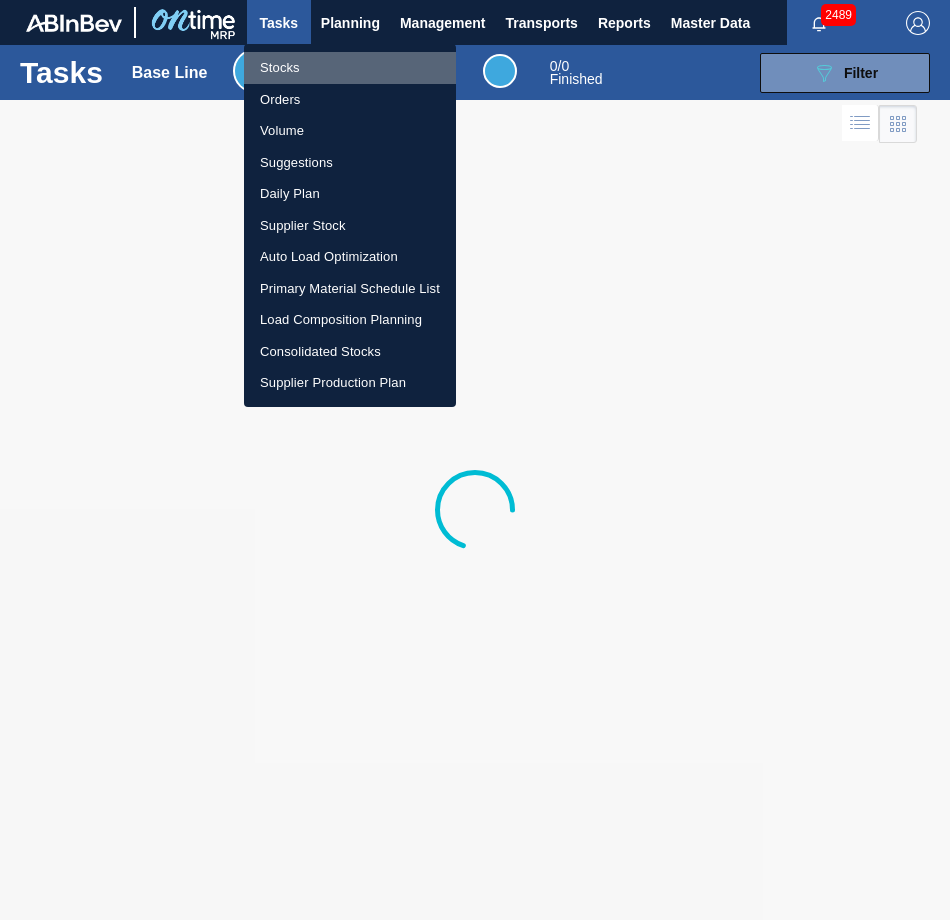 click on "Stocks" at bounding box center [350, 68] 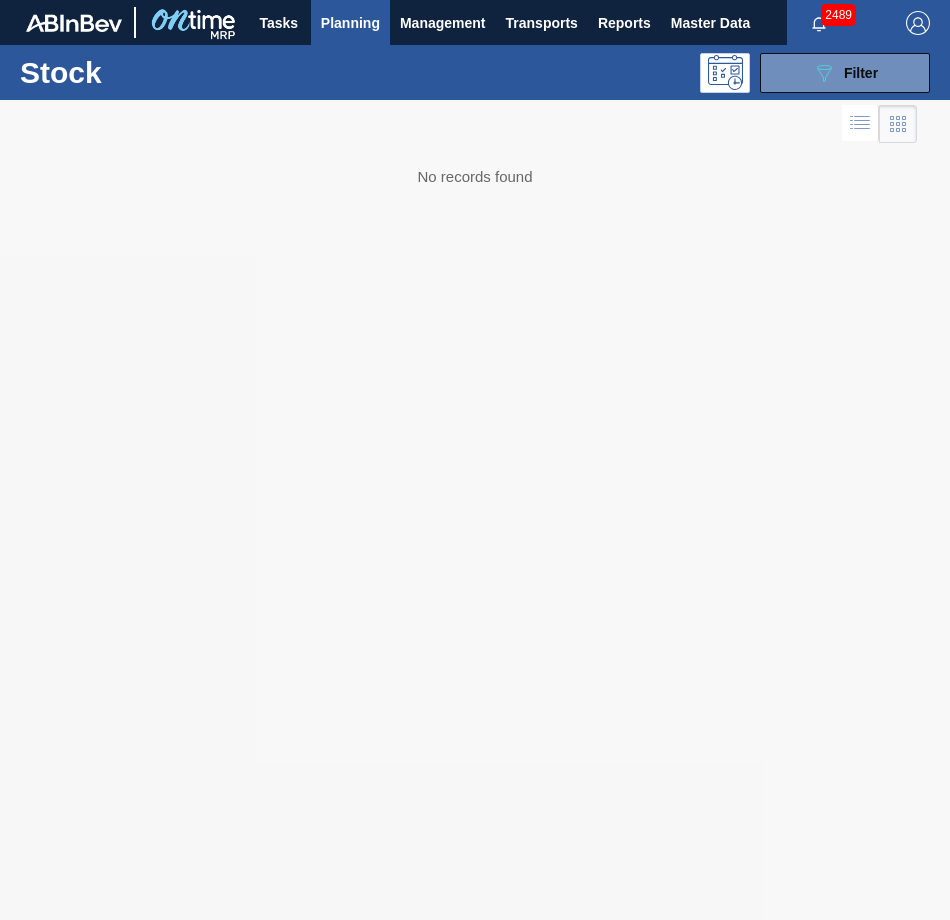 type 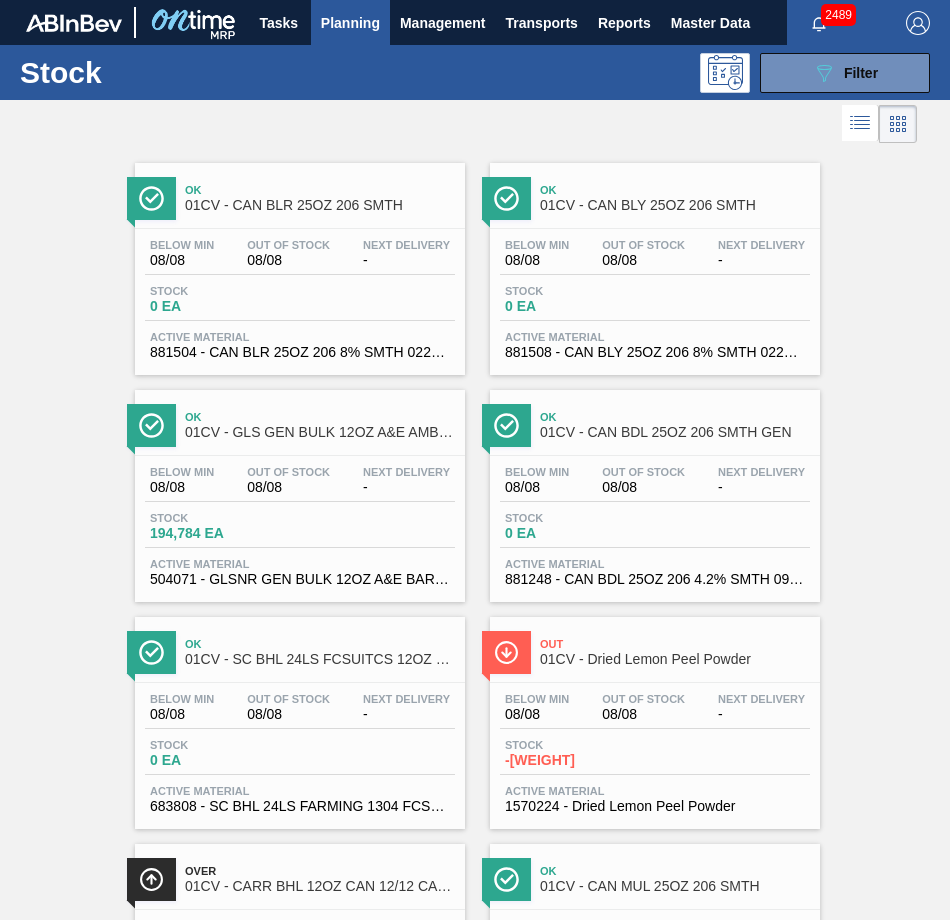 scroll, scrollTop: 2161, scrollLeft: 0, axis: vertical 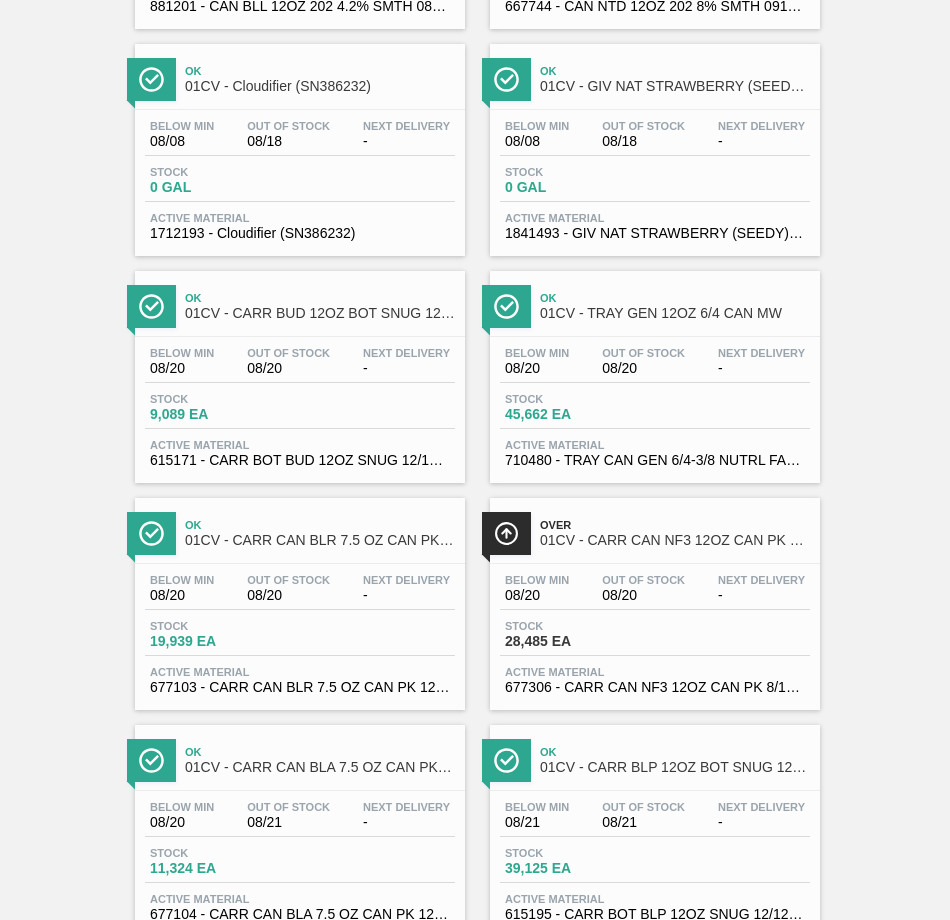 click on "08/20" at bounding box center [643, 368] 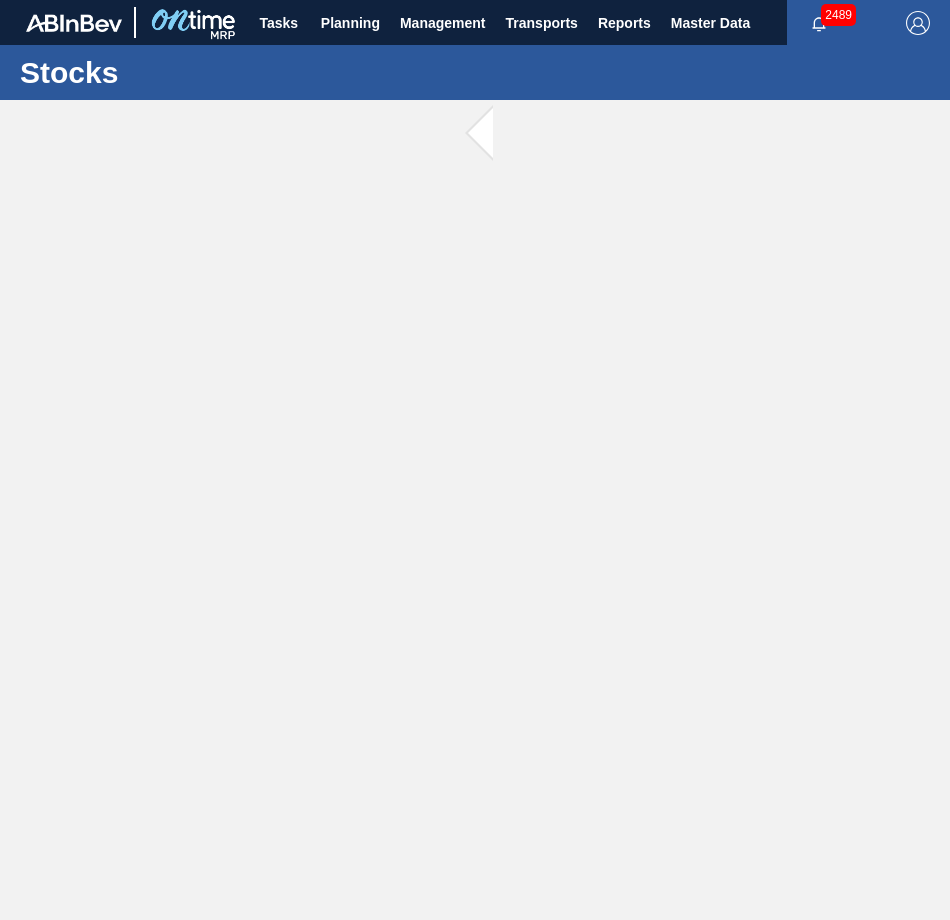 scroll, scrollTop: 0, scrollLeft: 0, axis: both 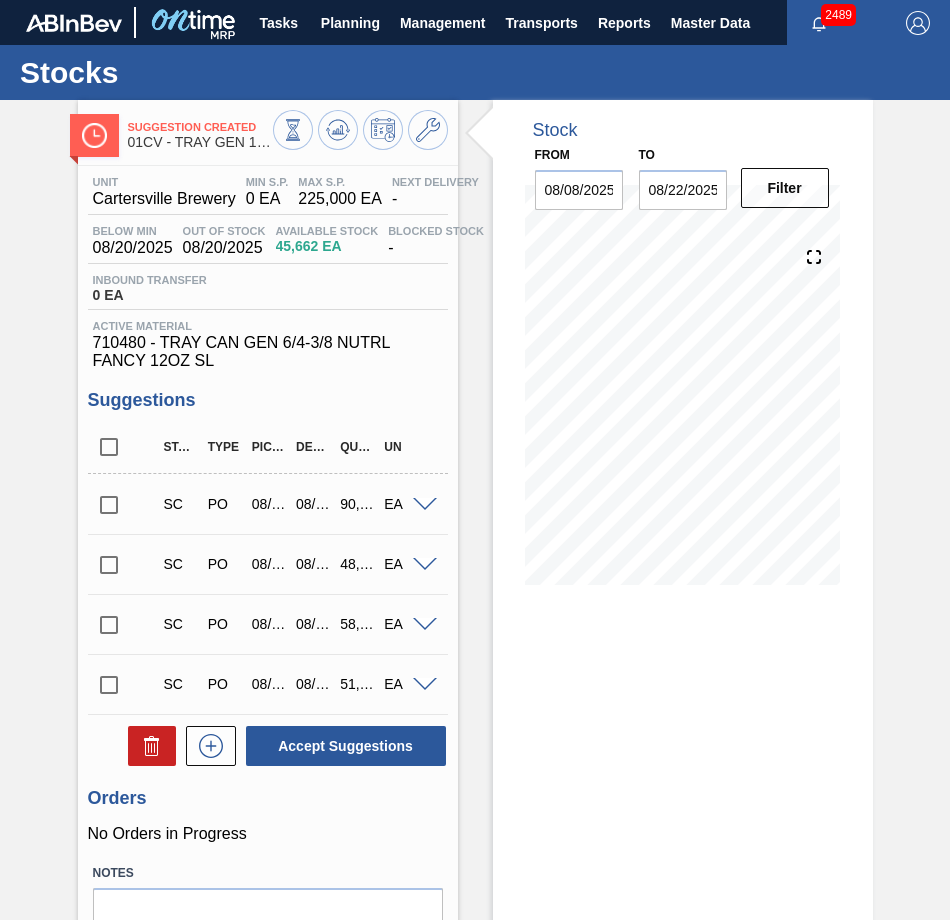 click at bounding box center (425, 505) 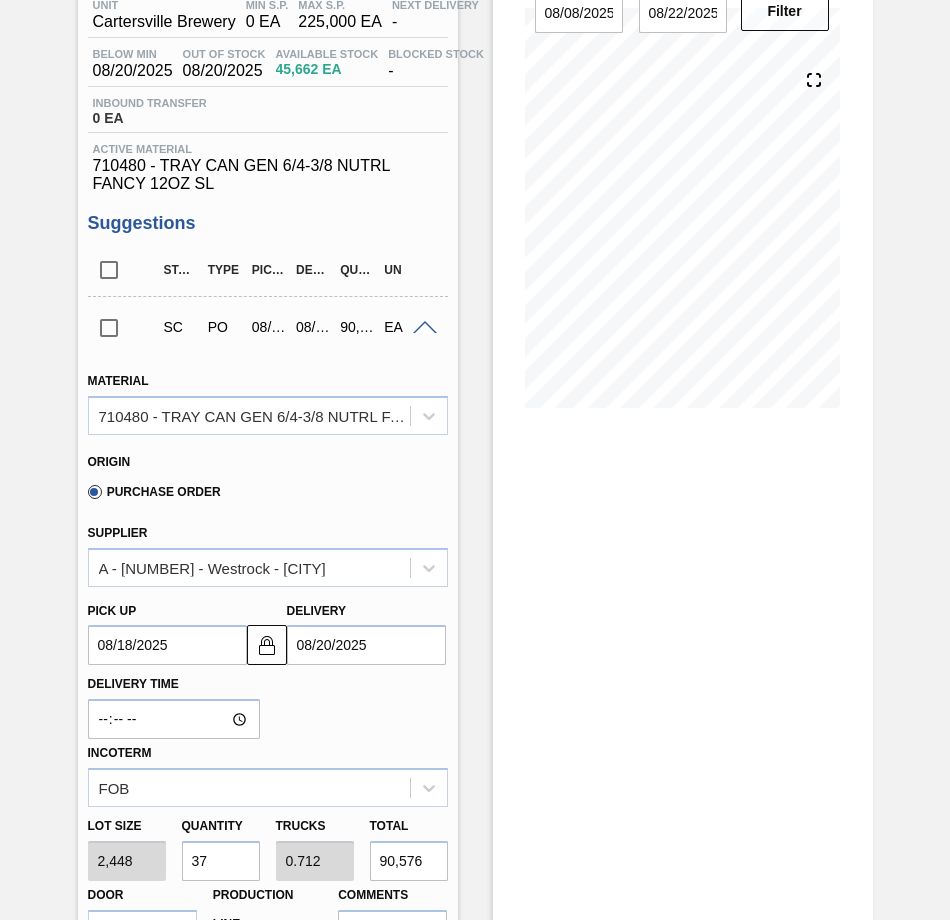 scroll, scrollTop: 0, scrollLeft: 0, axis: both 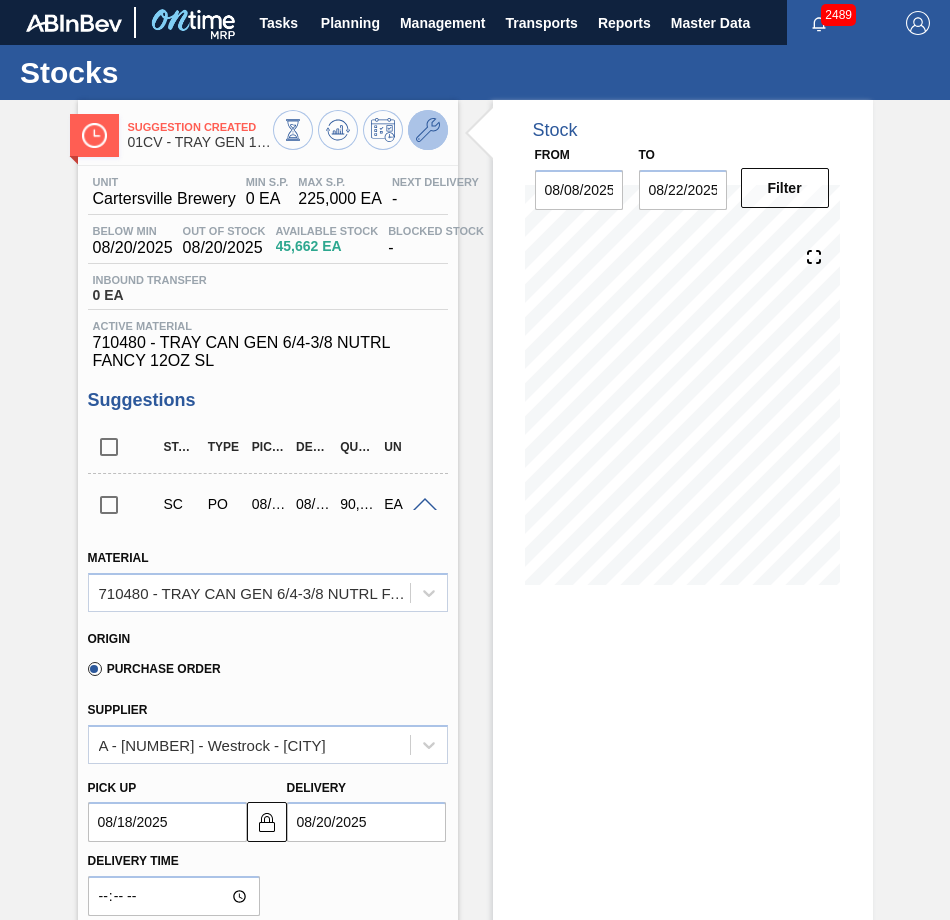 click at bounding box center (428, 130) 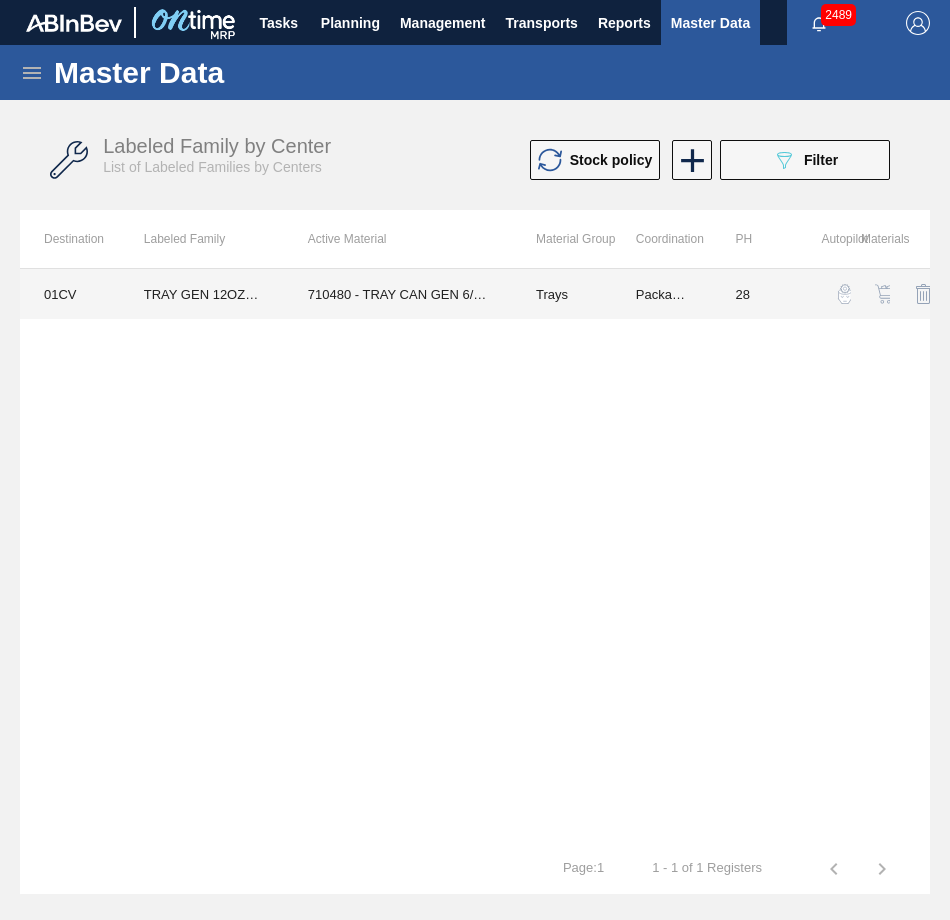 click on "TRAY GEN 12OZ 6/4 CAN MW" at bounding box center [202, 294] 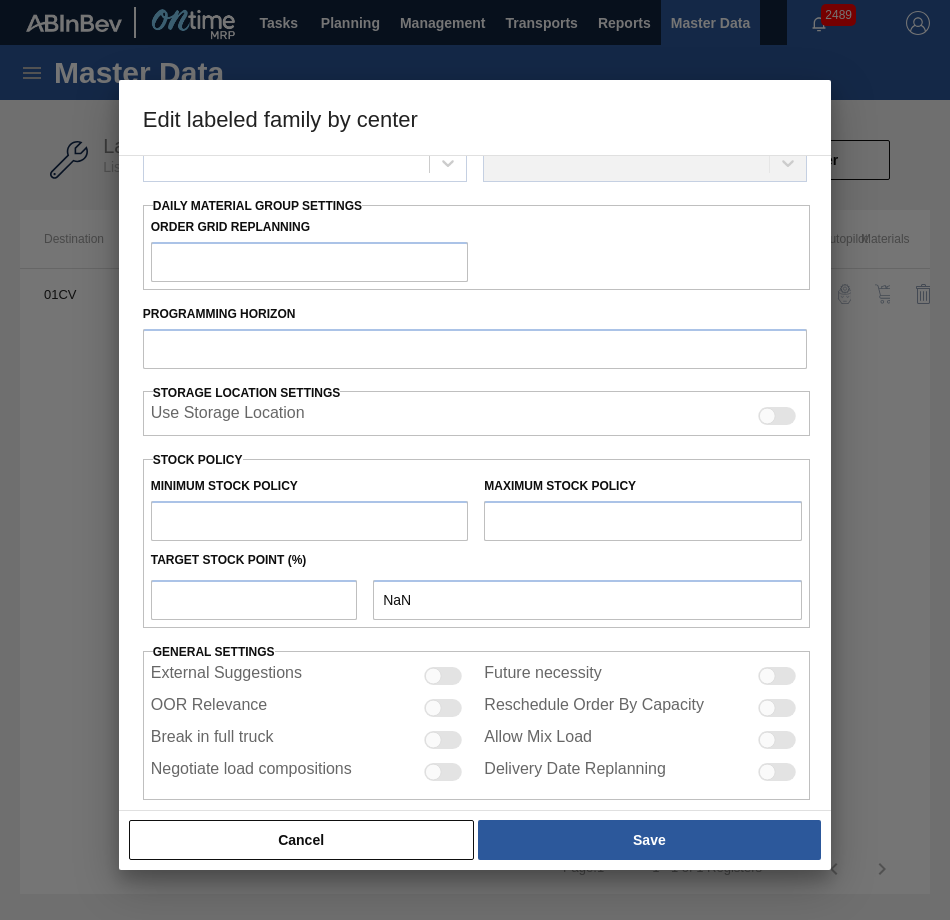 type on "Trays" 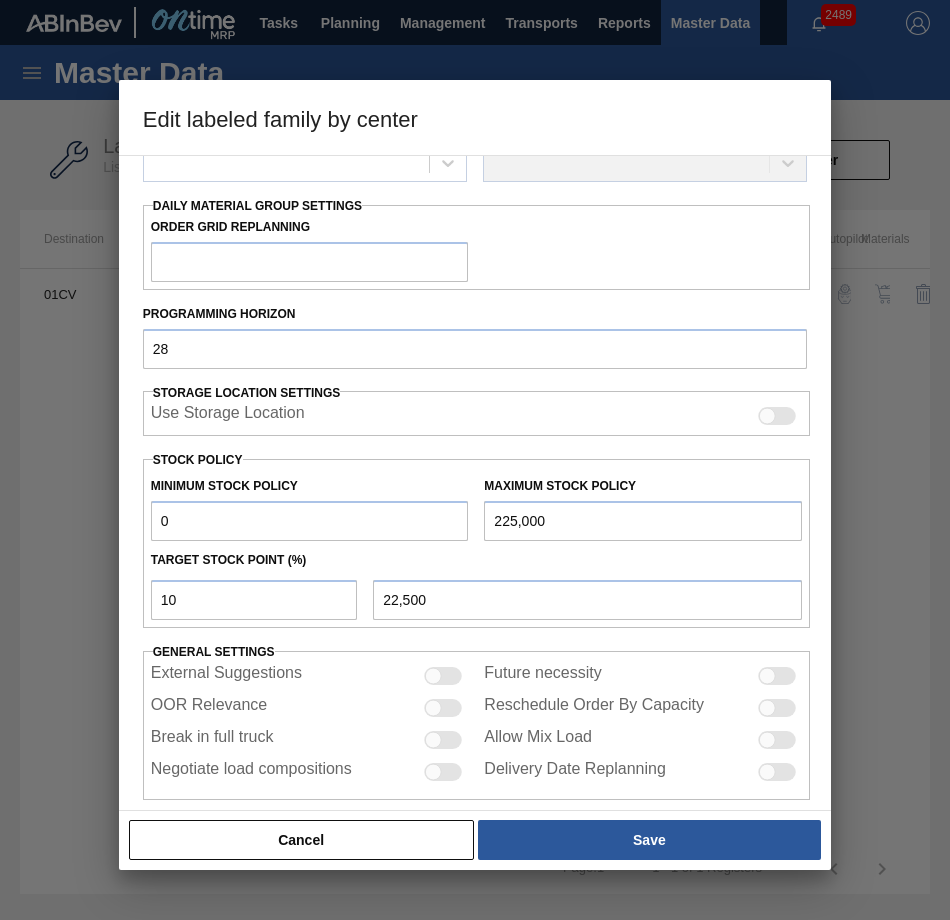scroll, scrollTop: 234, scrollLeft: 0, axis: vertical 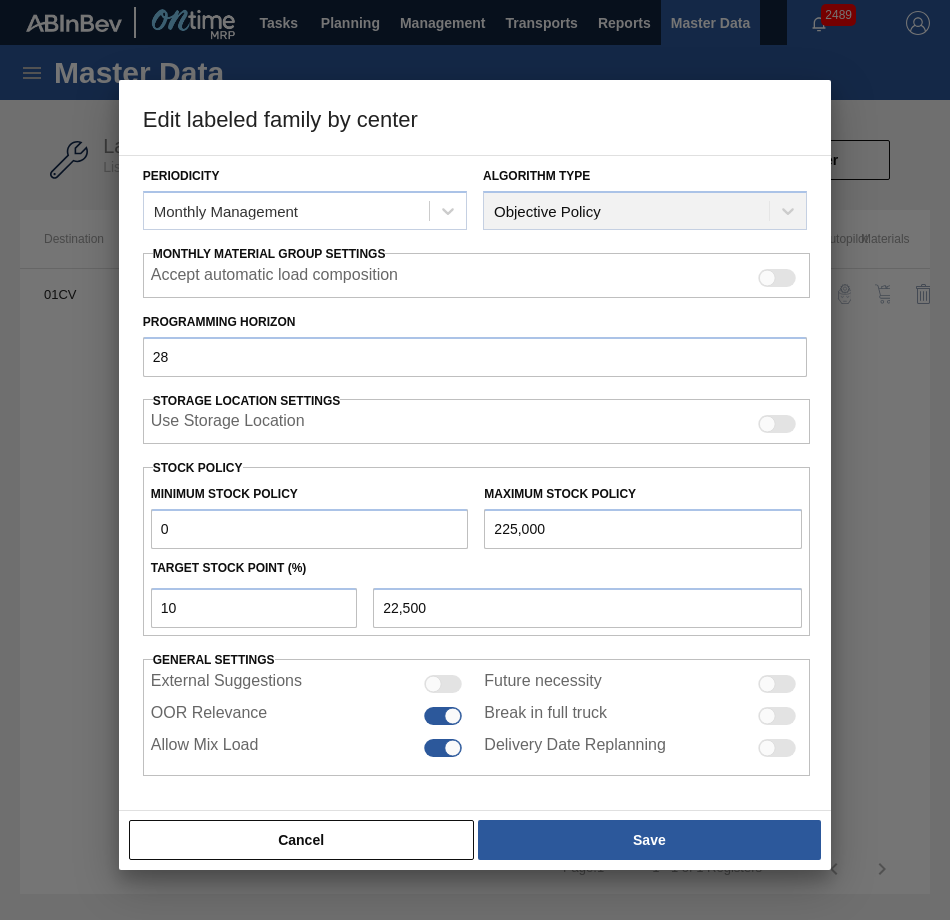click at bounding box center [777, 716] 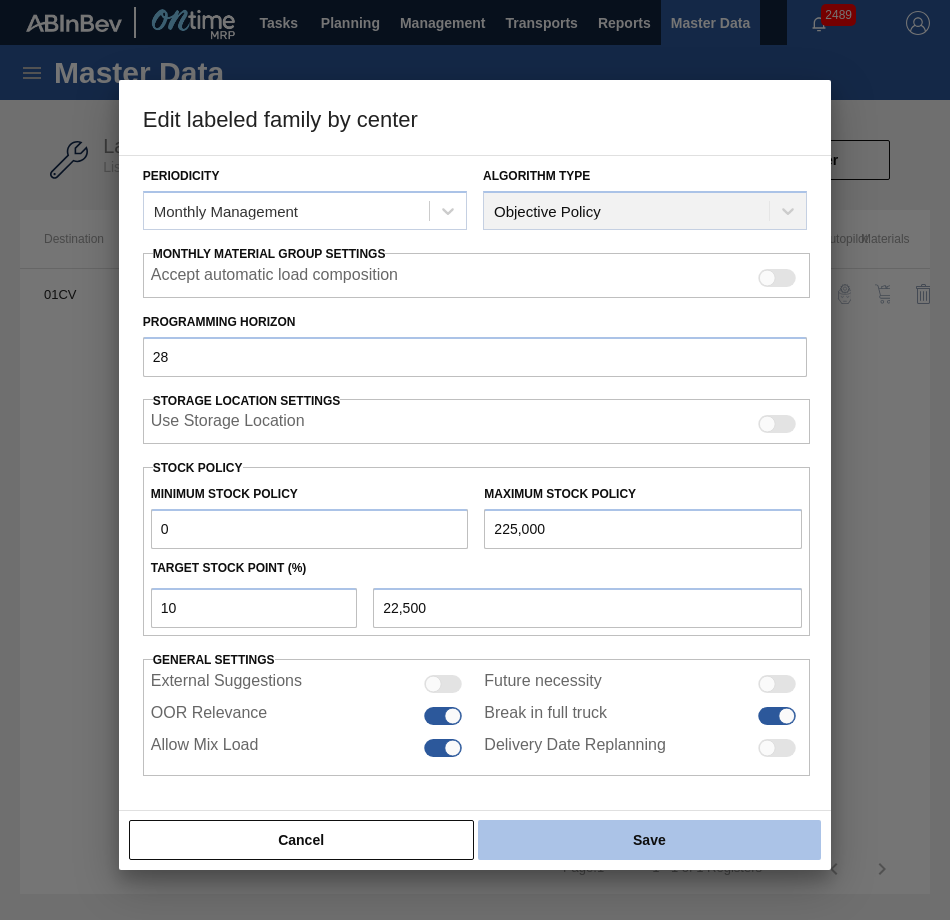 click on "Save" at bounding box center (650, 840) 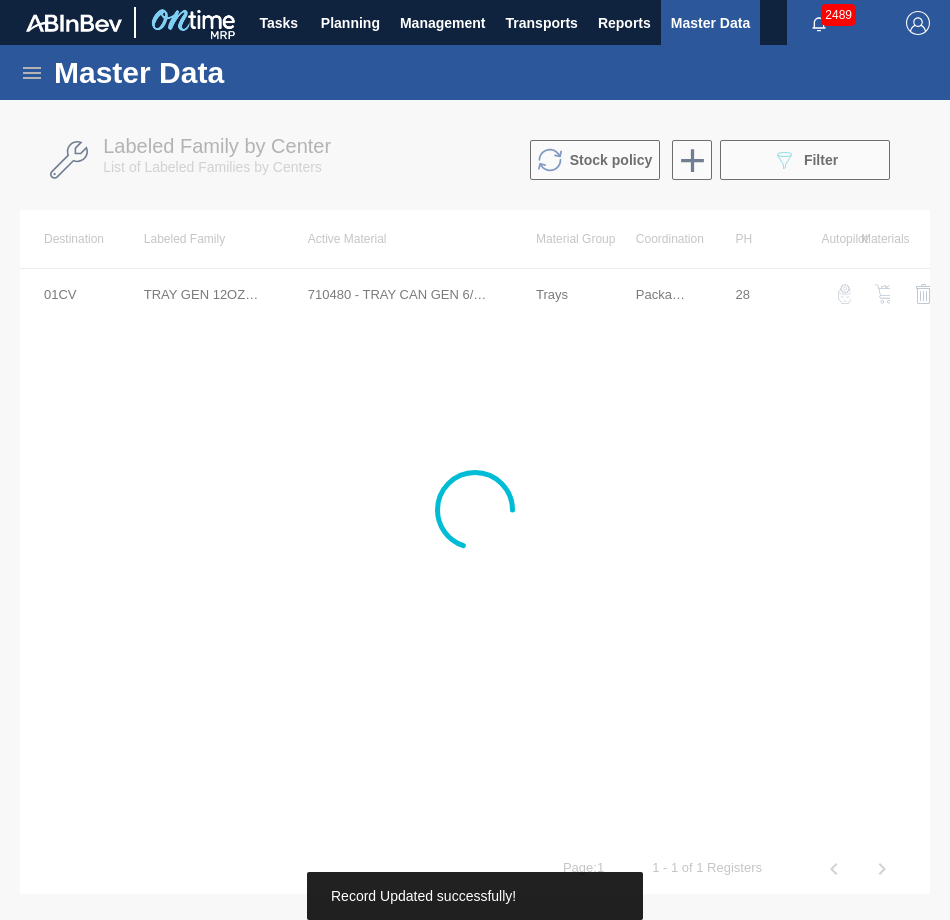 click at bounding box center [475, 510] 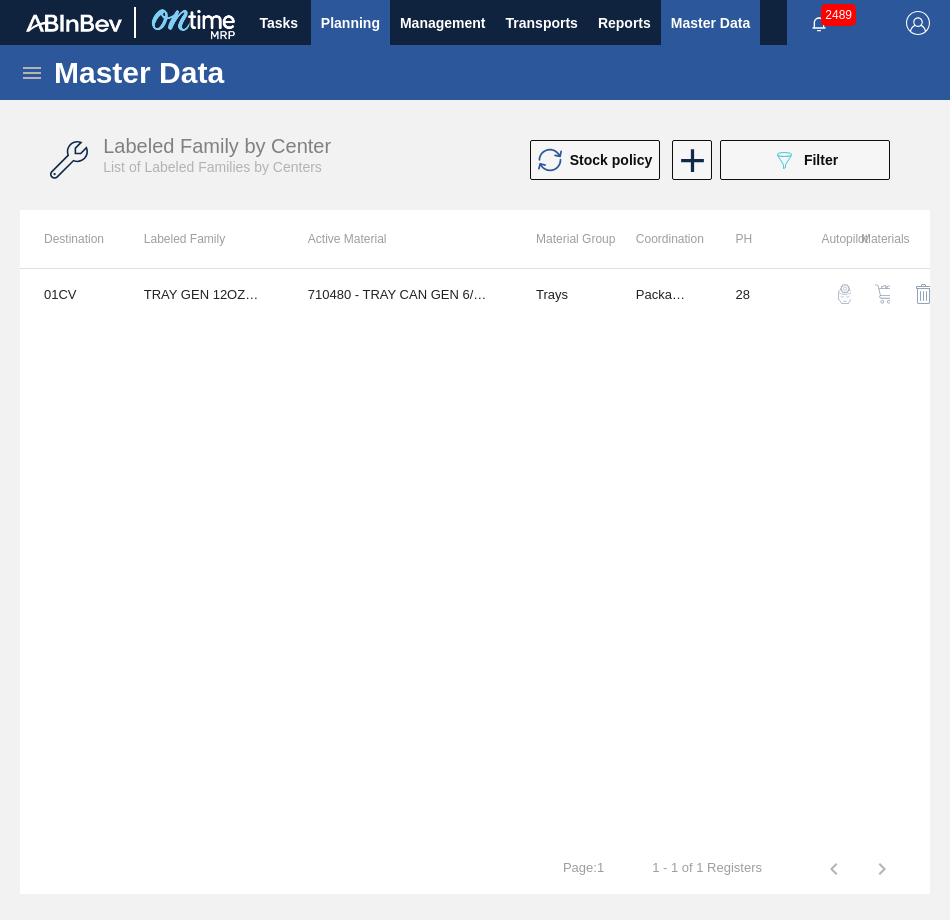 click on "Planning" at bounding box center [350, 22] 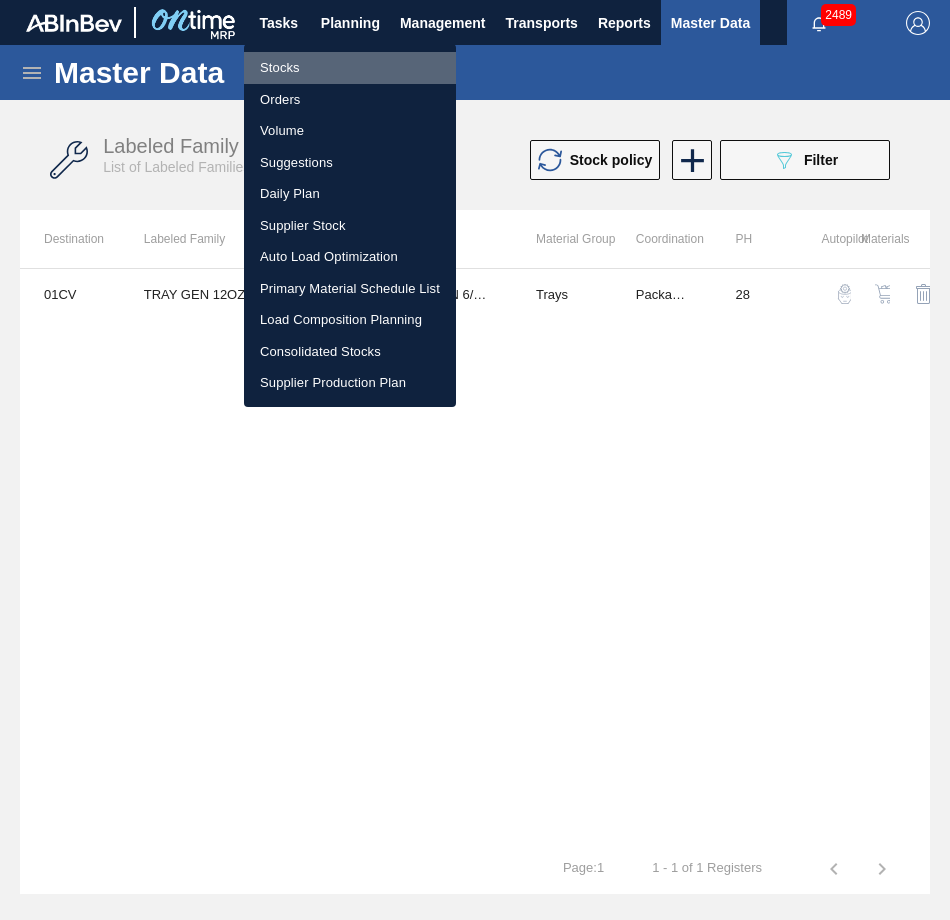 click on "Stocks" at bounding box center (350, 68) 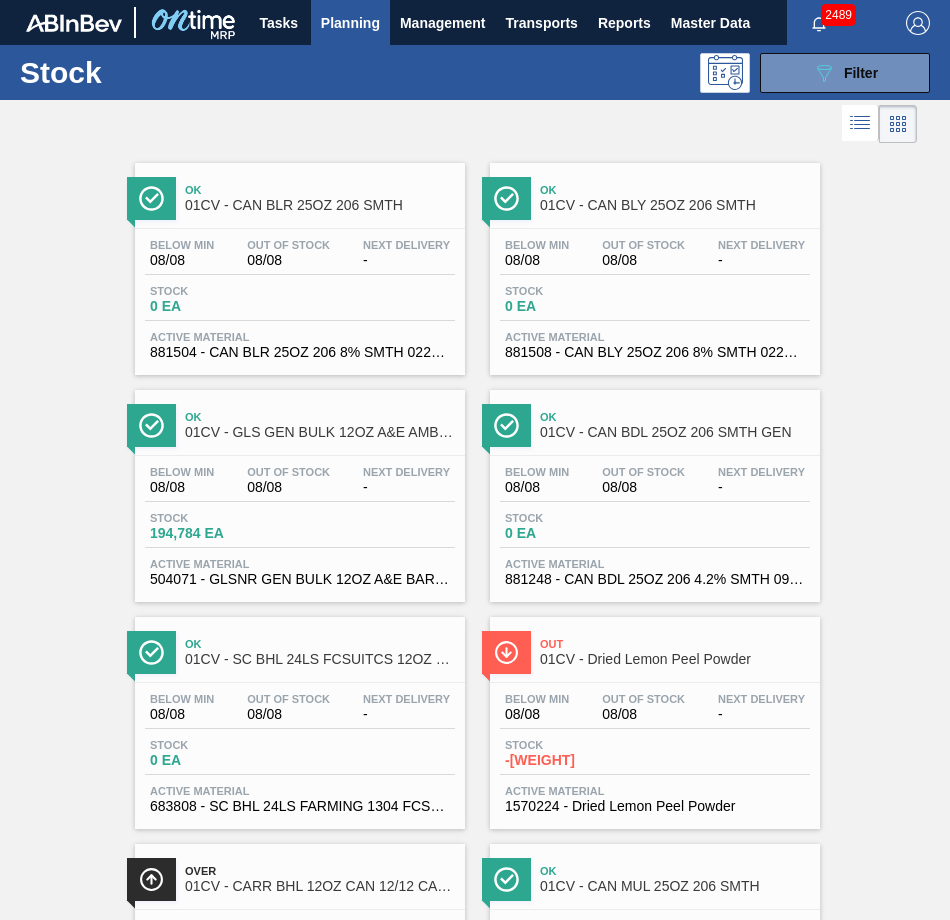 scroll, scrollTop: 2161, scrollLeft: 0, axis: vertical 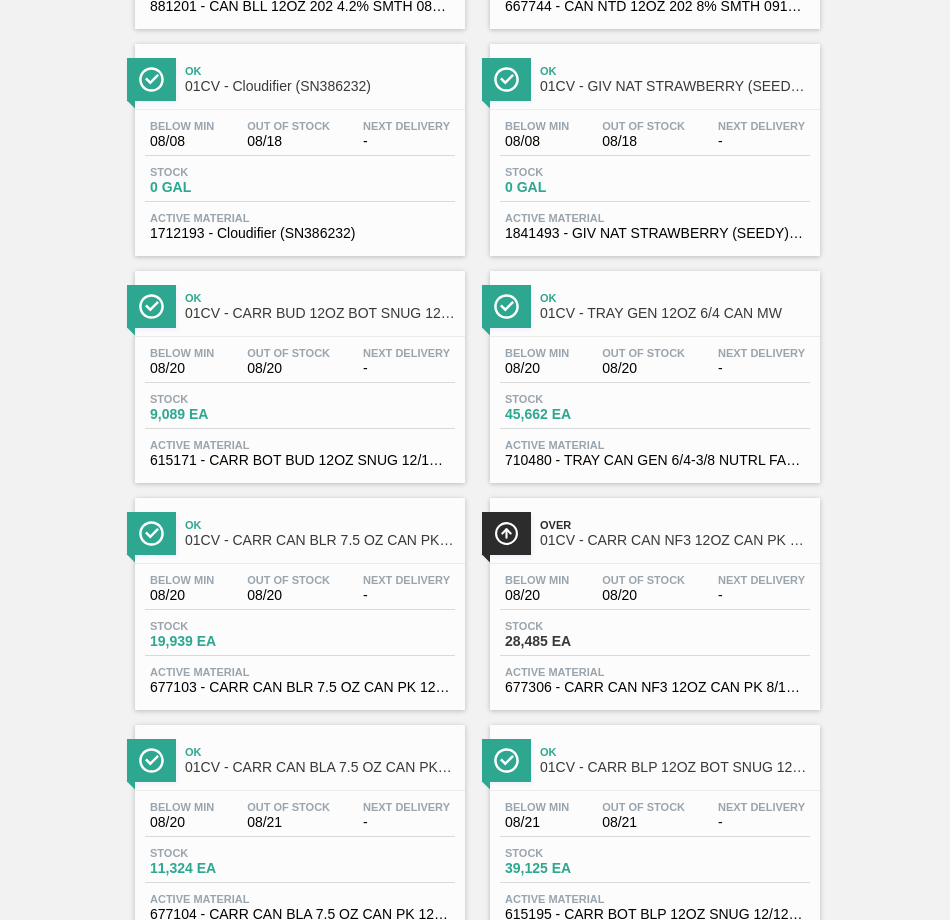 click on "Ok" at bounding box center (675, 298) 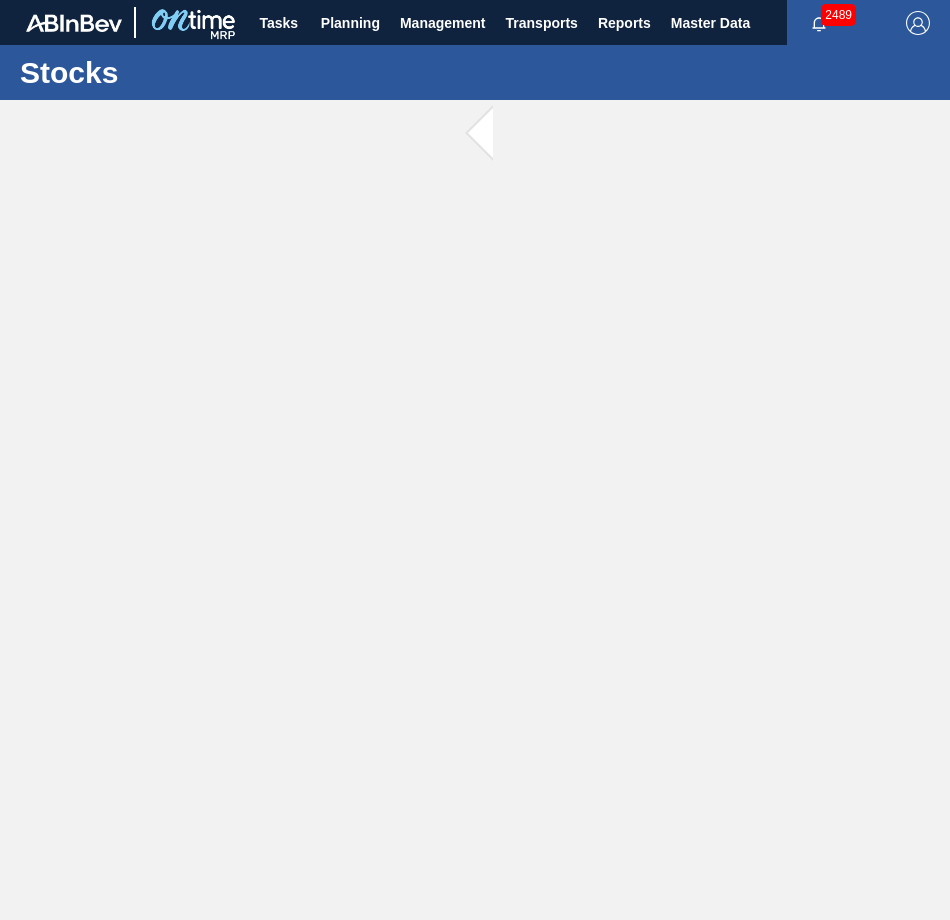 scroll, scrollTop: 0, scrollLeft: 0, axis: both 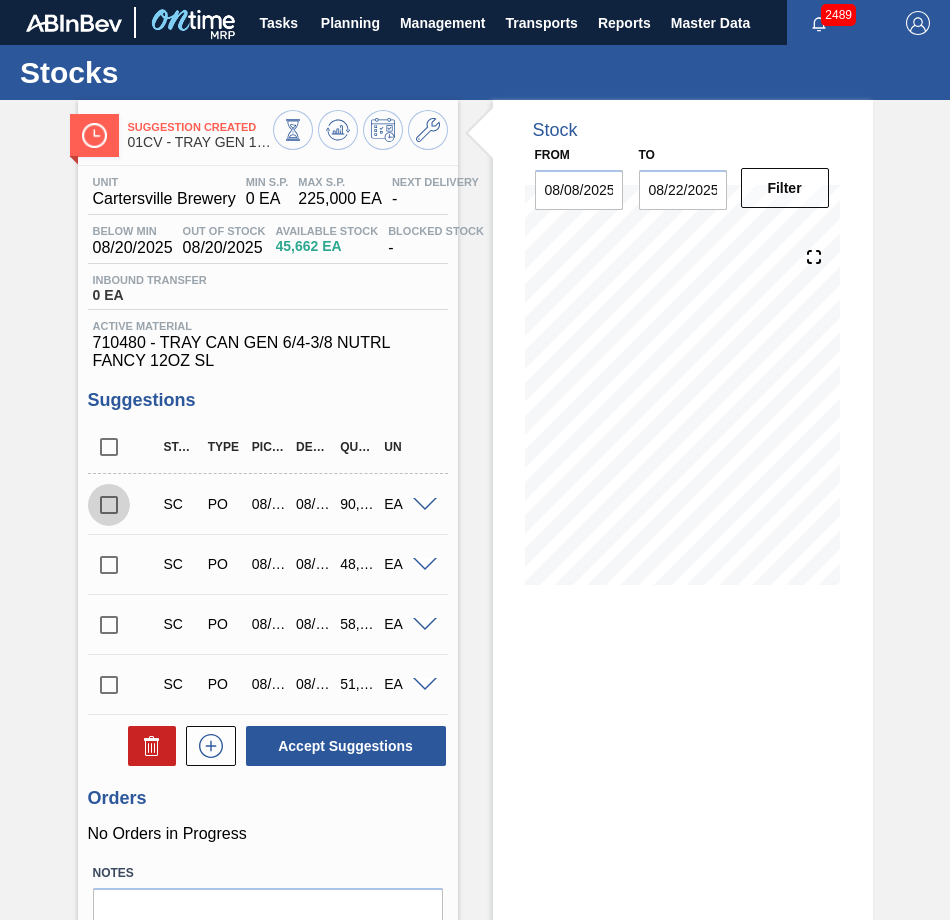 click at bounding box center (109, 505) 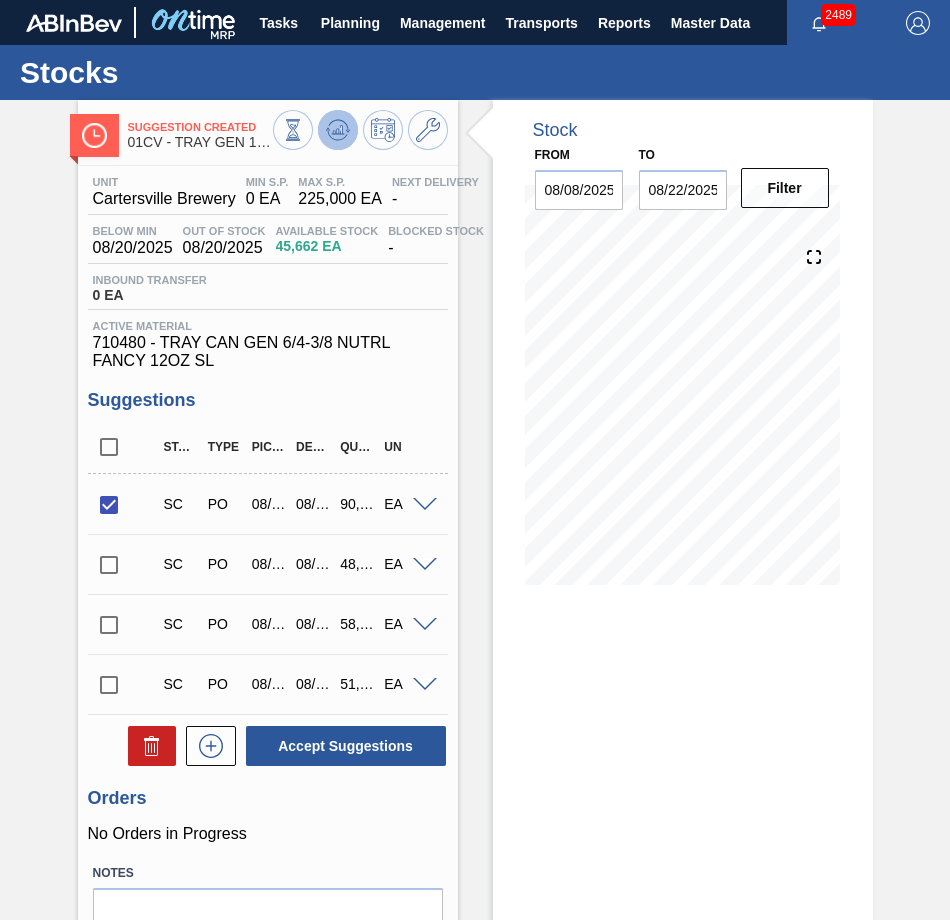 click 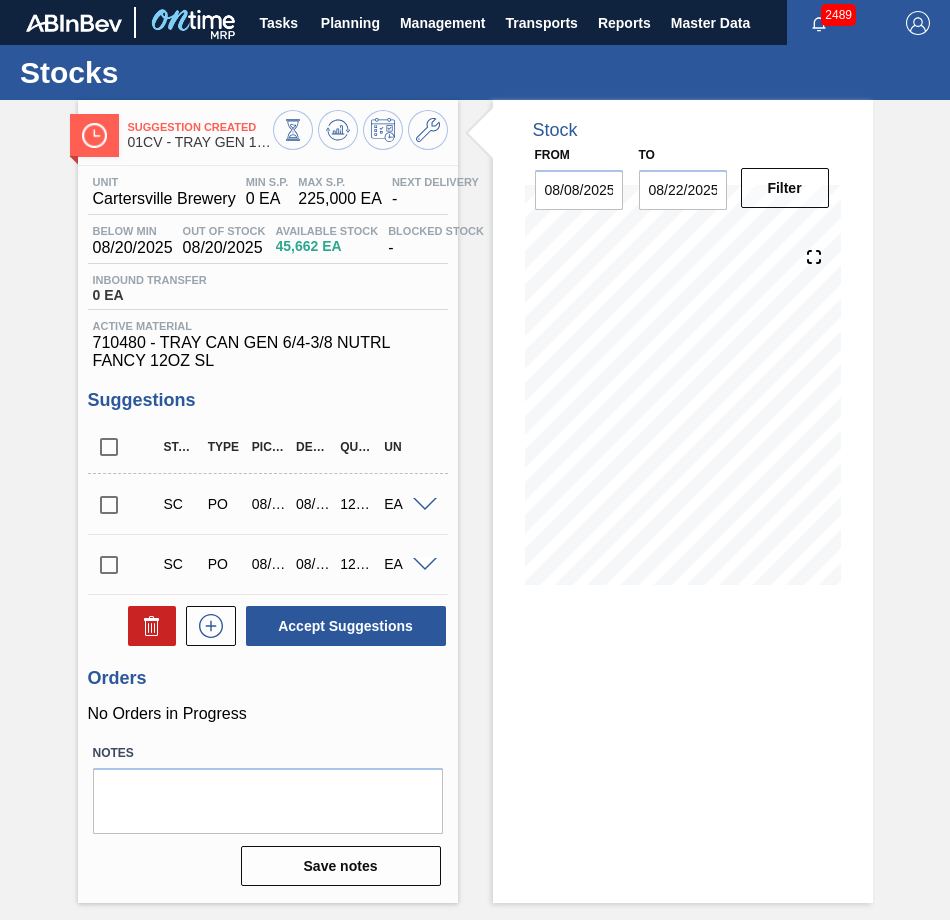 click at bounding box center [109, 505] 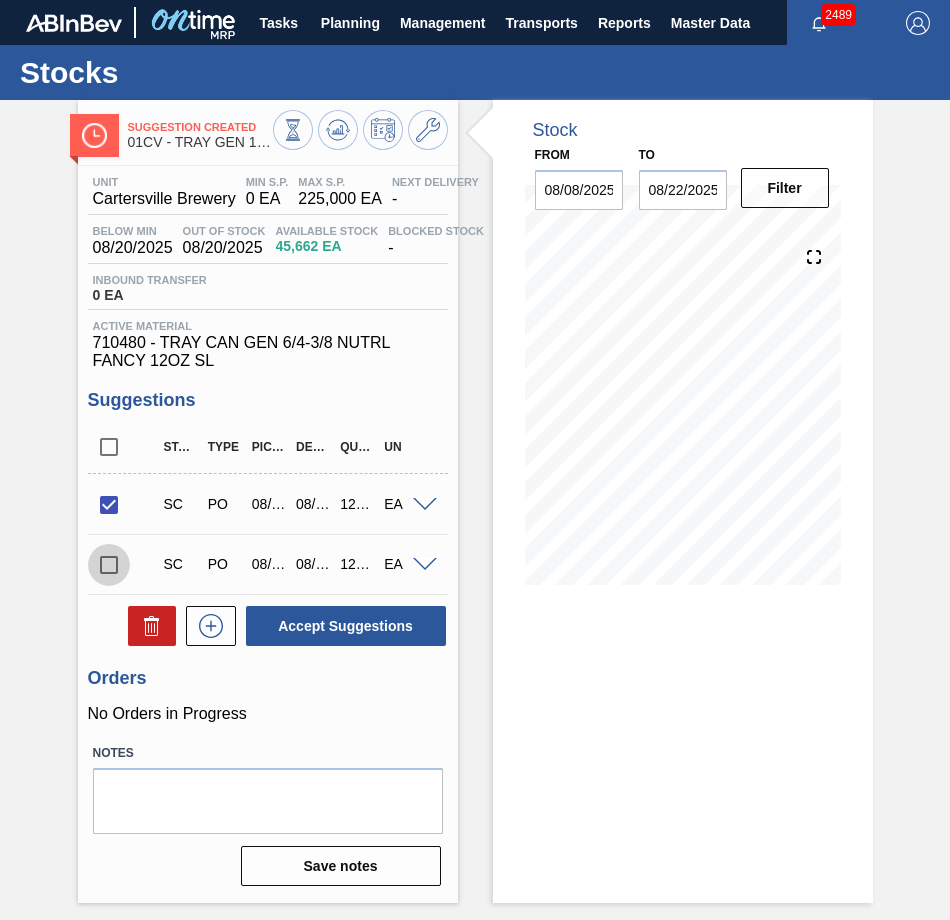 click at bounding box center [109, 565] 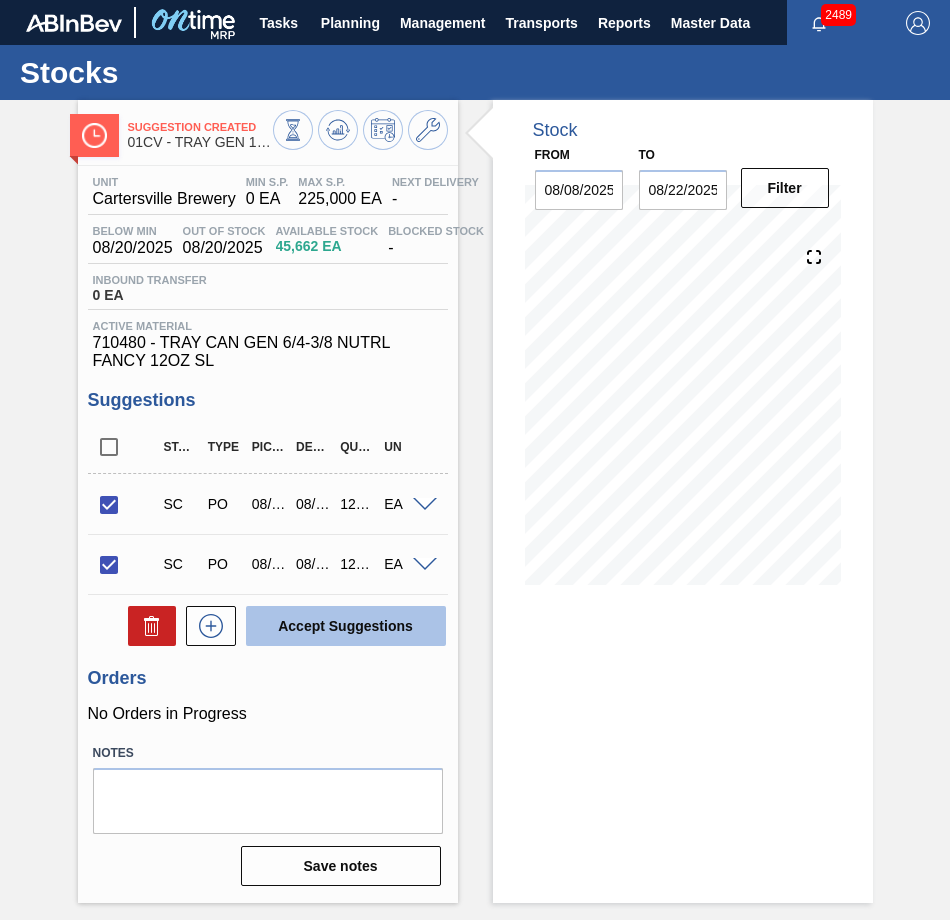 click on "Accept Suggestions" at bounding box center (346, 626) 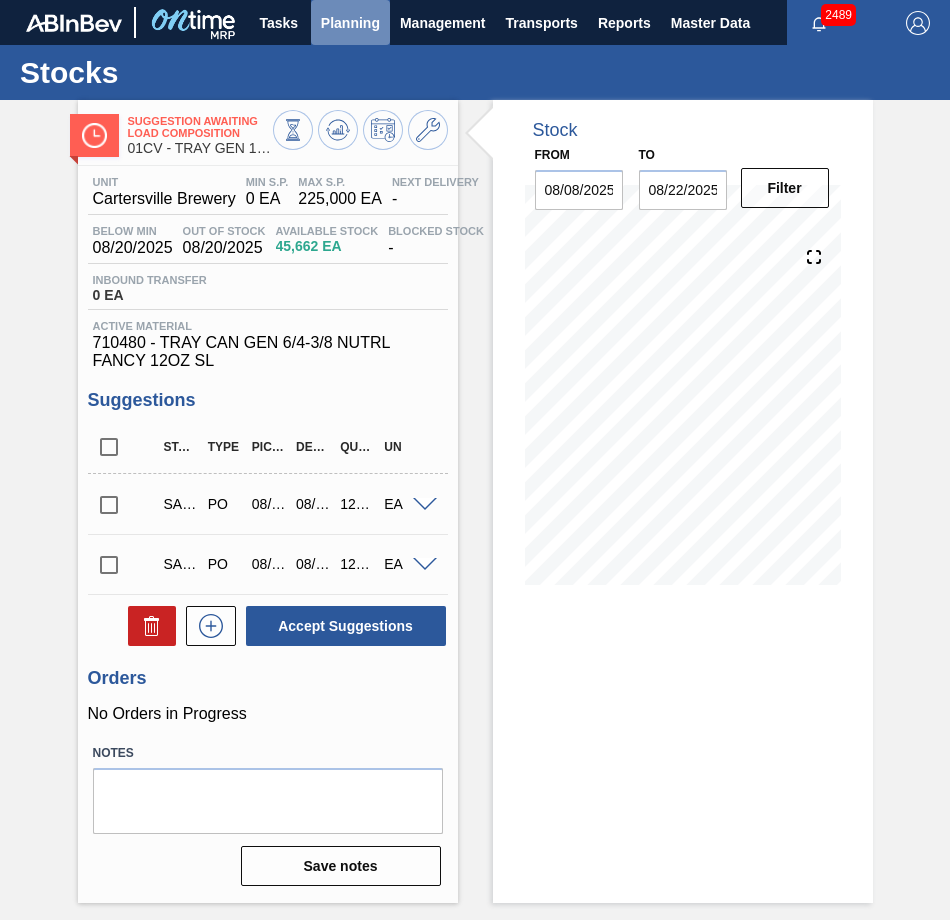 click on "Planning" at bounding box center [350, 23] 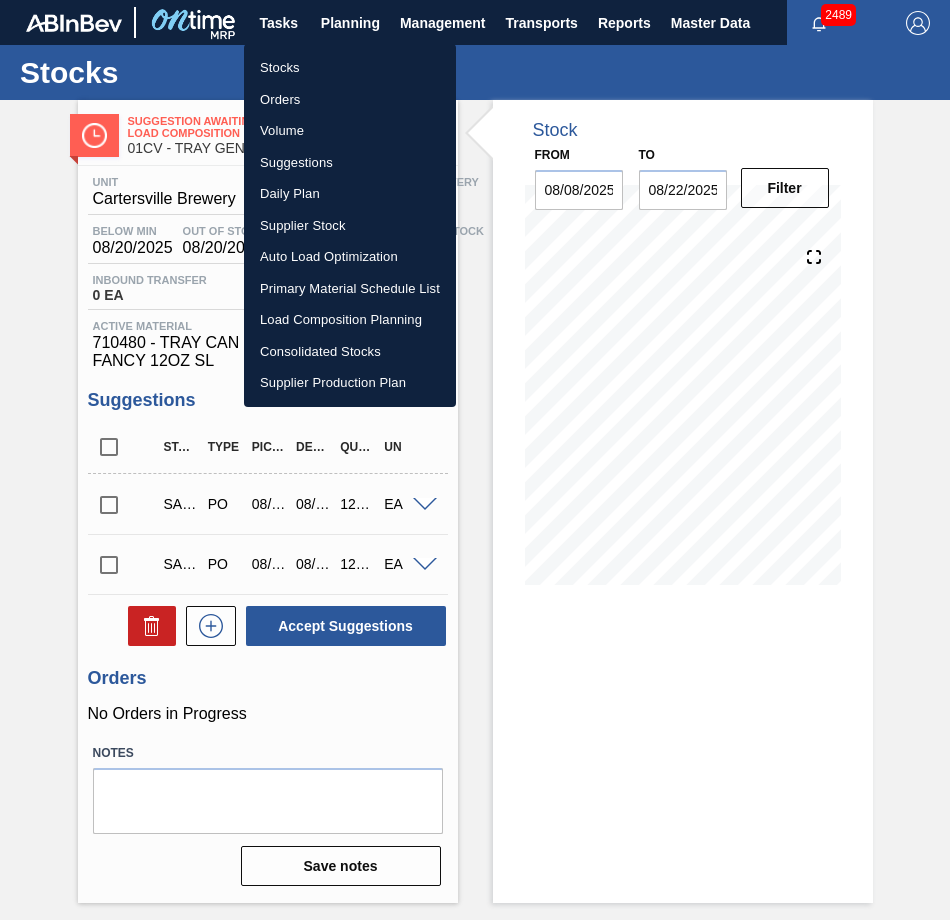 click on "Stocks" at bounding box center [350, 68] 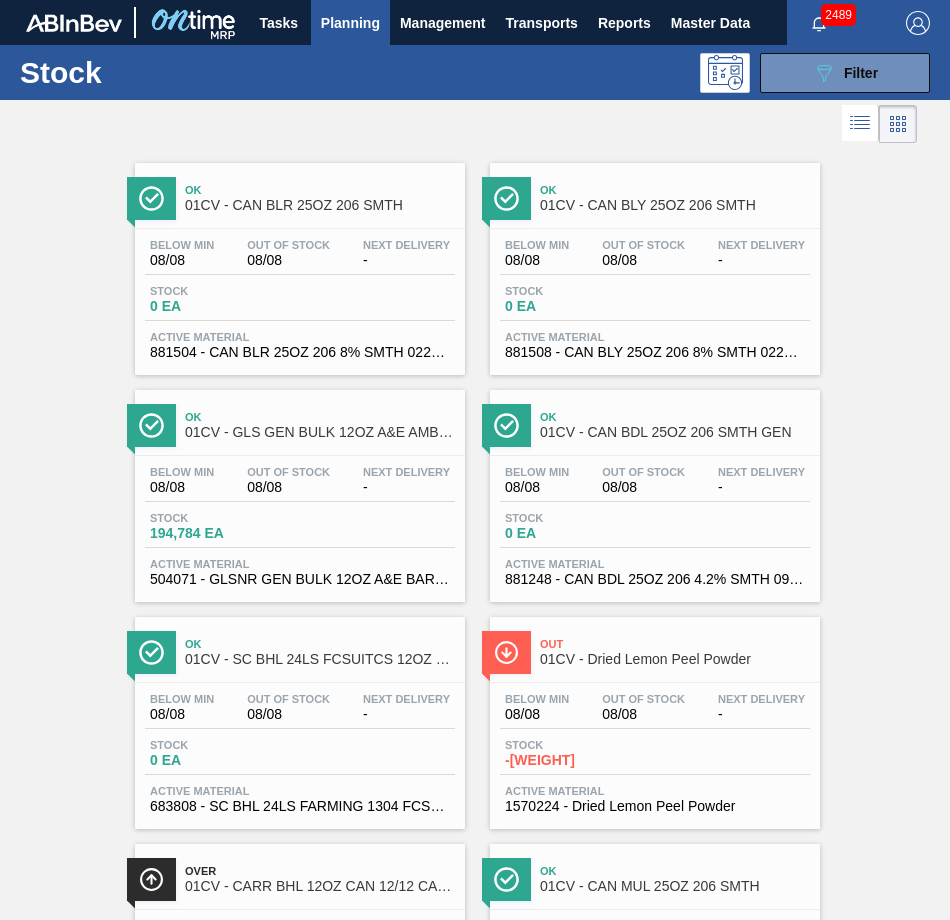 scroll, scrollTop: 3977, scrollLeft: 0, axis: vertical 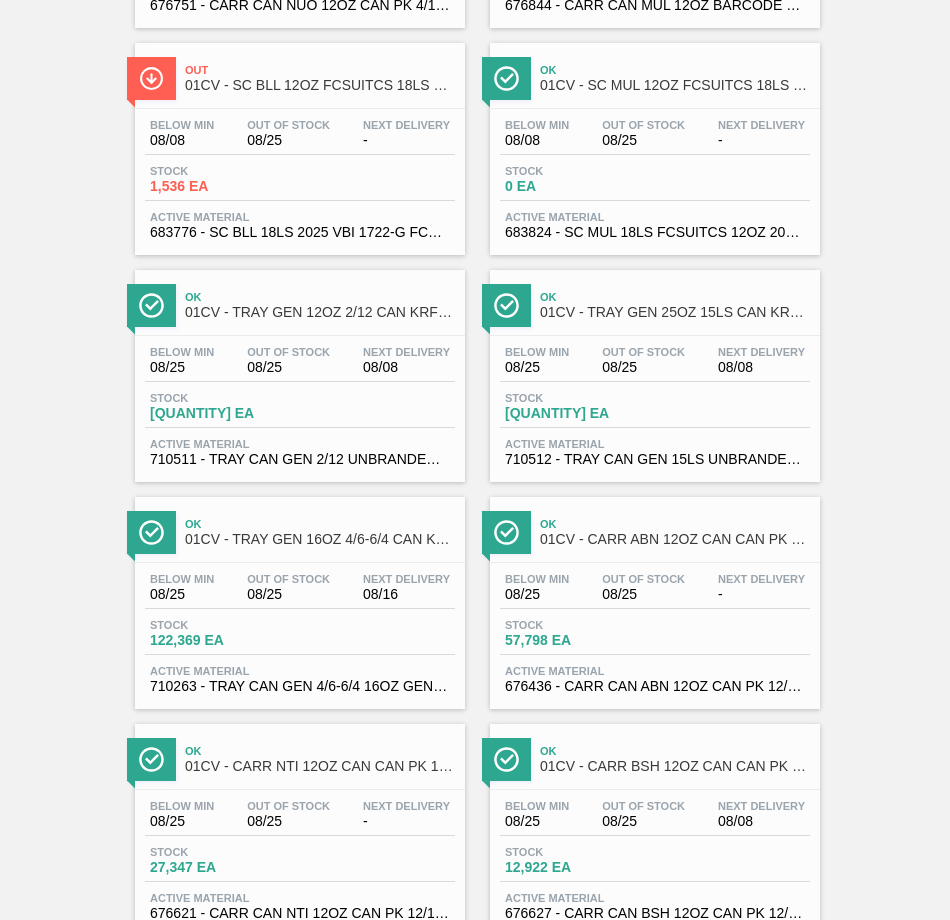 click on "01CV - TRAY GEN 25OZ 15LS CAN KRFT 1590-J" at bounding box center [675, 312] 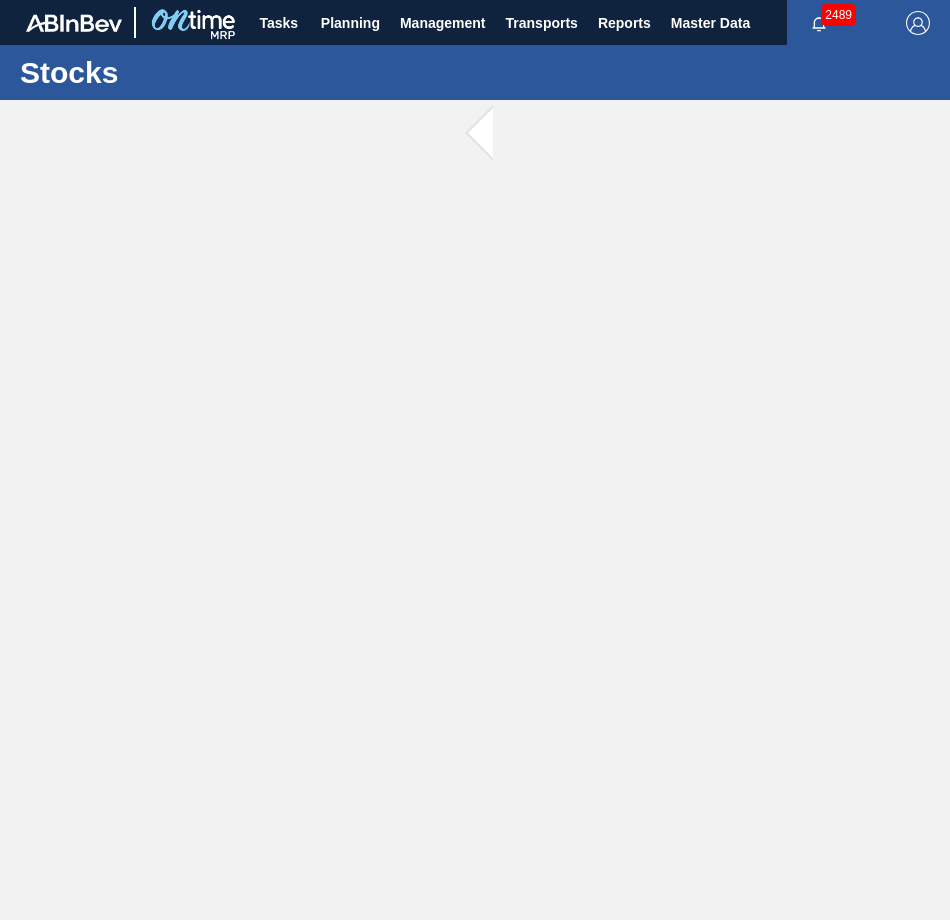 scroll, scrollTop: 0, scrollLeft: 0, axis: both 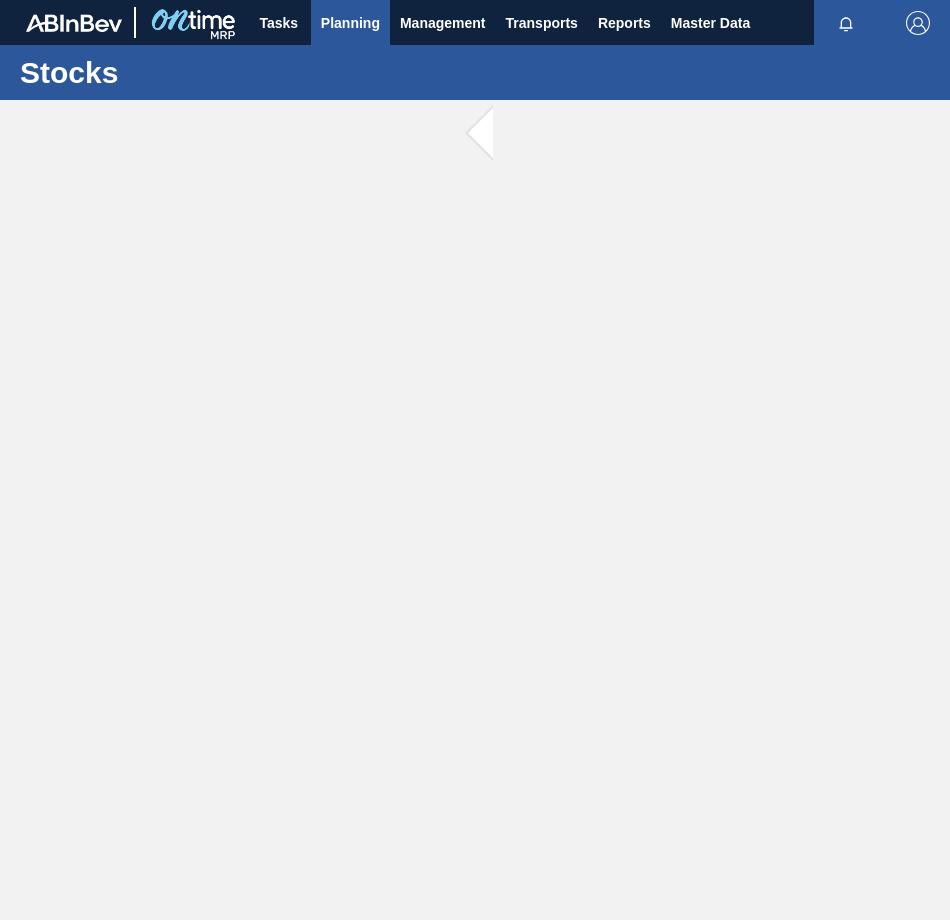 click on "Planning" at bounding box center (350, 23) 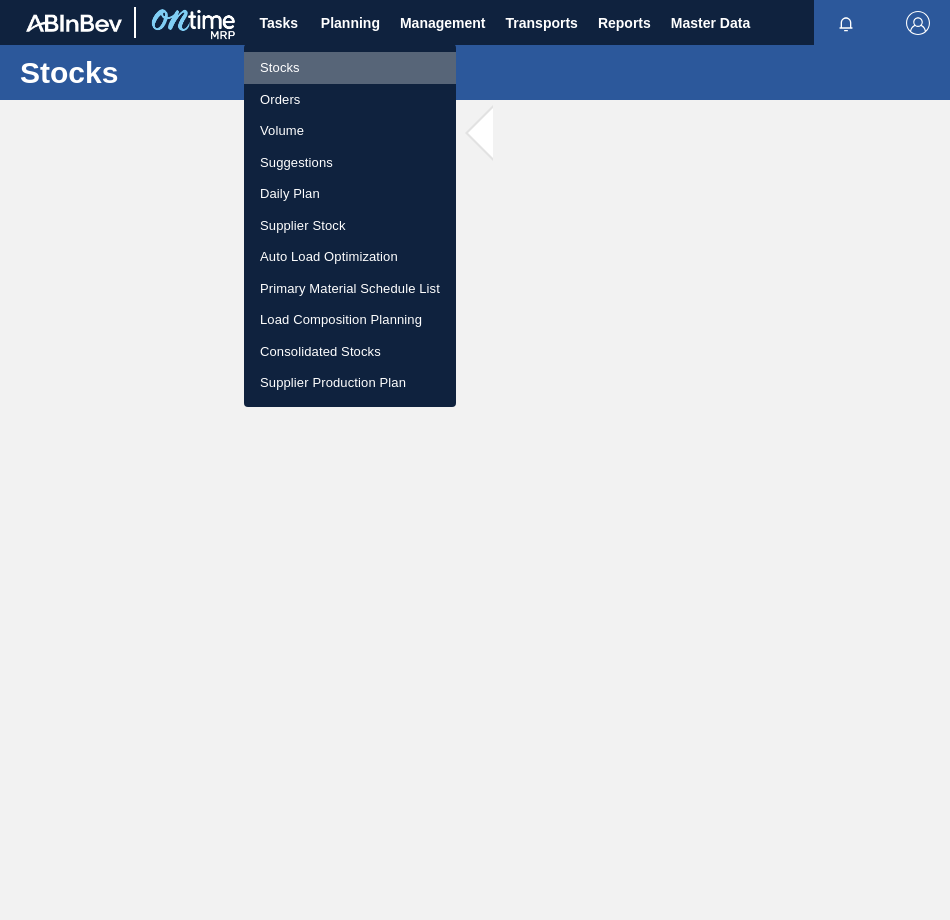 click on "Stocks" at bounding box center (350, 68) 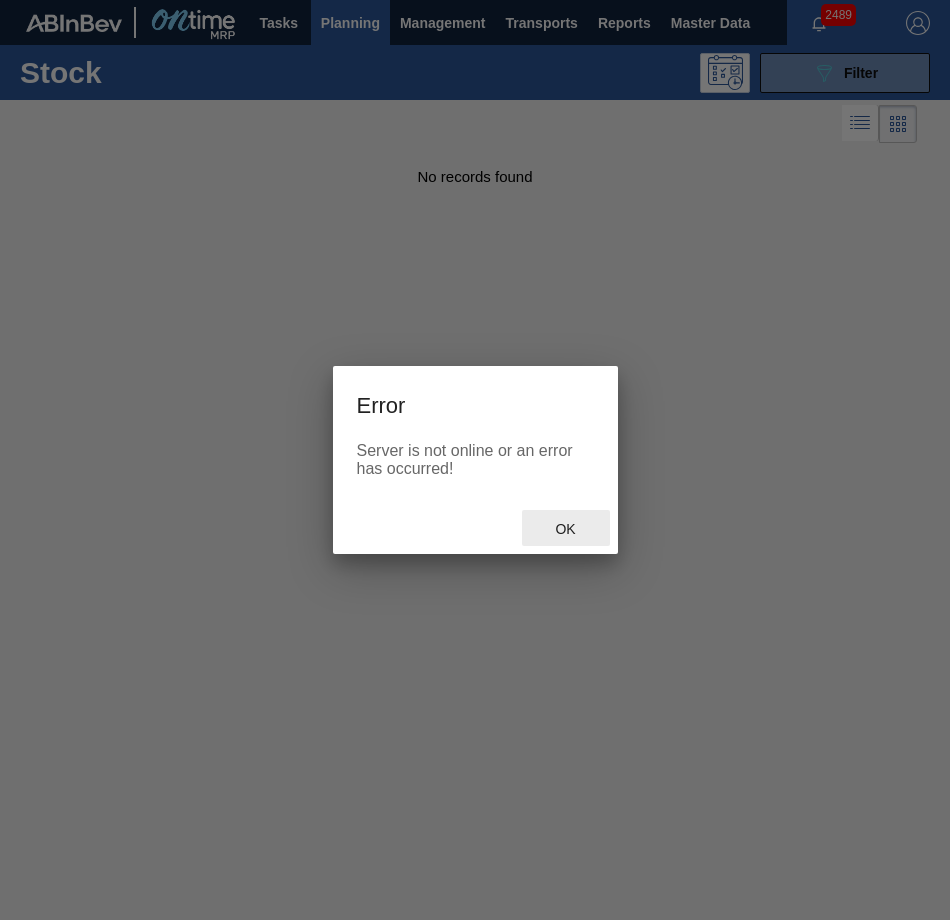 click on "Ok" at bounding box center [566, 528] 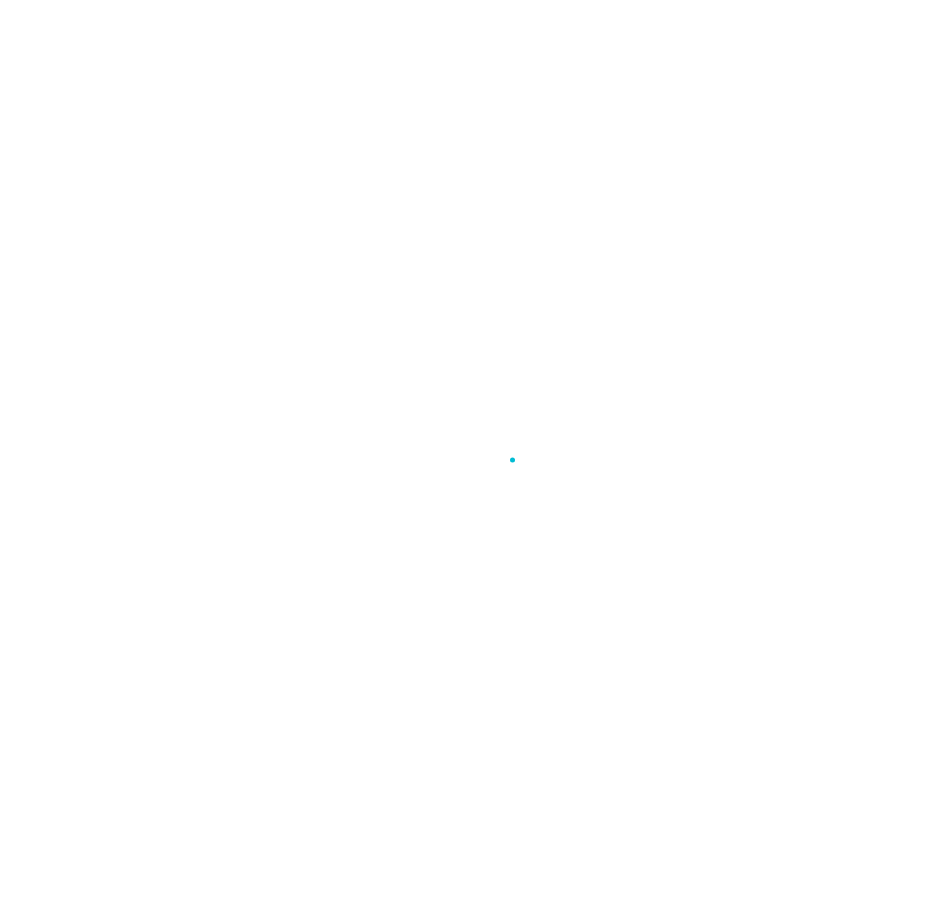 scroll, scrollTop: 0, scrollLeft: 0, axis: both 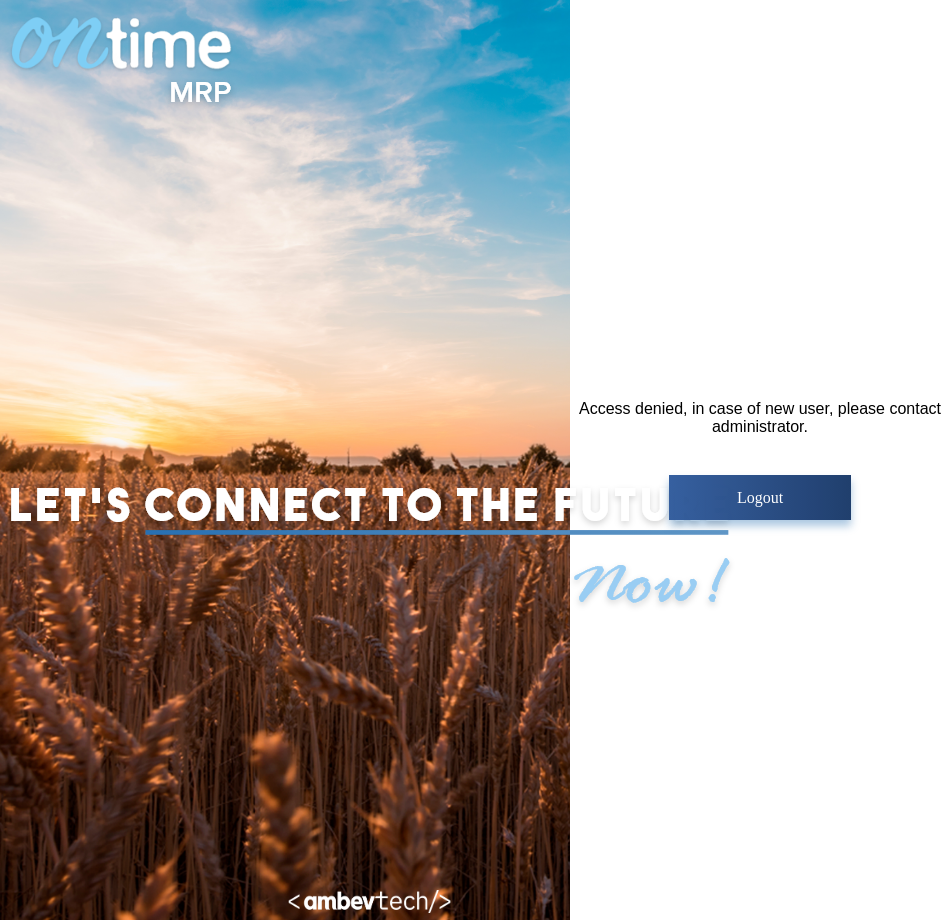 click on "Logout" at bounding box center (760, 498) 